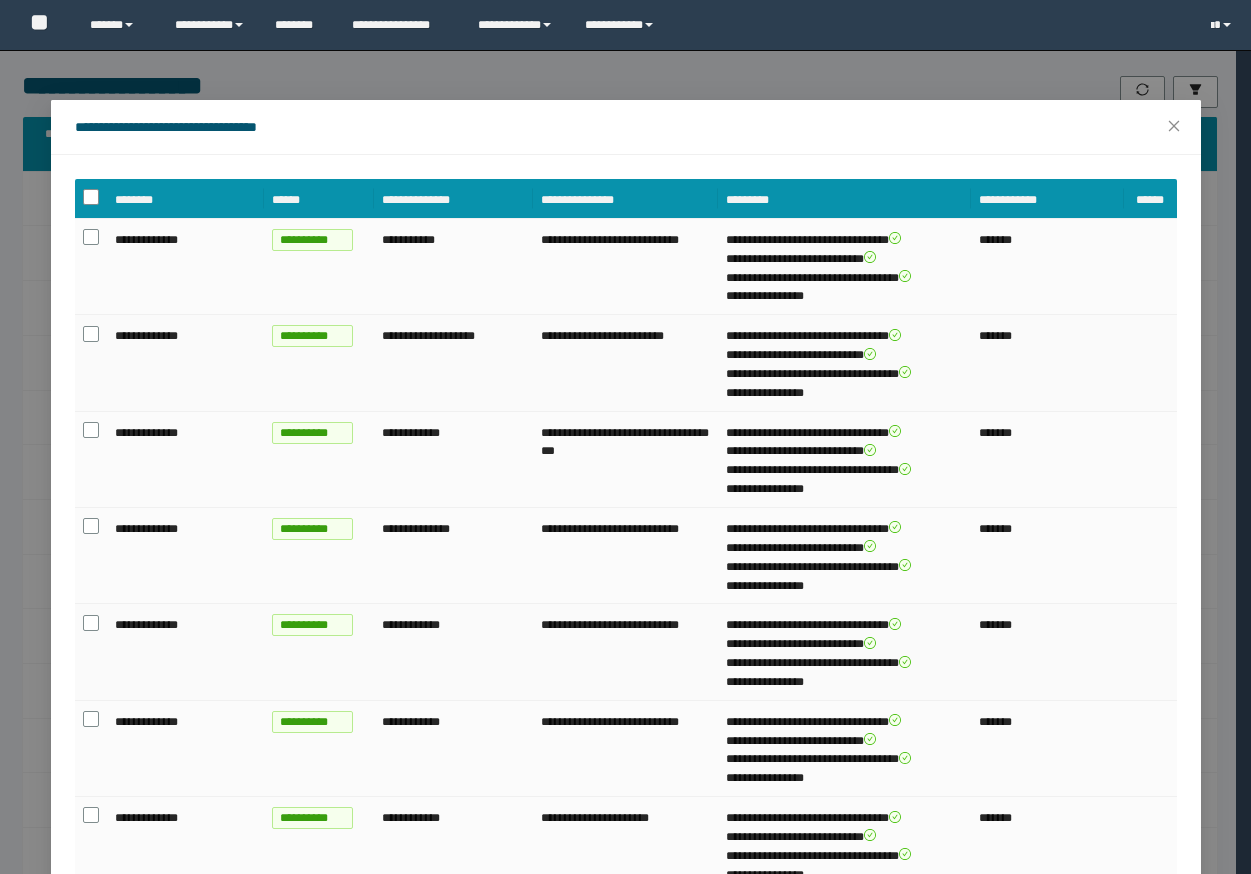 scroll, scrollTop: 700, scrollLeft: 0, axis: vertical 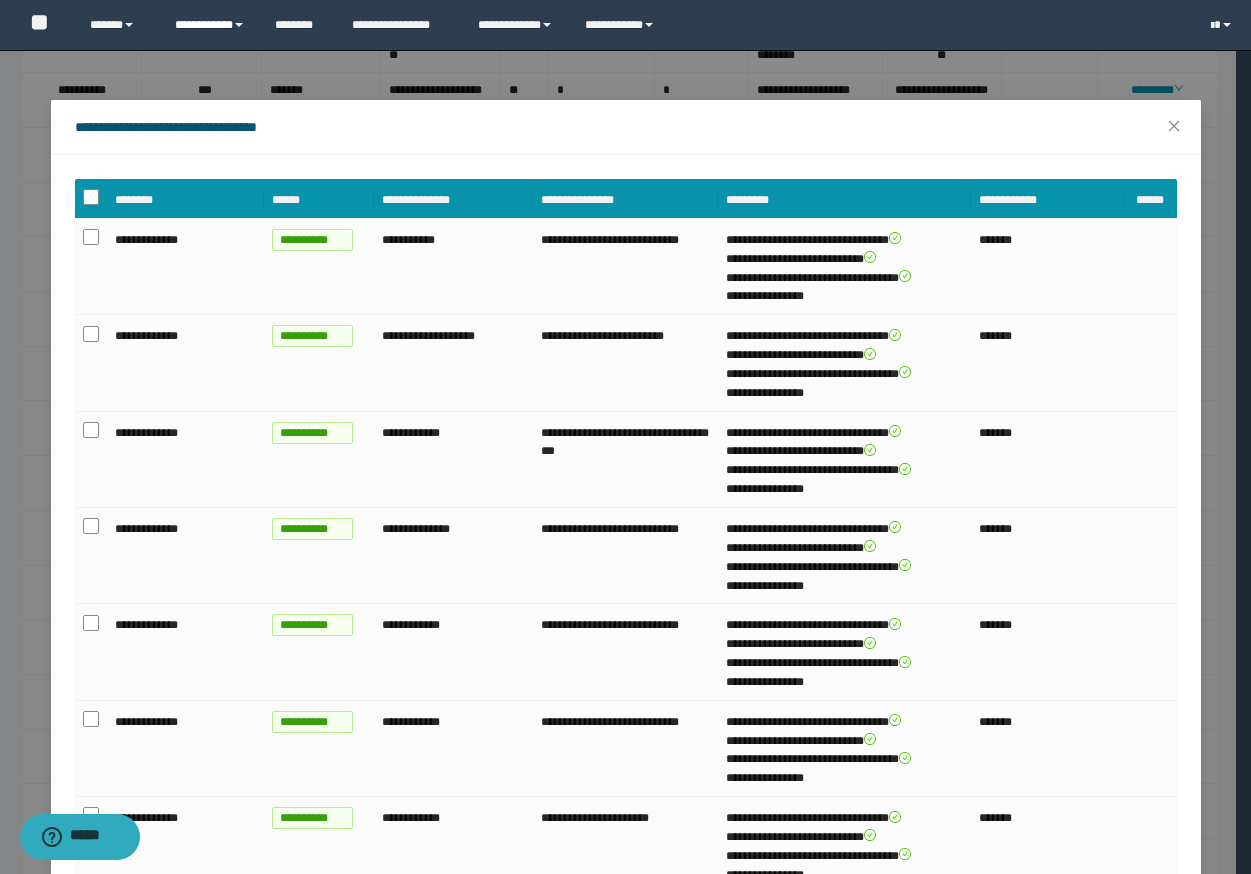 click on "**********" at bounding box center [210, 25] 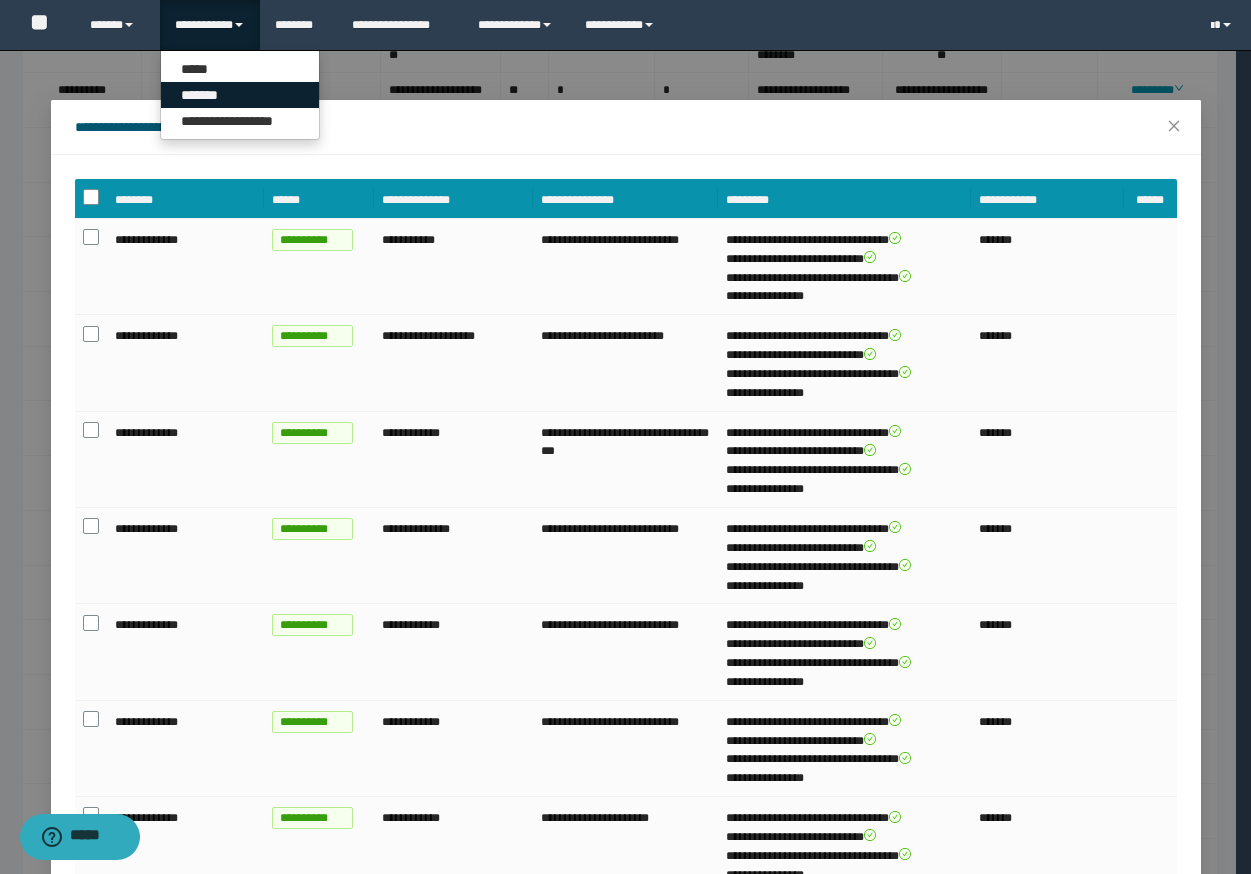 click on "*******" at bounding box center (240, 95) 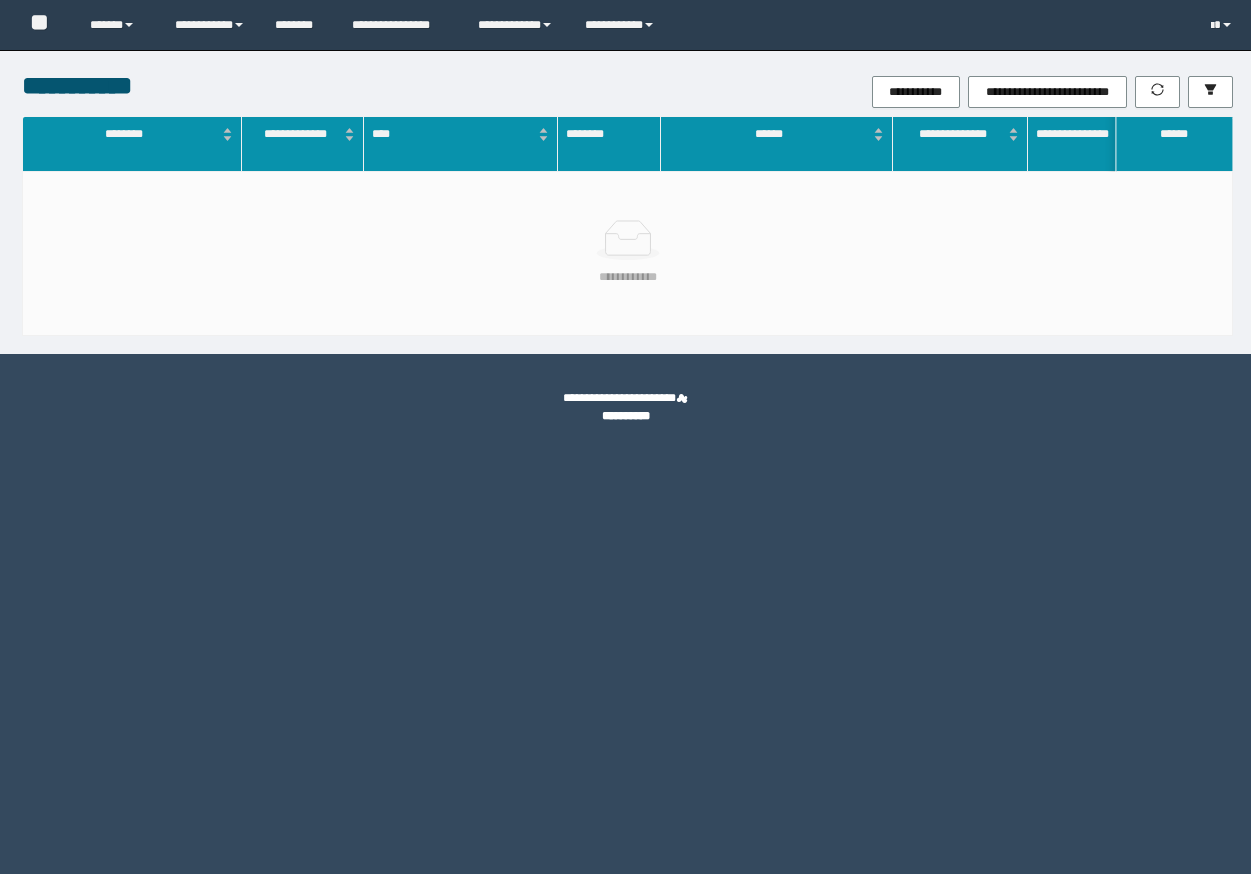 scroll, scrollTop: 0, scrollLeft: 0, axis: both 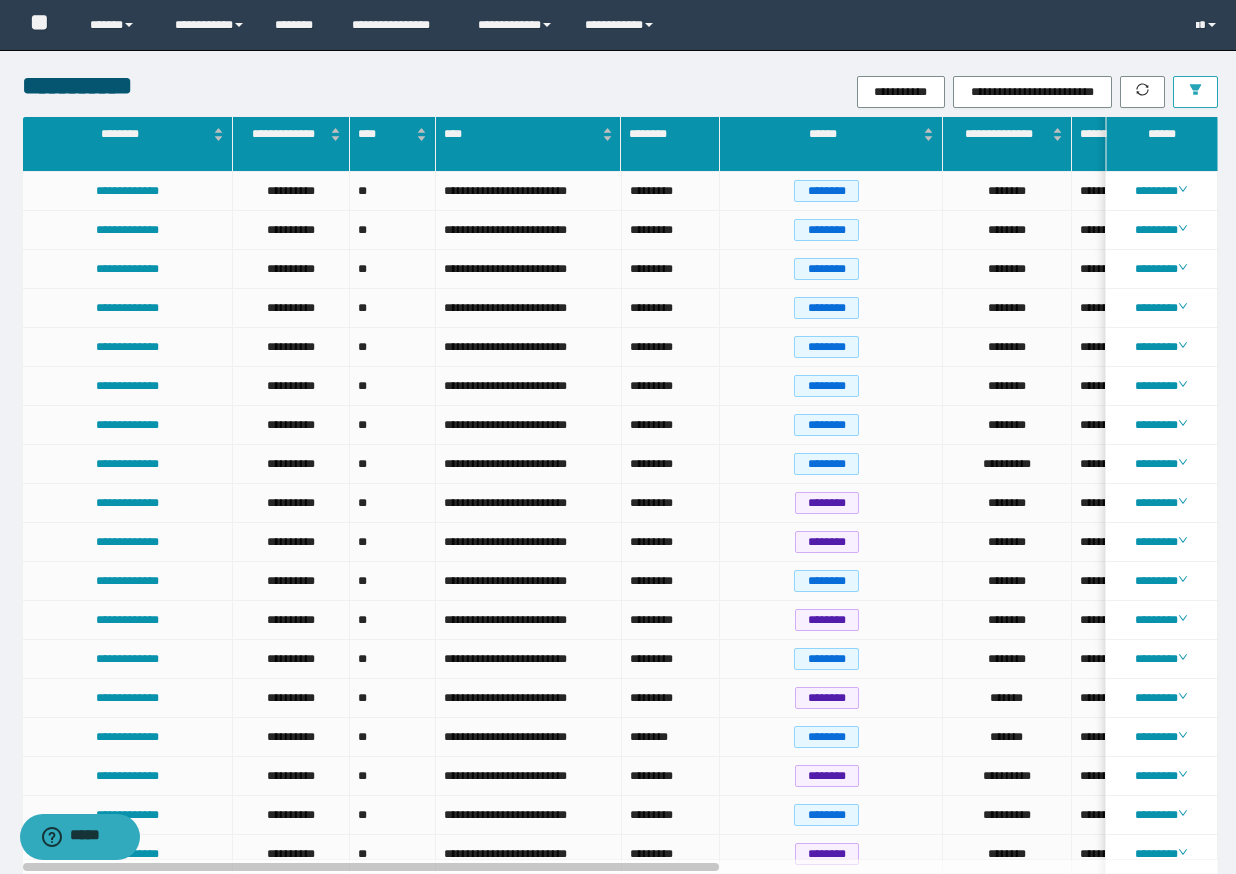 click 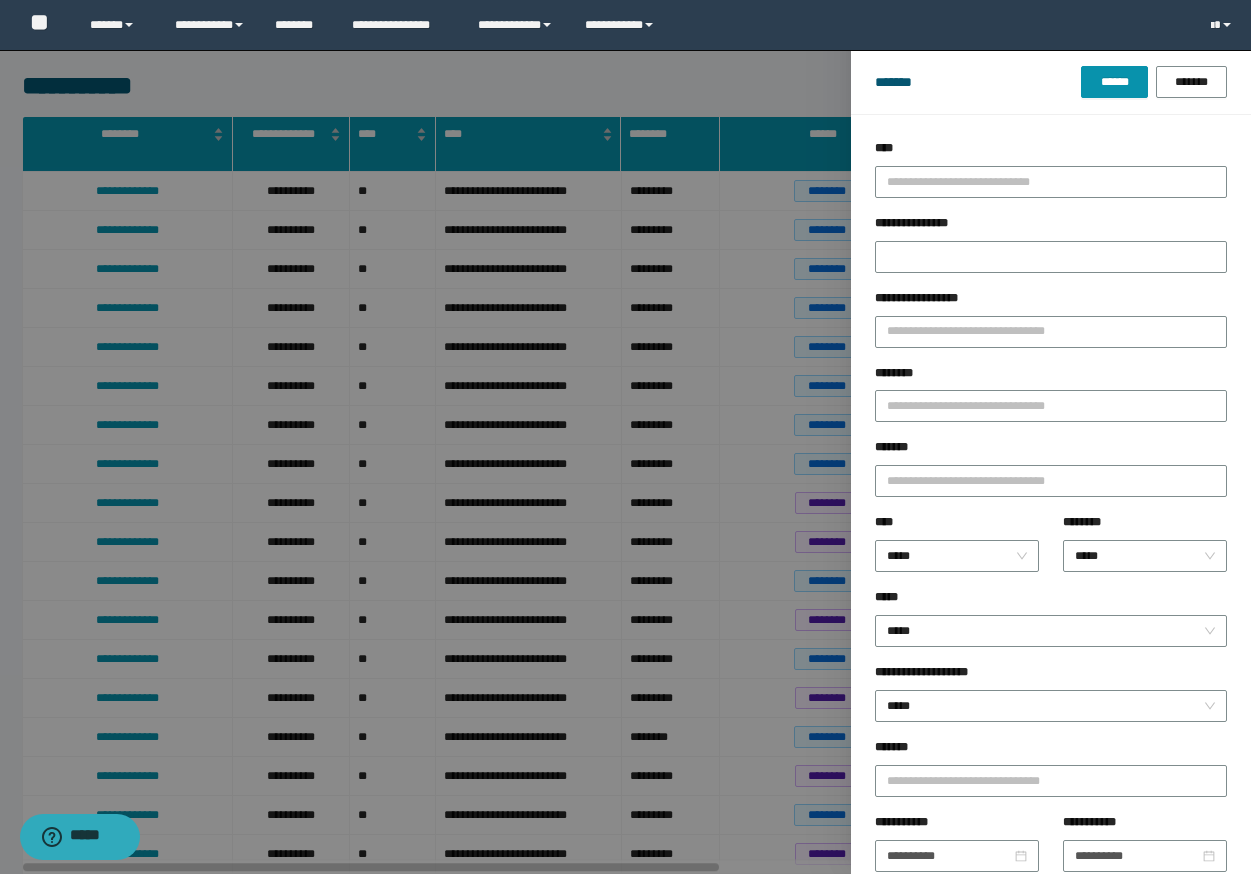 drag, startPoint x: 1022, startPoint y: 196, endPoint x: 941, endPoint y: 223, distance: 85.3815 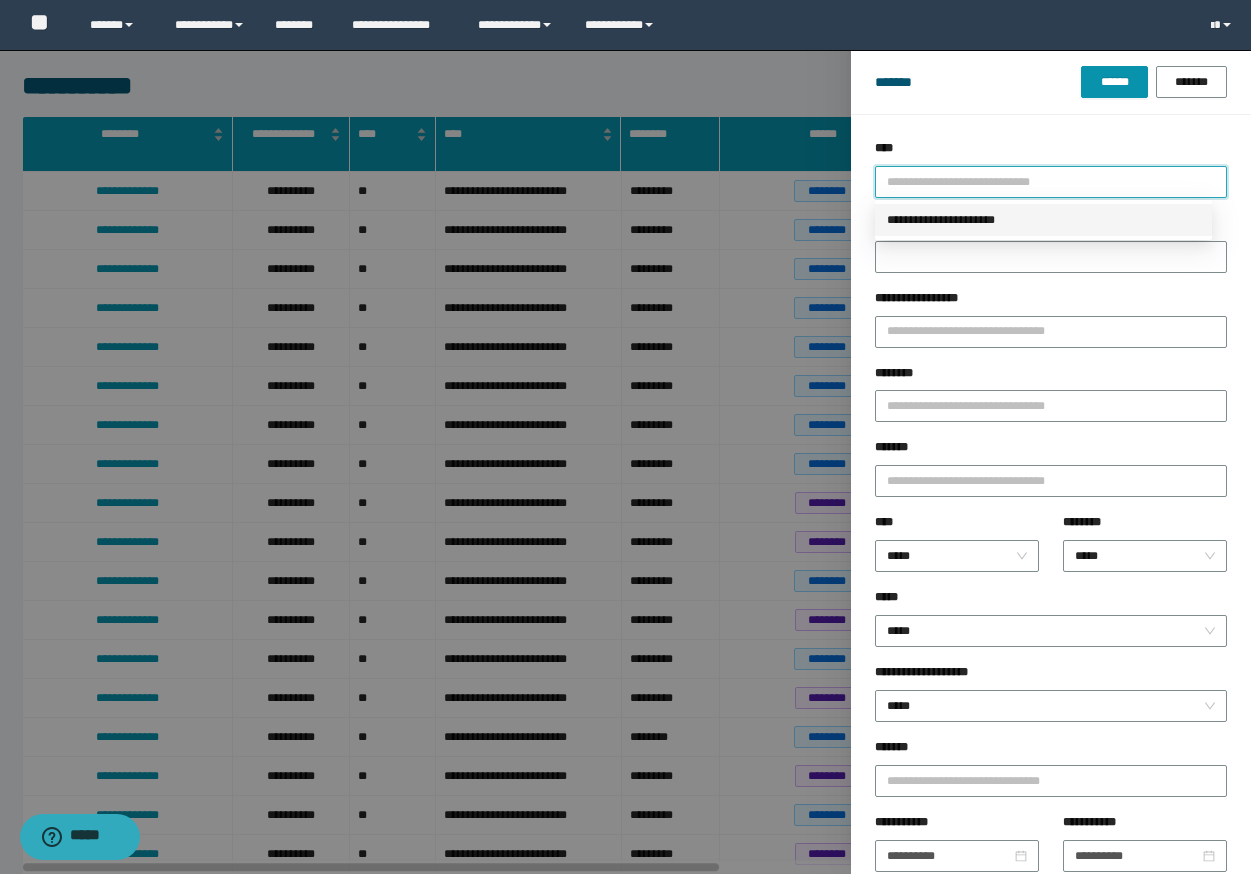 click on "**********" at bounding box center [1043, 220] 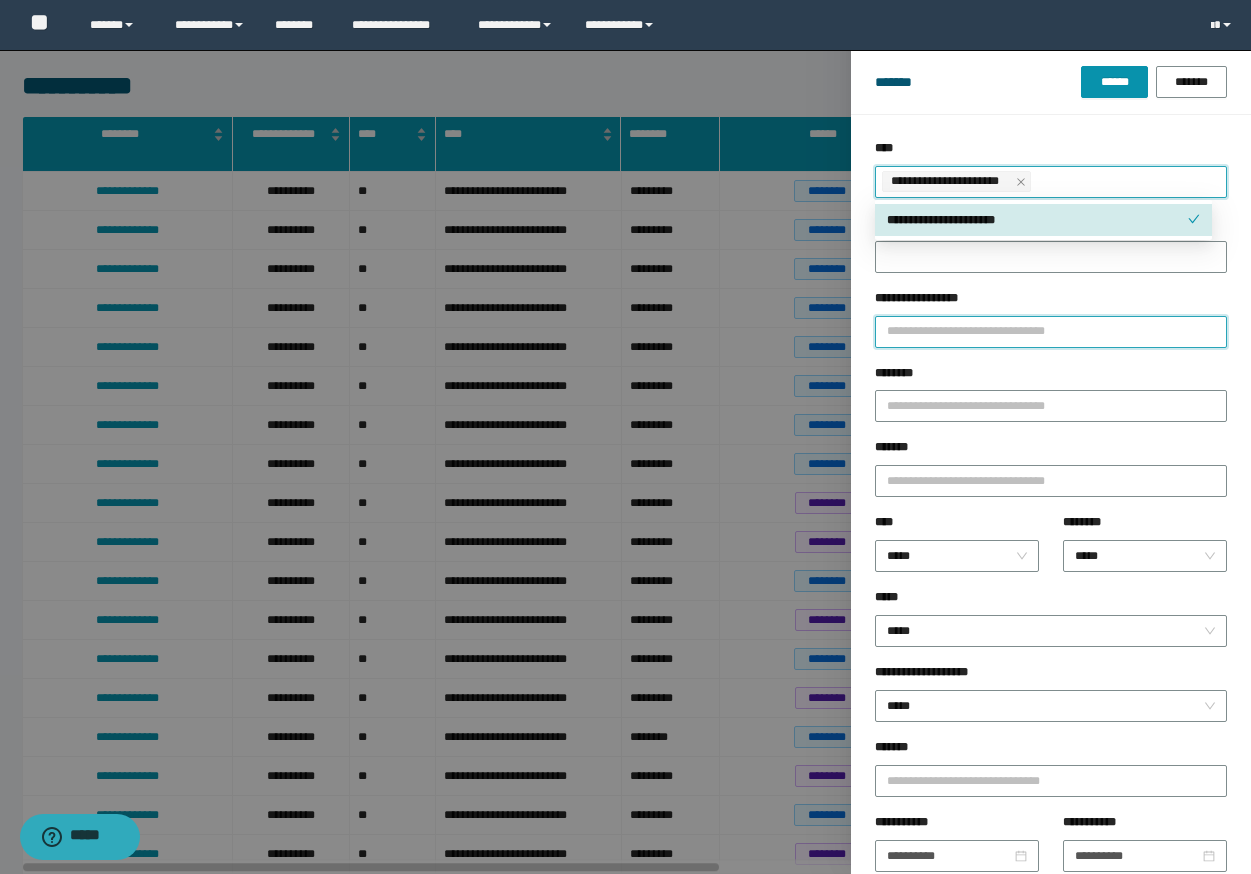 click on "**********" at bounding box center (1051, 332) 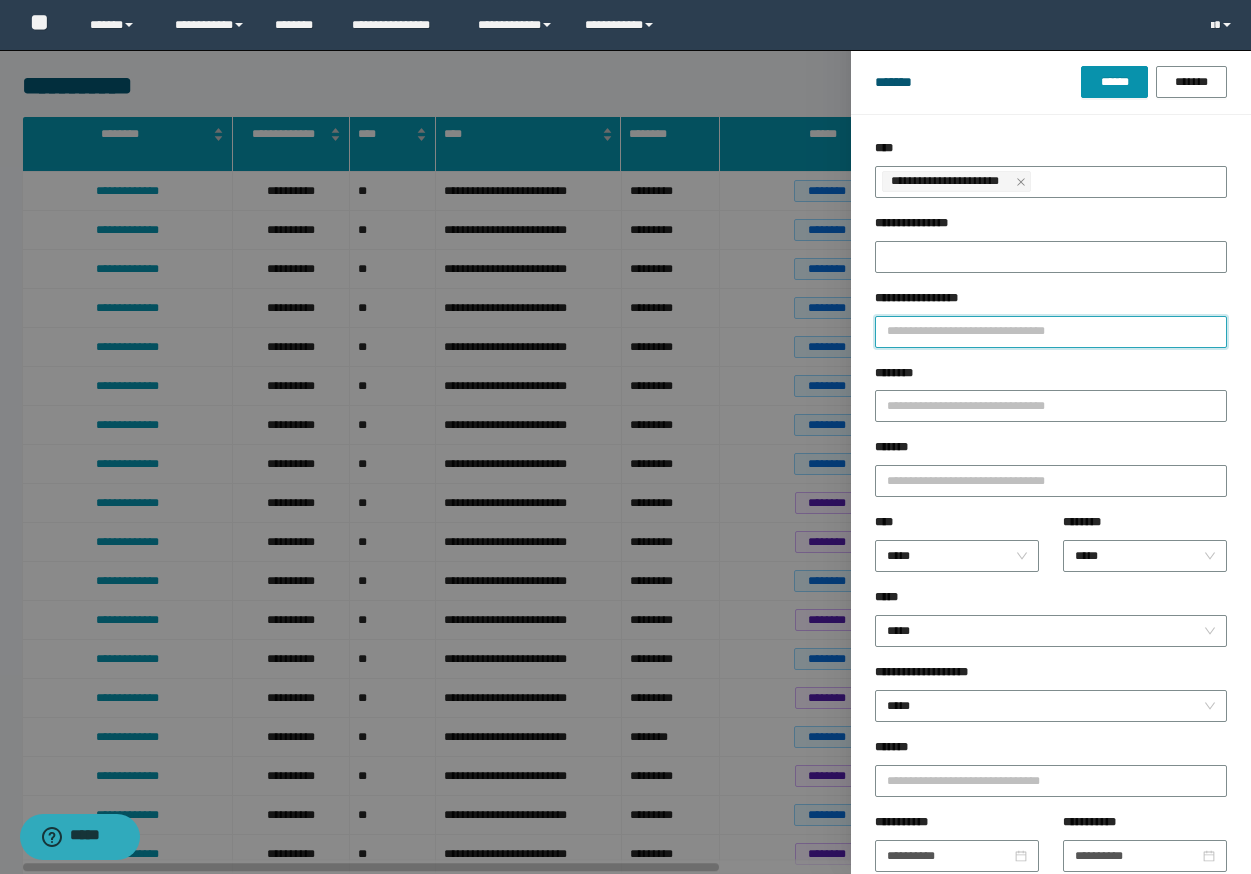paste on "********" 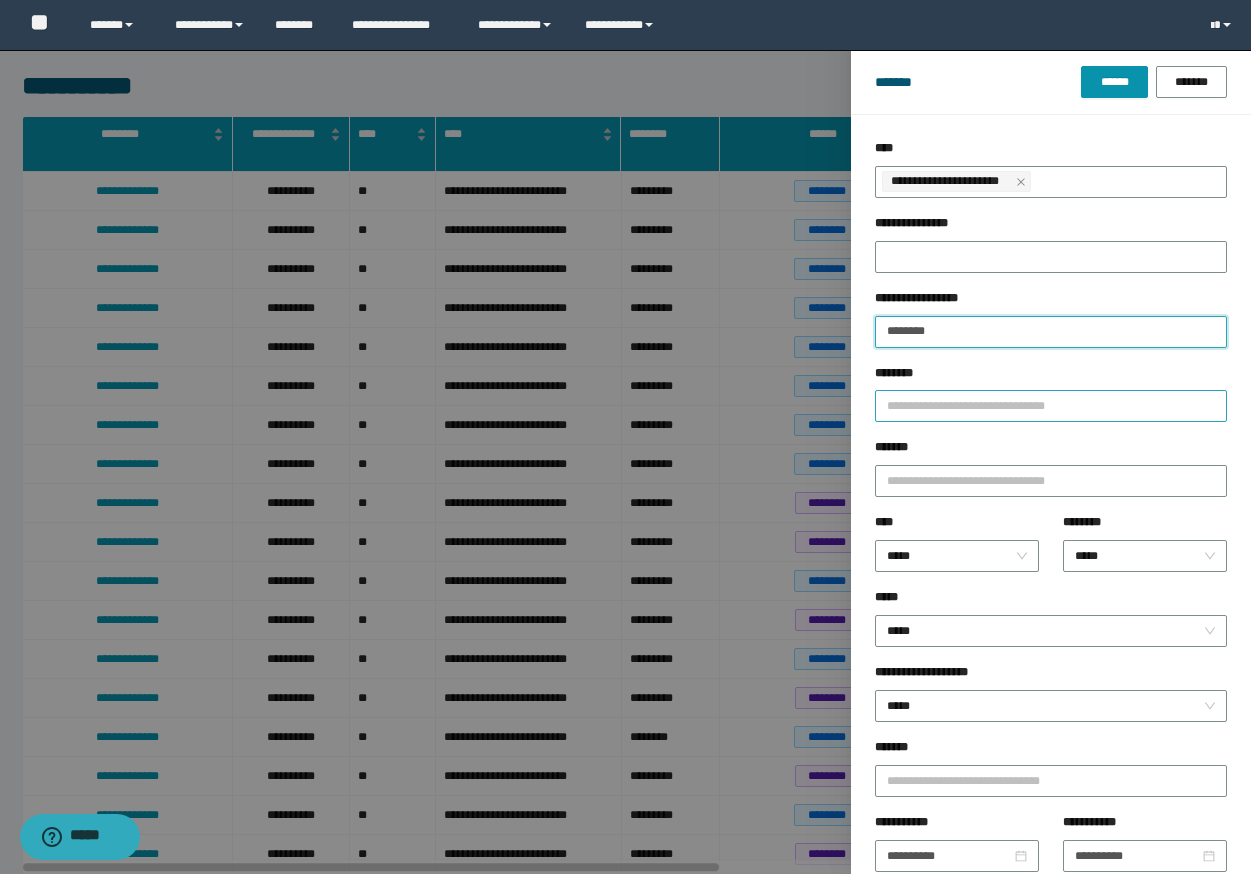 type on "********" 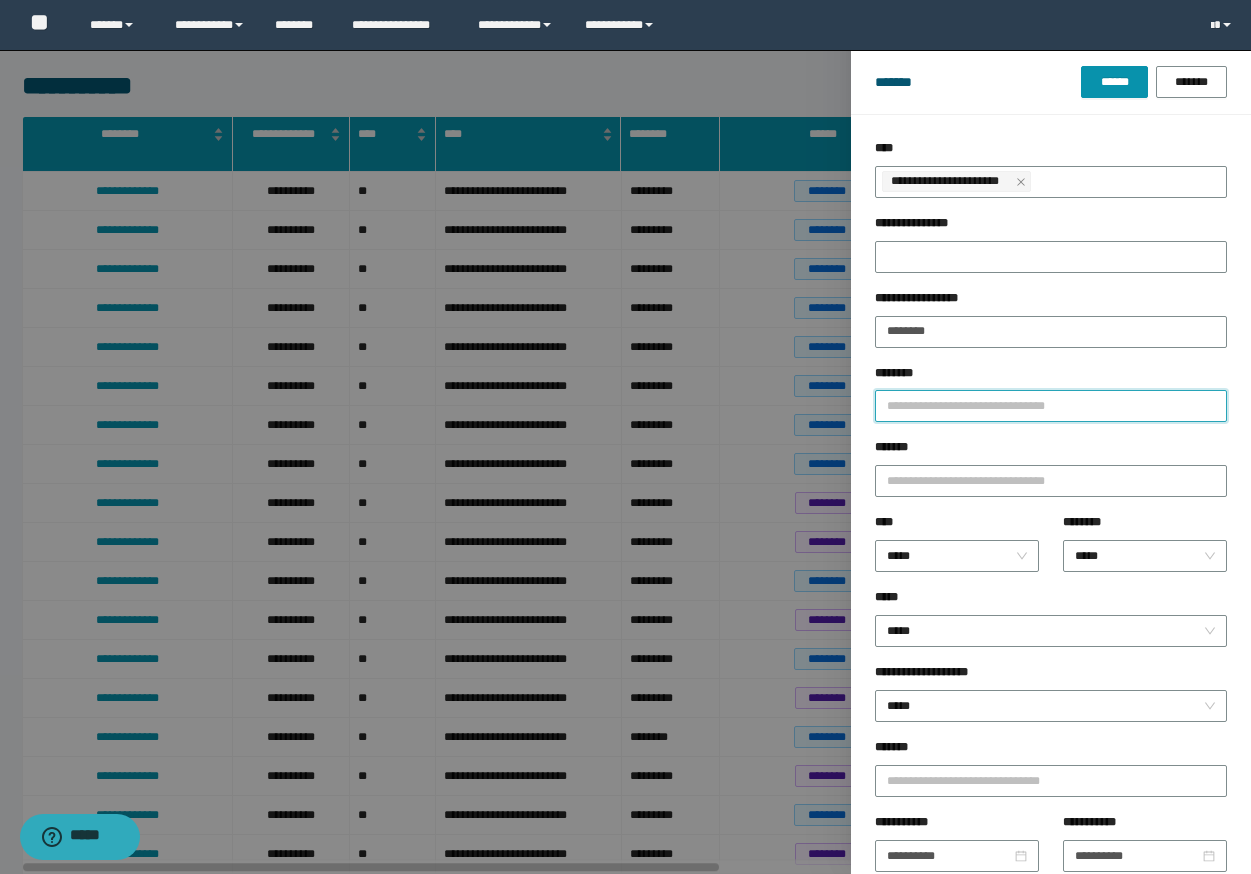click on "********" at bounding box center (1051, 406) 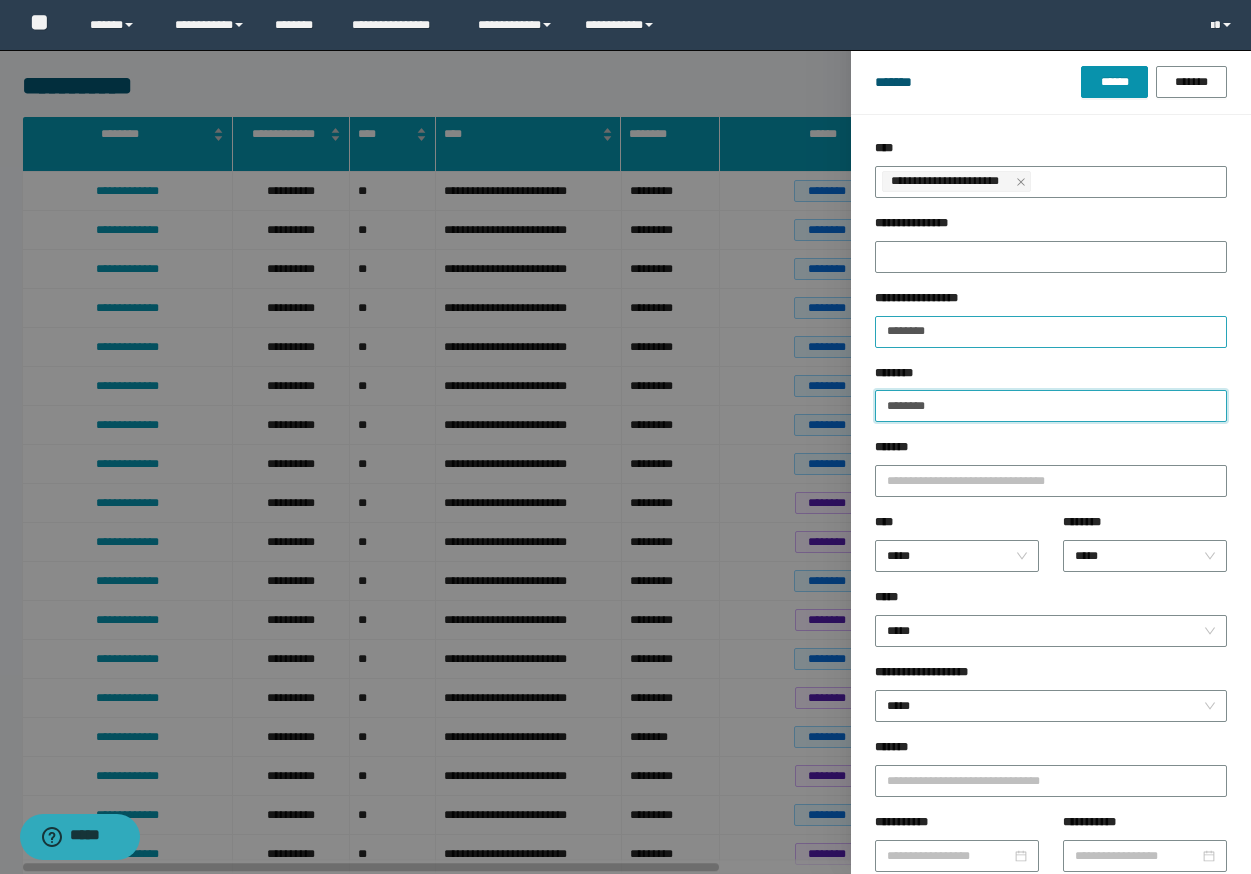 type on "********" 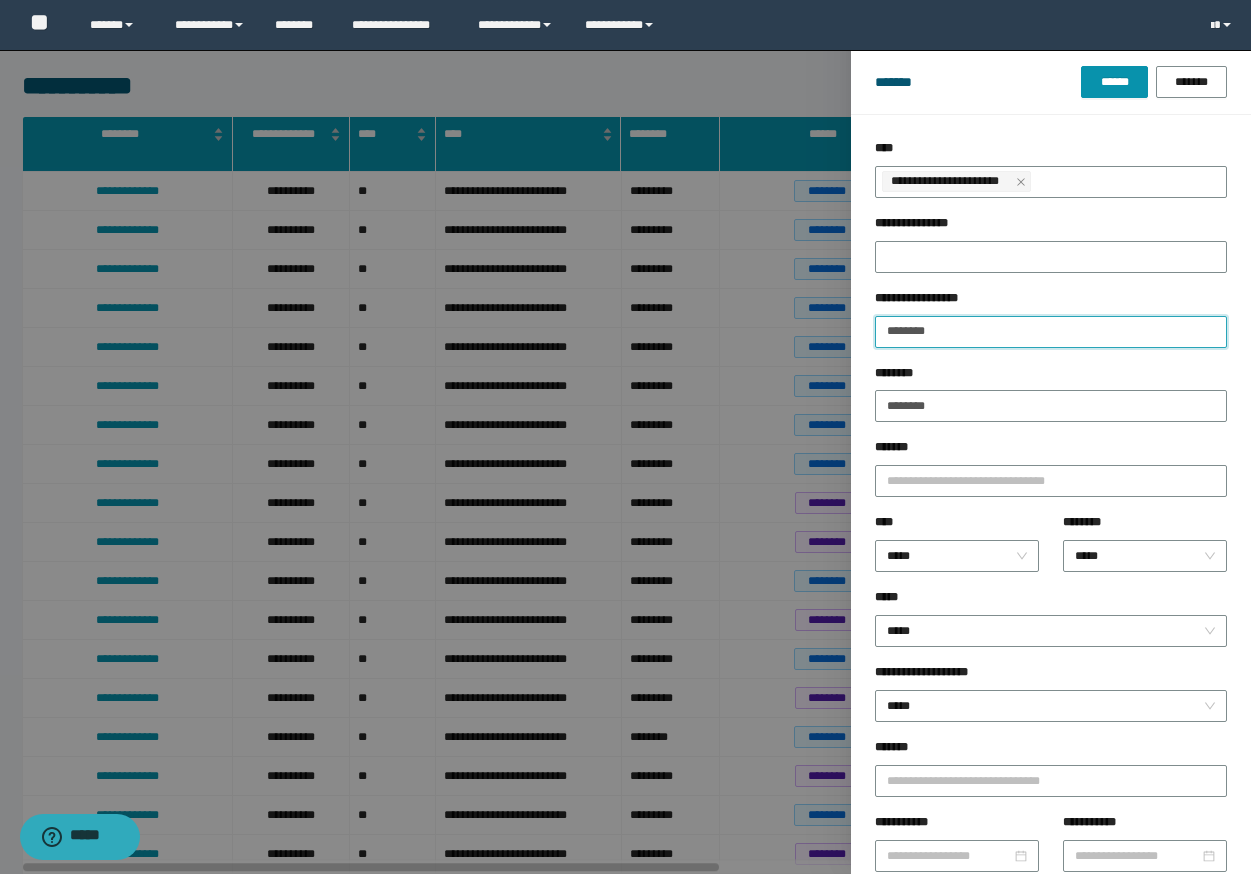 drag, startPoint x: 970, startPoint y: 340, endPoint x: 718, endPoint y: 318, distance: 252.9585 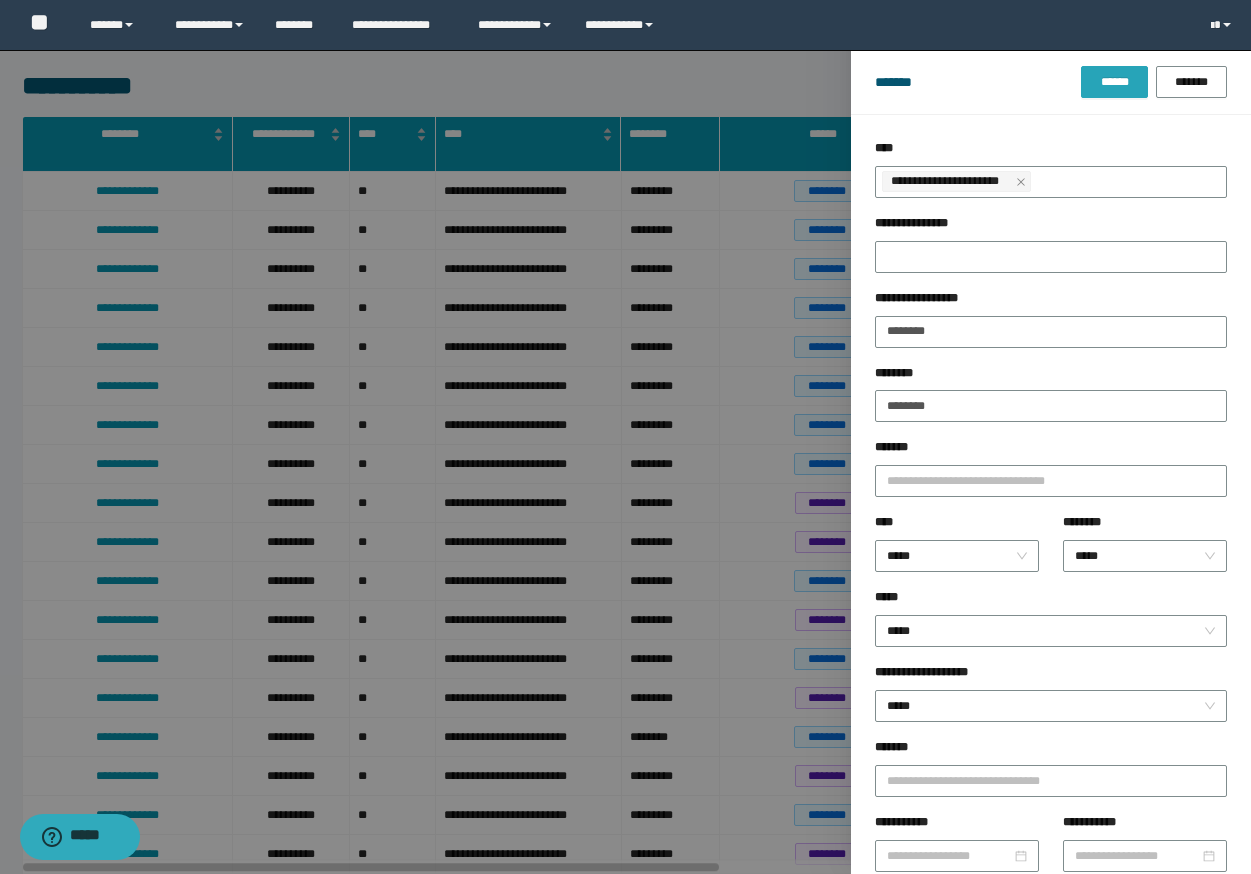 click on "******" at bounding box center (1114, 82) 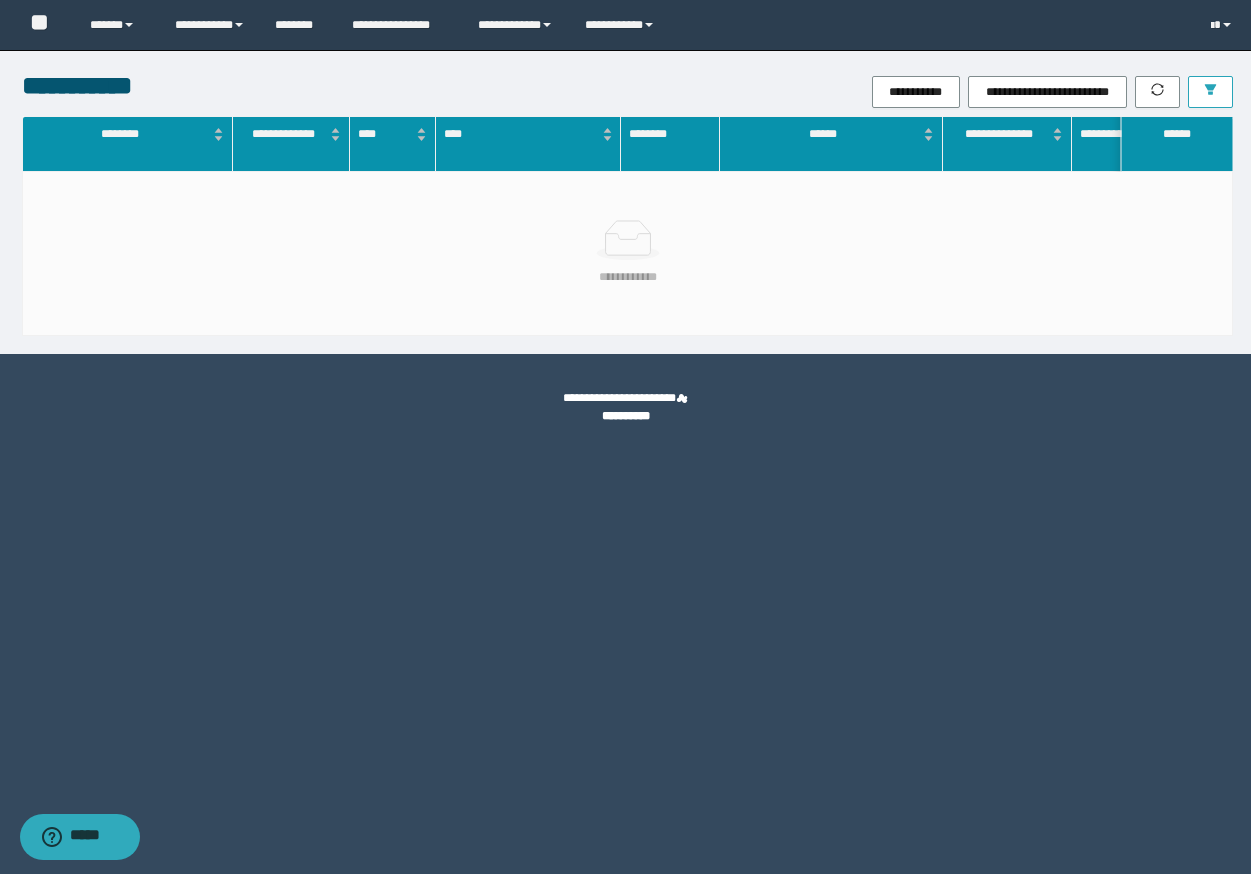 click at bounding box center [1210, 92] 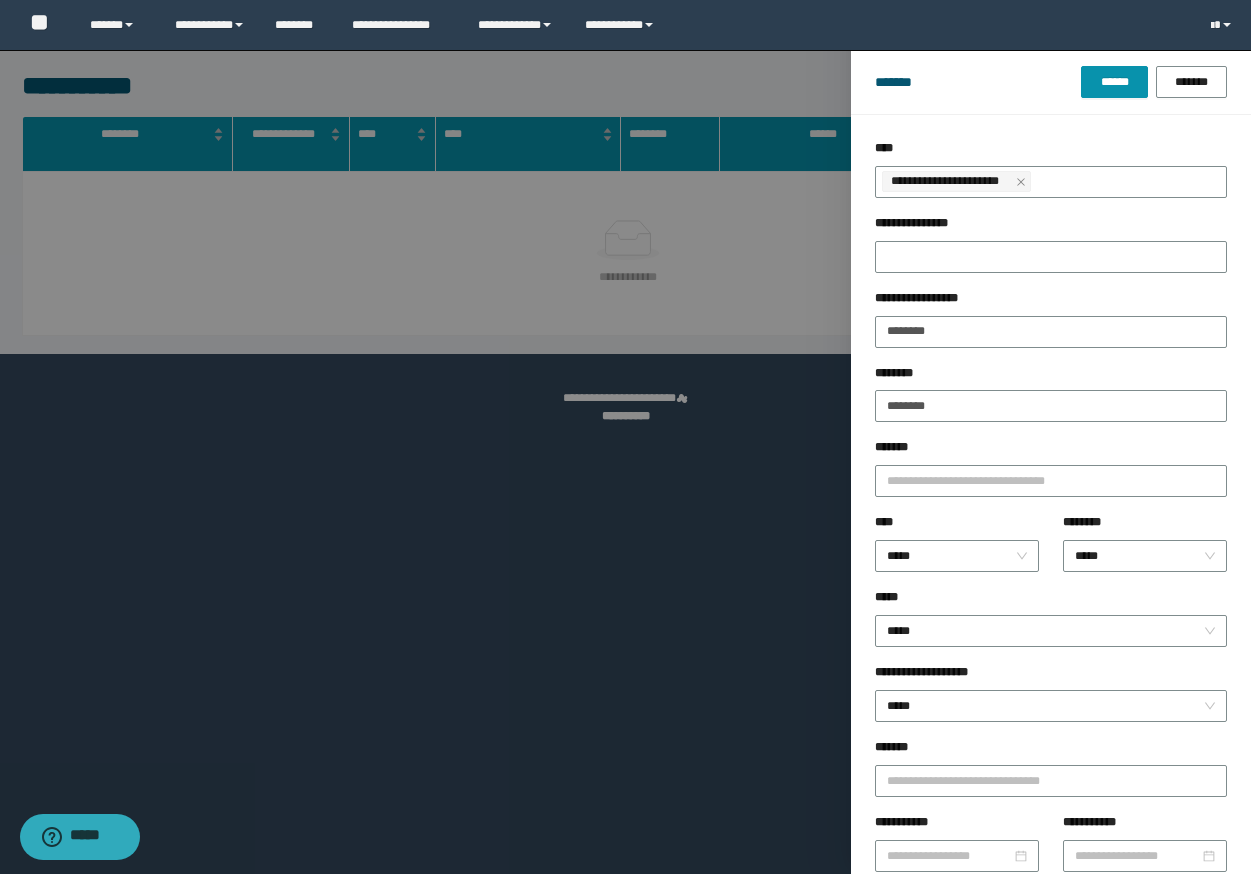 click on "********" at bounding box center [1051, 377] 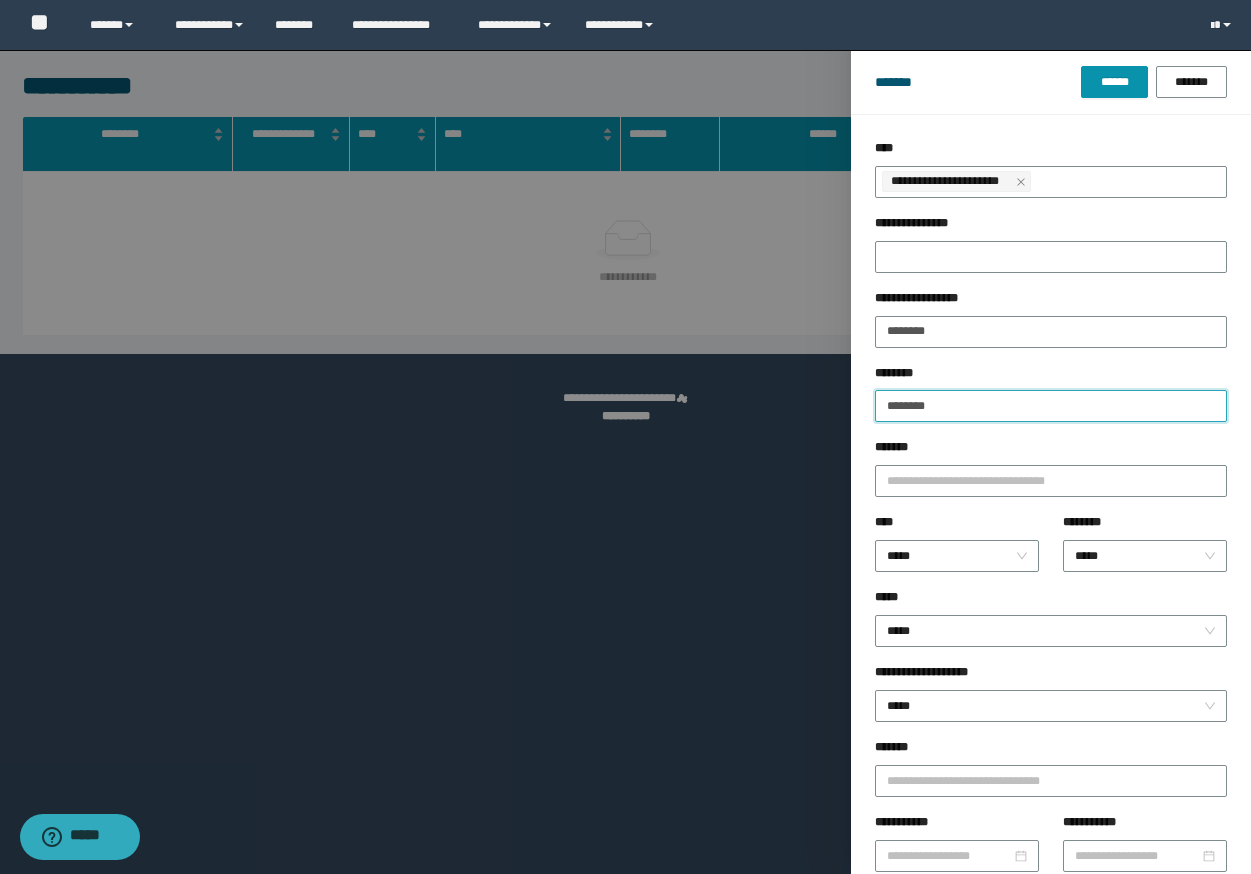 click on "********" at bounding box center [1051, 406] 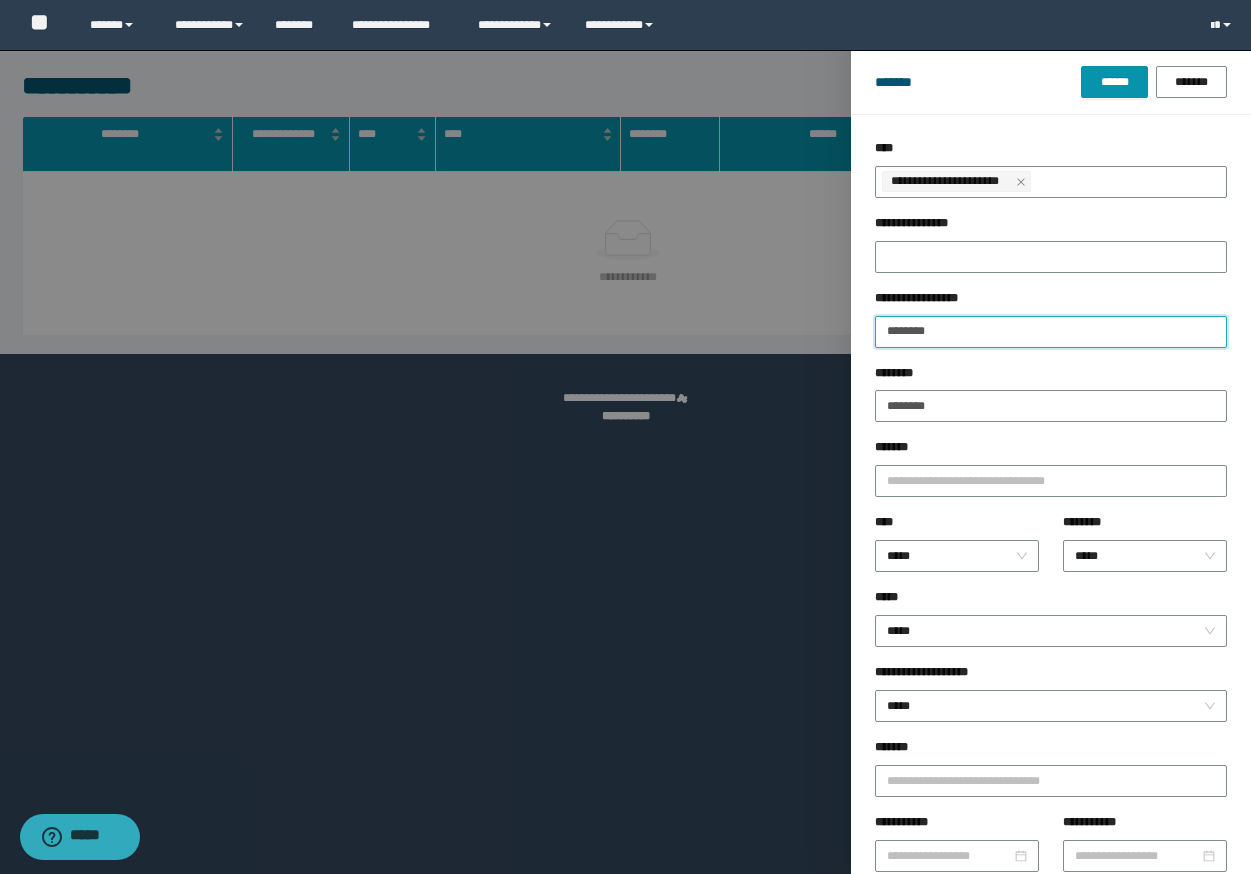 drag, startPoint x: 956, startPoint y: 324, endPoint x: 853, endPoint y: 324, distance: 103 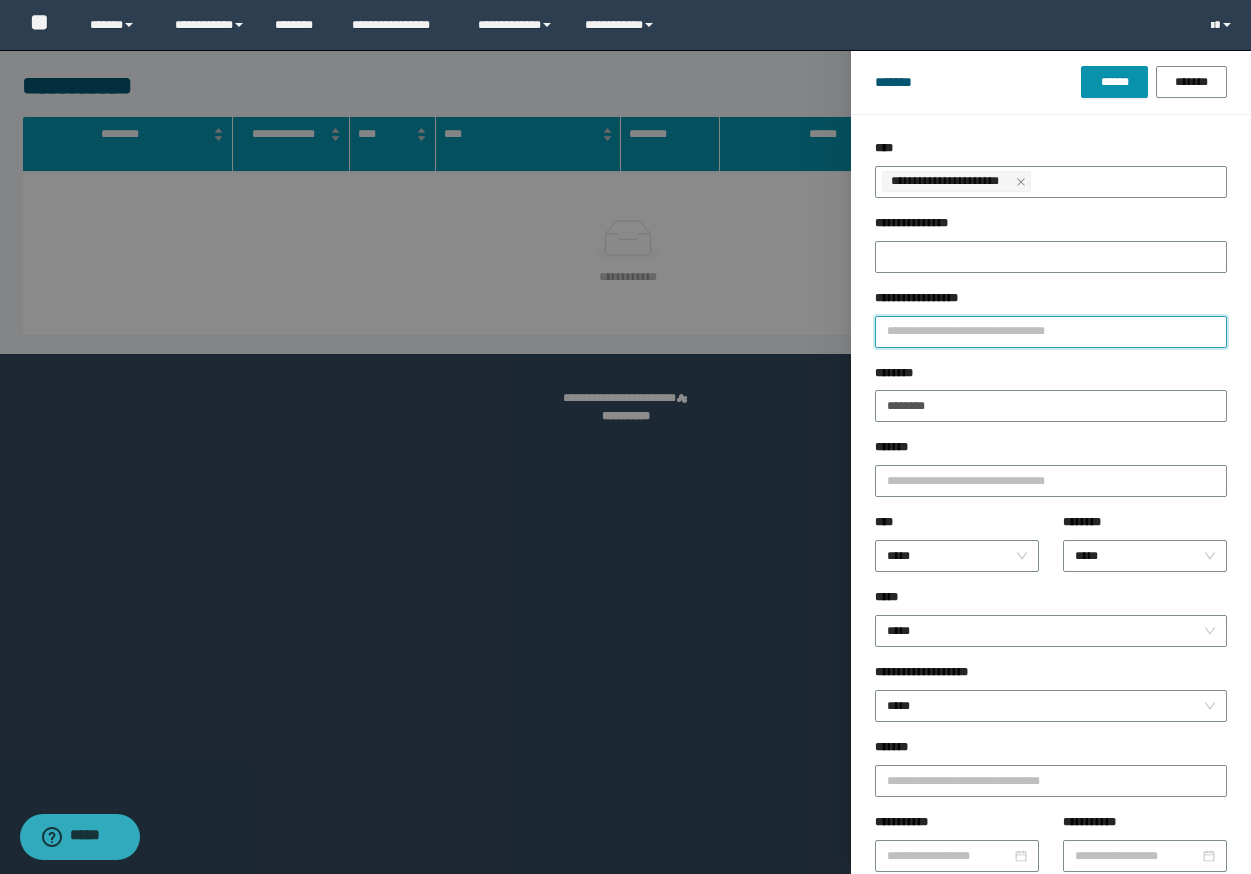 type 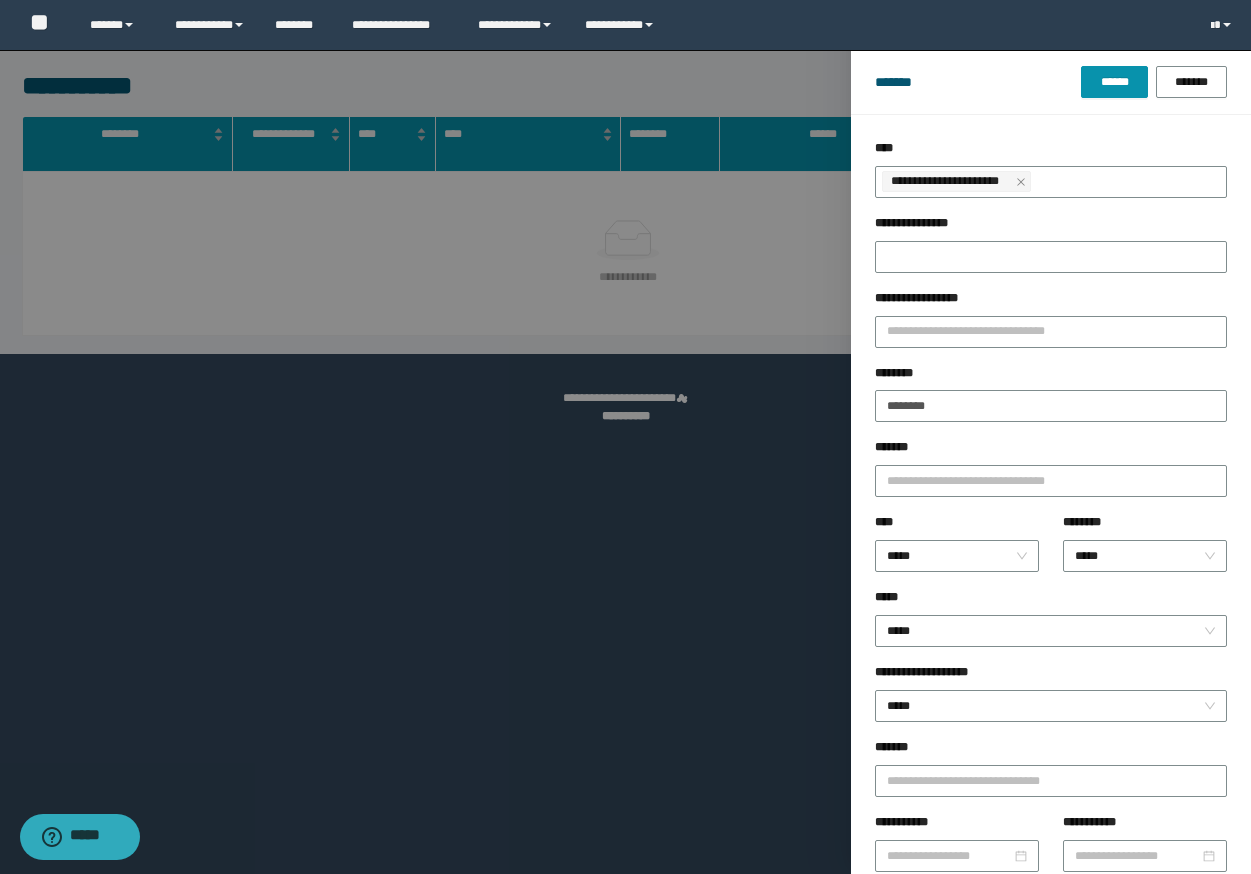 click on "******* ****** *******" at bounding box center [1051, 82] 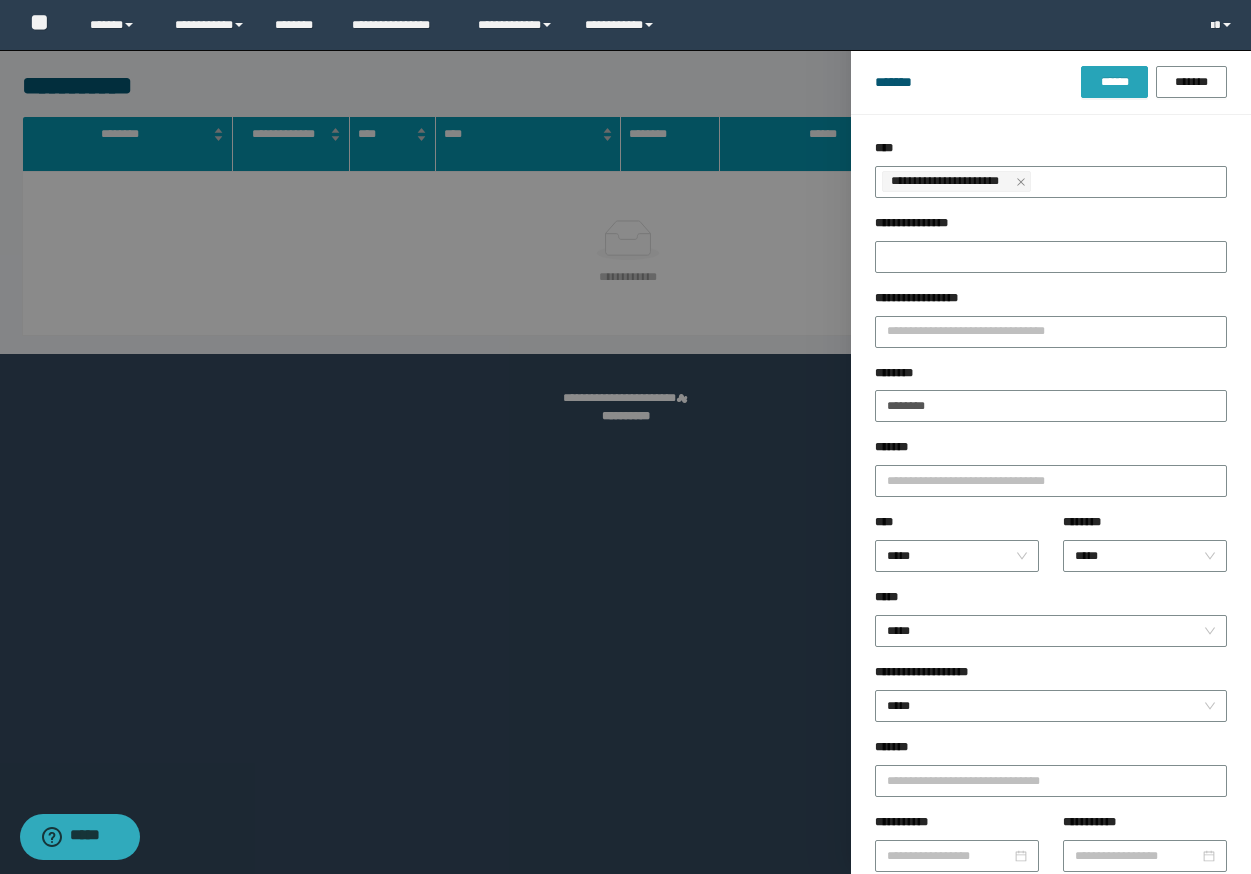 click on "******" at bounding box center (1114, 82) 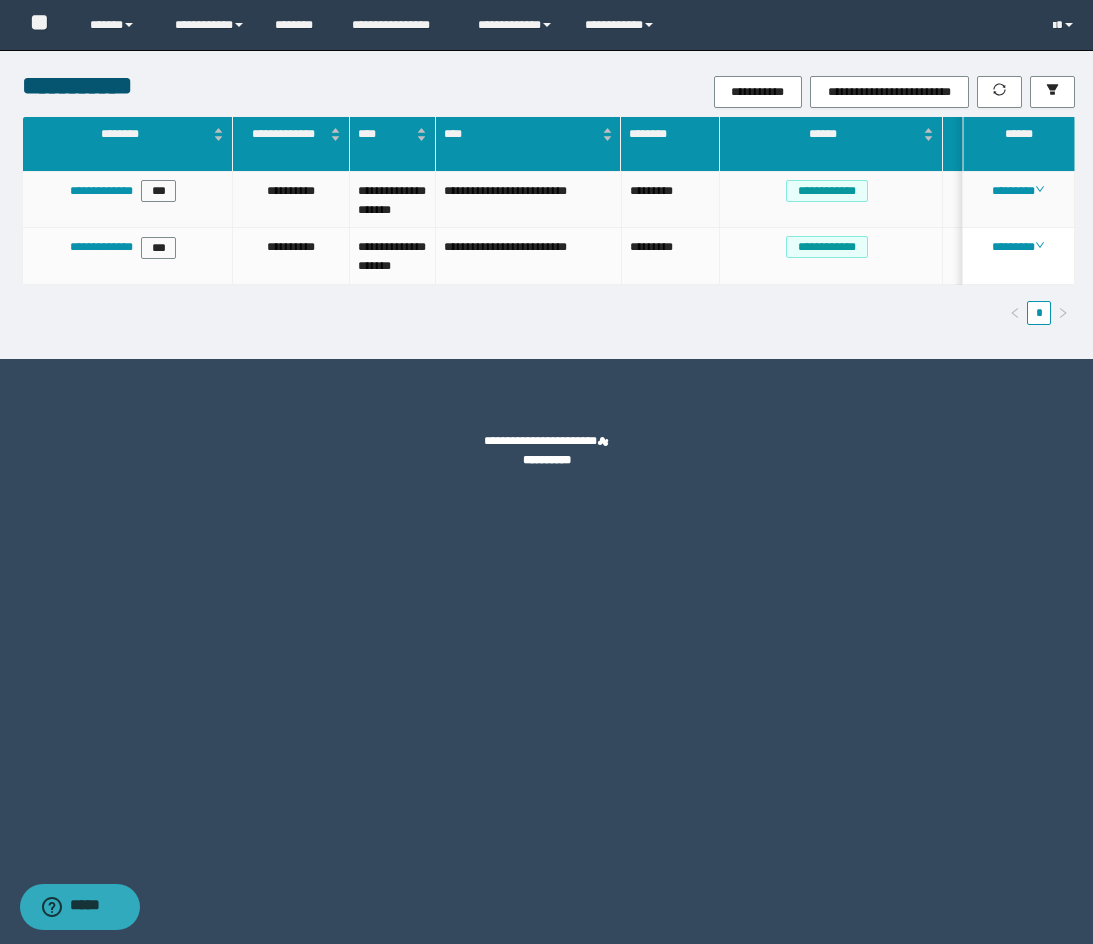 drag, startPoint x: 433, startPoint y: 600, endPoint x: 161, endPoint y: 173, distance: 506.27365 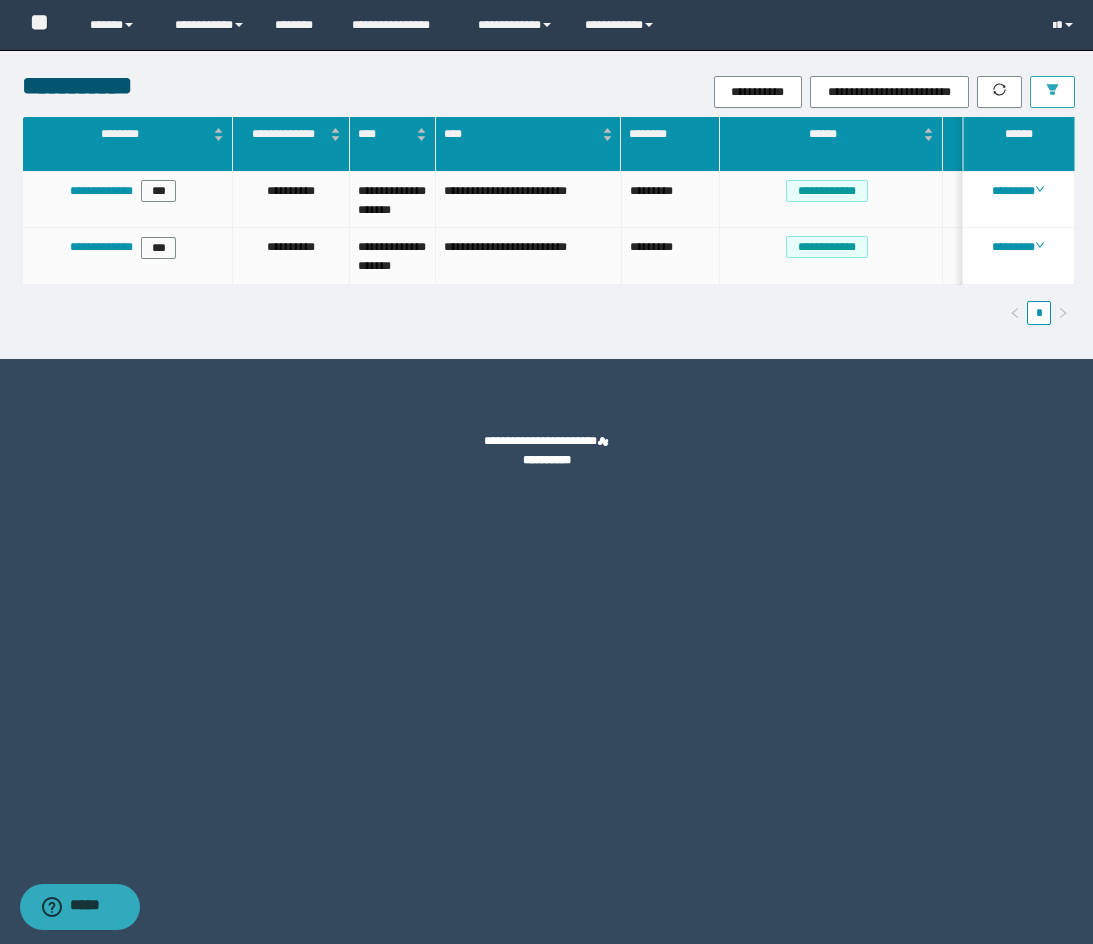 click on "**********" at bounding box center [894, 92] 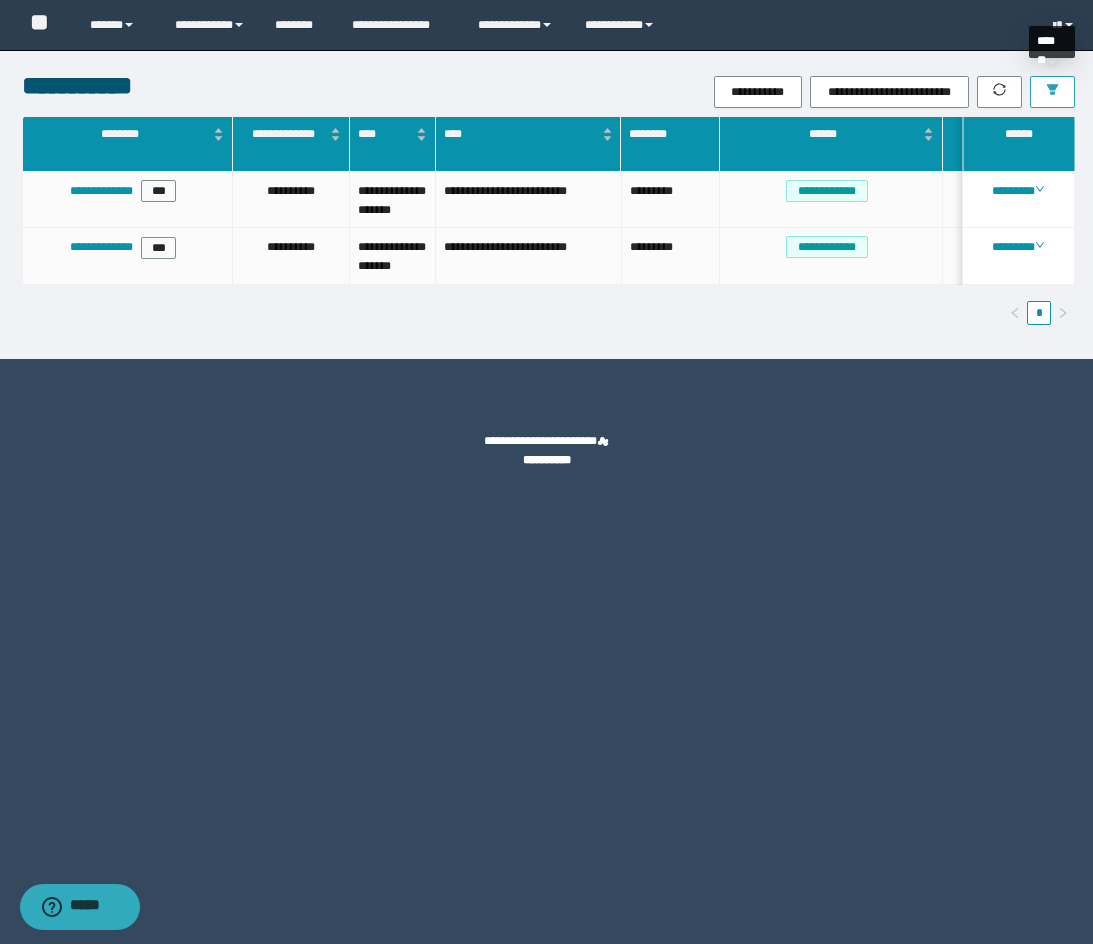 click at bounding box center [1052, 92] 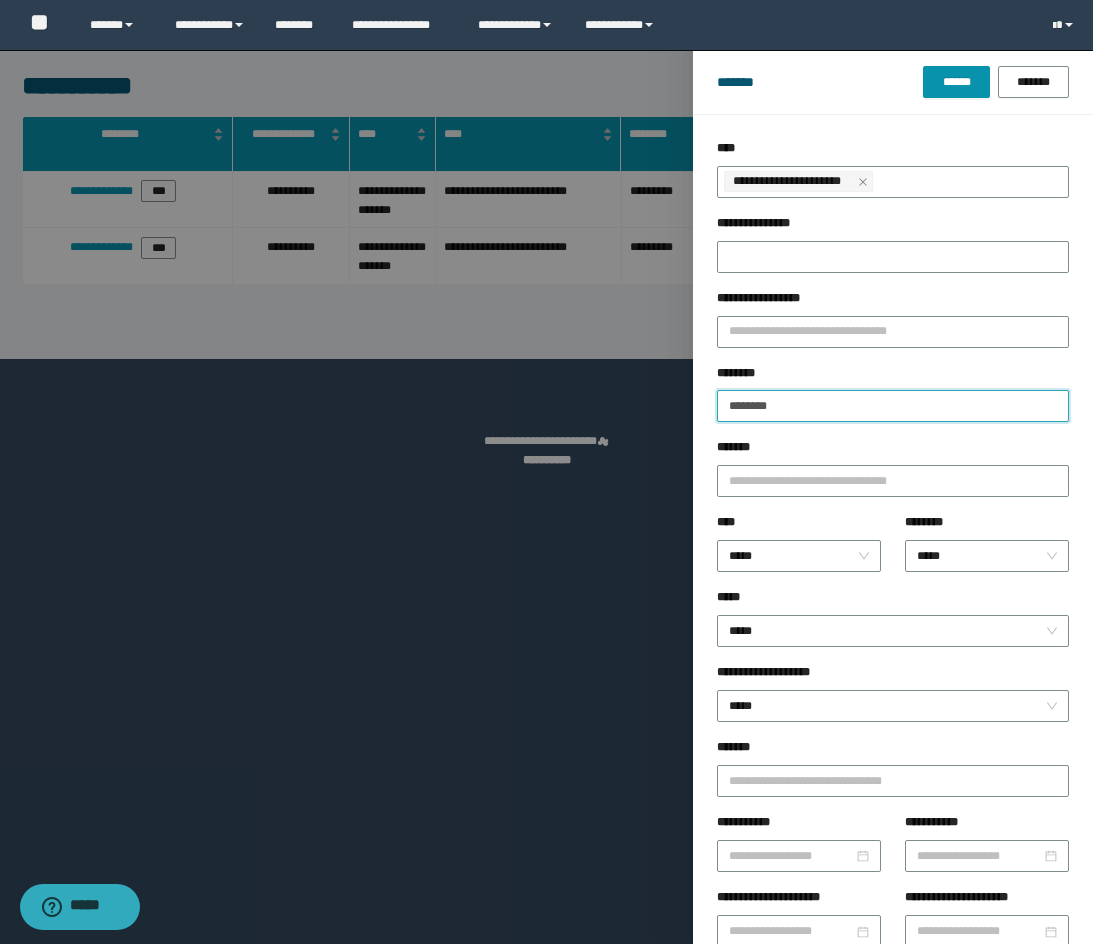 drag, startPoint x: 786, startPoint y: 407, endPoint x: 839, endPoint y: 325, distance: 97.637085 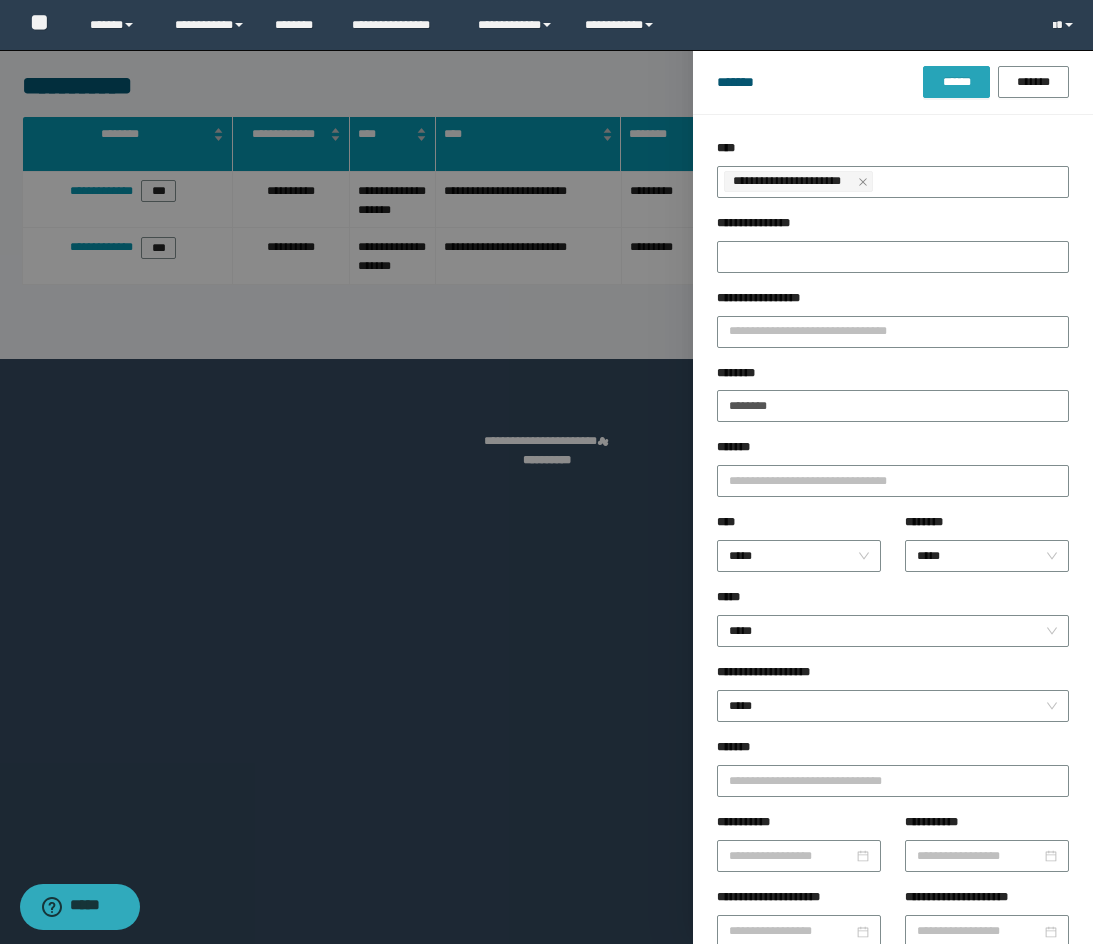 click on "******" at bounding box center [956, 82] 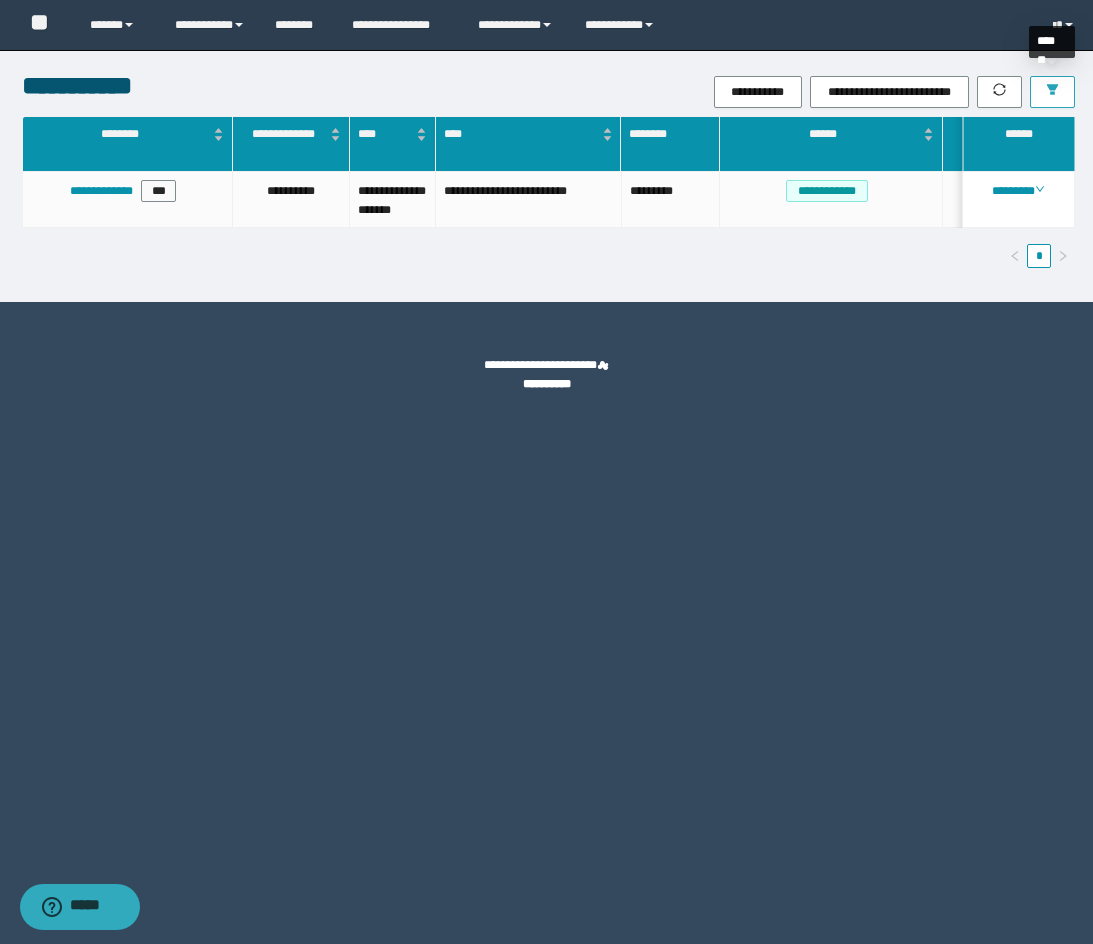 click at bounding box center (1052, 92) 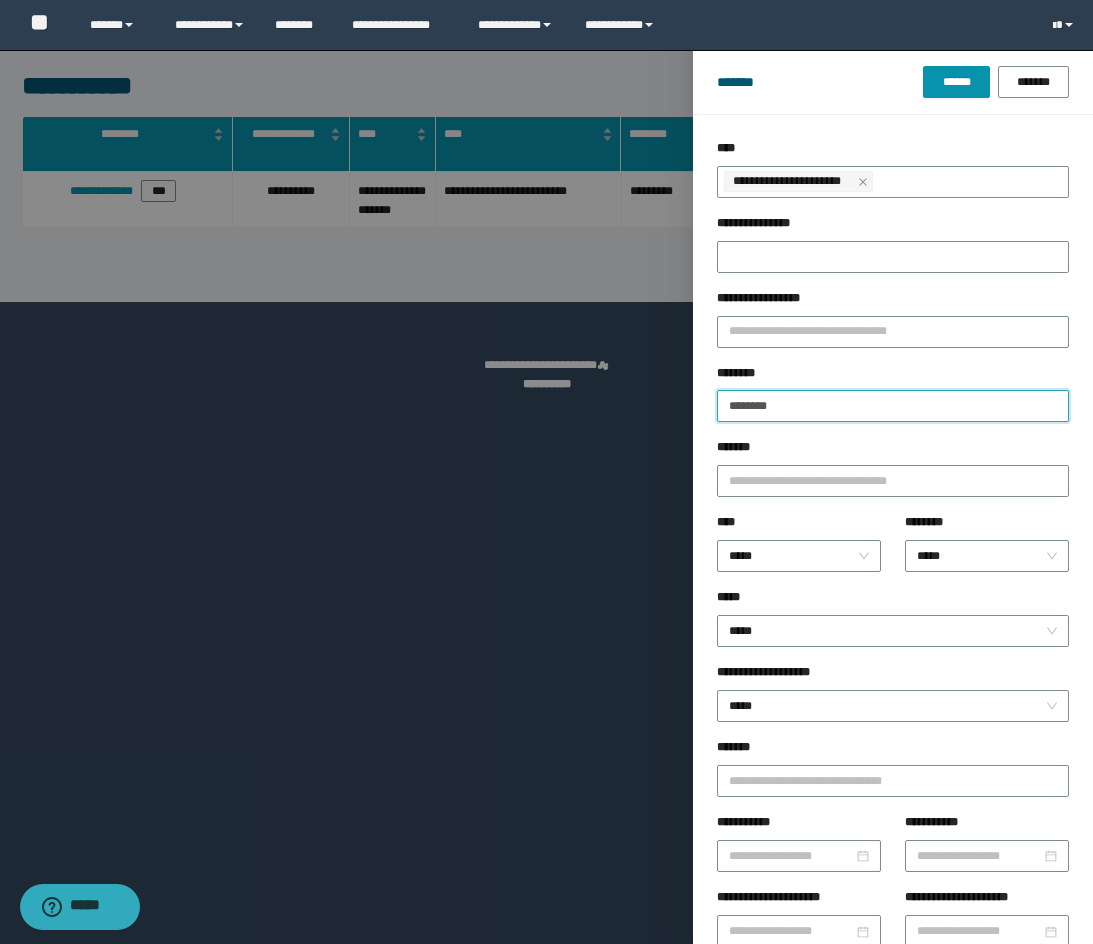 drag, startPoint x: 819, startPoint y: 402, endPoint x: 671, endPoint y: 404, distance: 148.01352 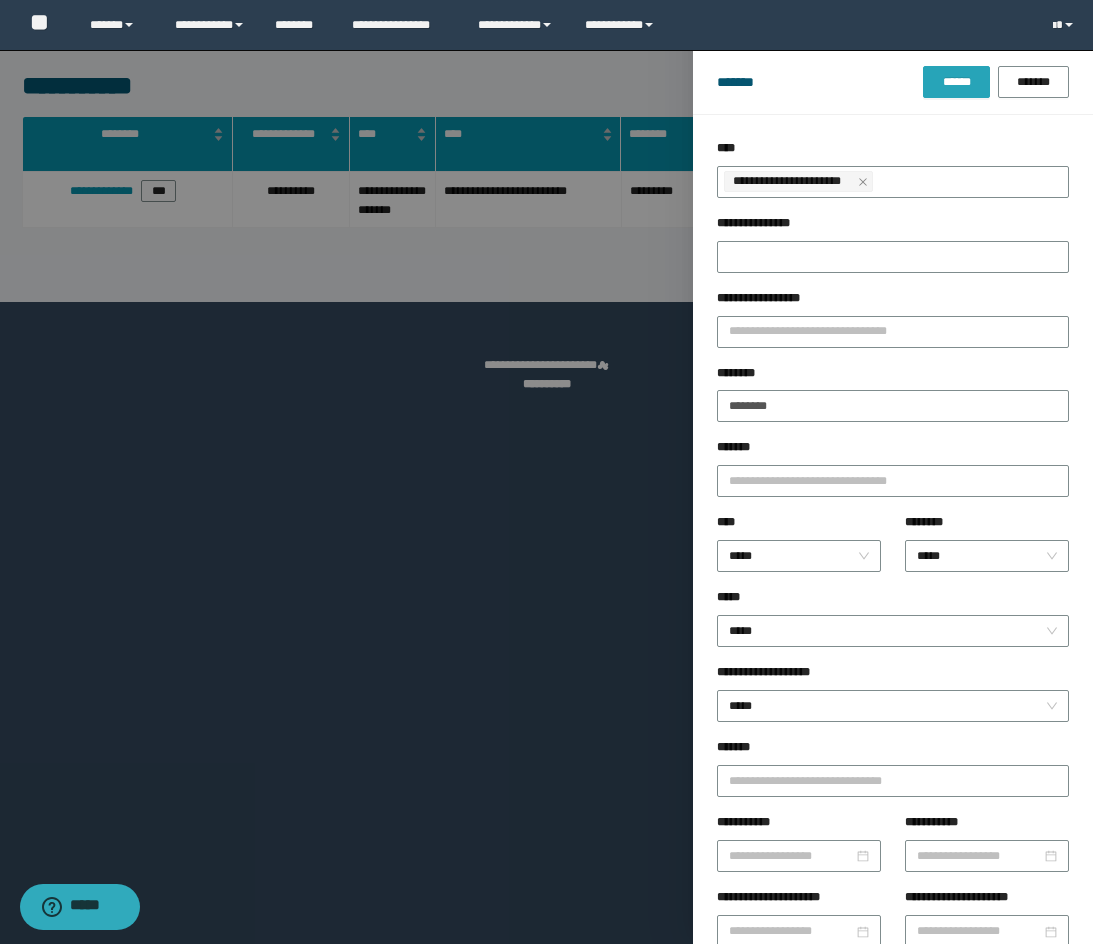 click on "******" at bounding box center [956, 82] 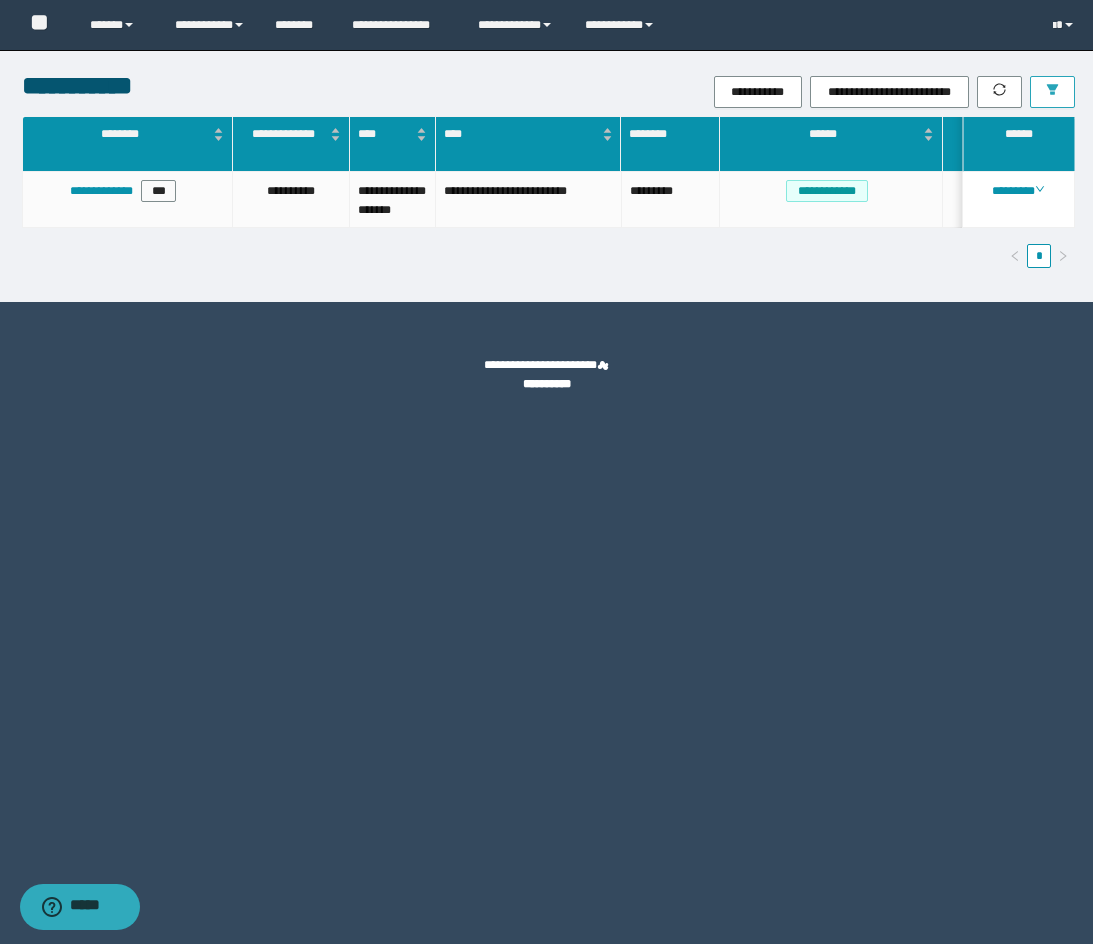 click at bounding box center (1052, 92) 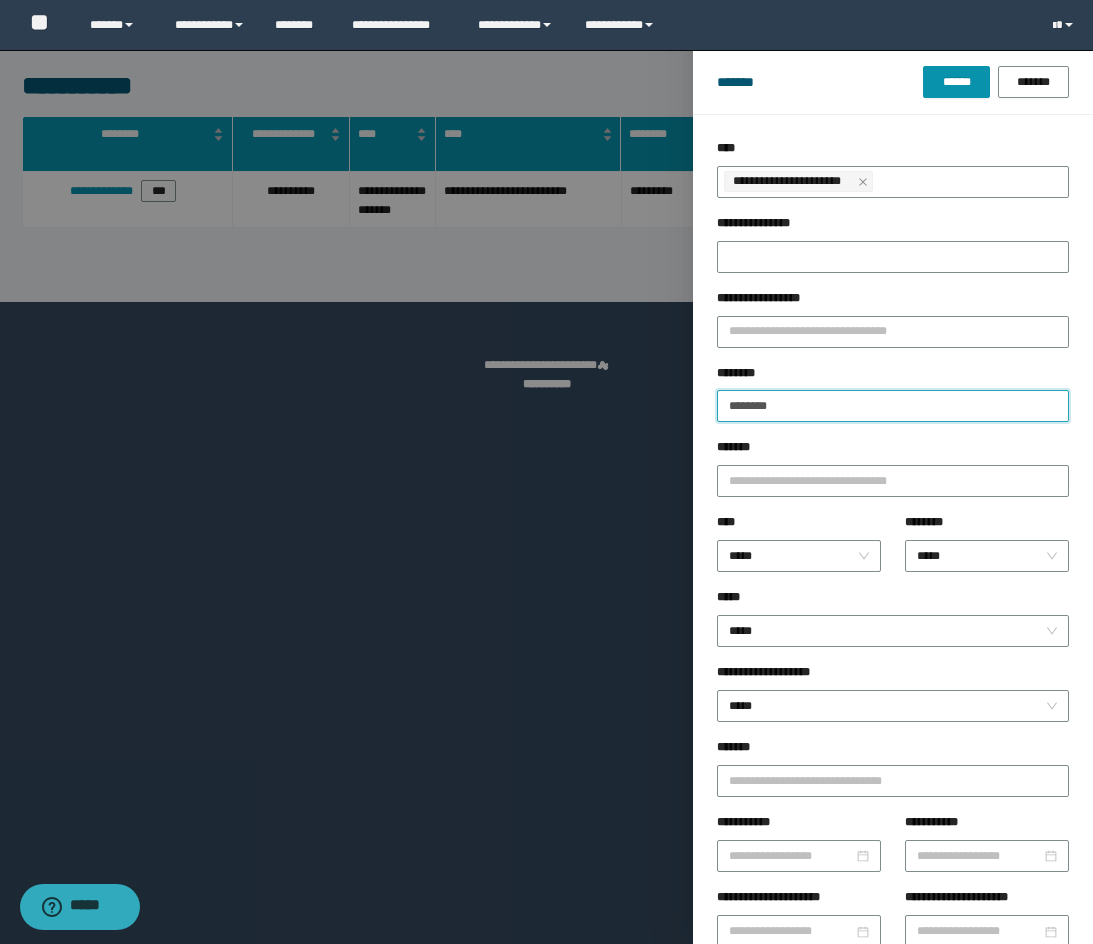 drag, startPoint x: 801, startPoint y: 414, endPoint x: 701, endPoint y: 415, distance: 100.005 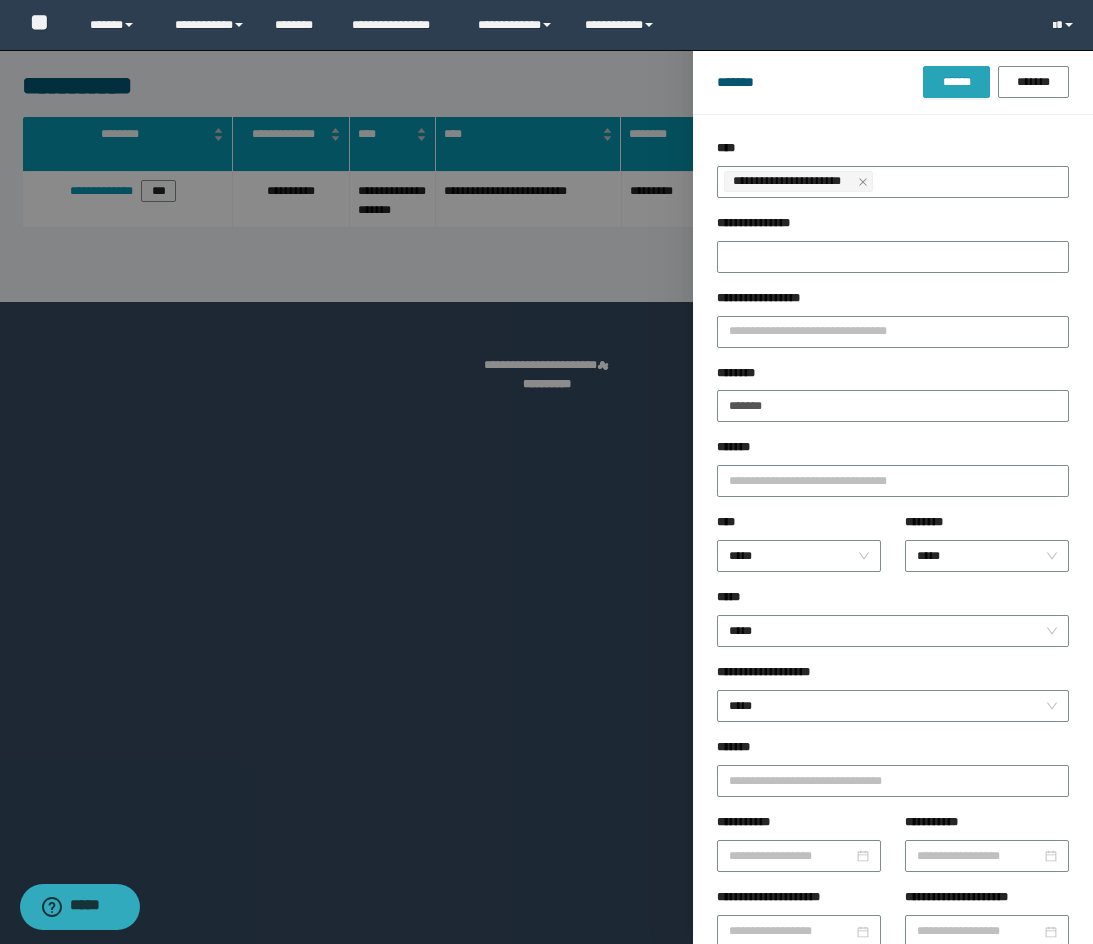 click on "******" at bounding box center [956, 82] 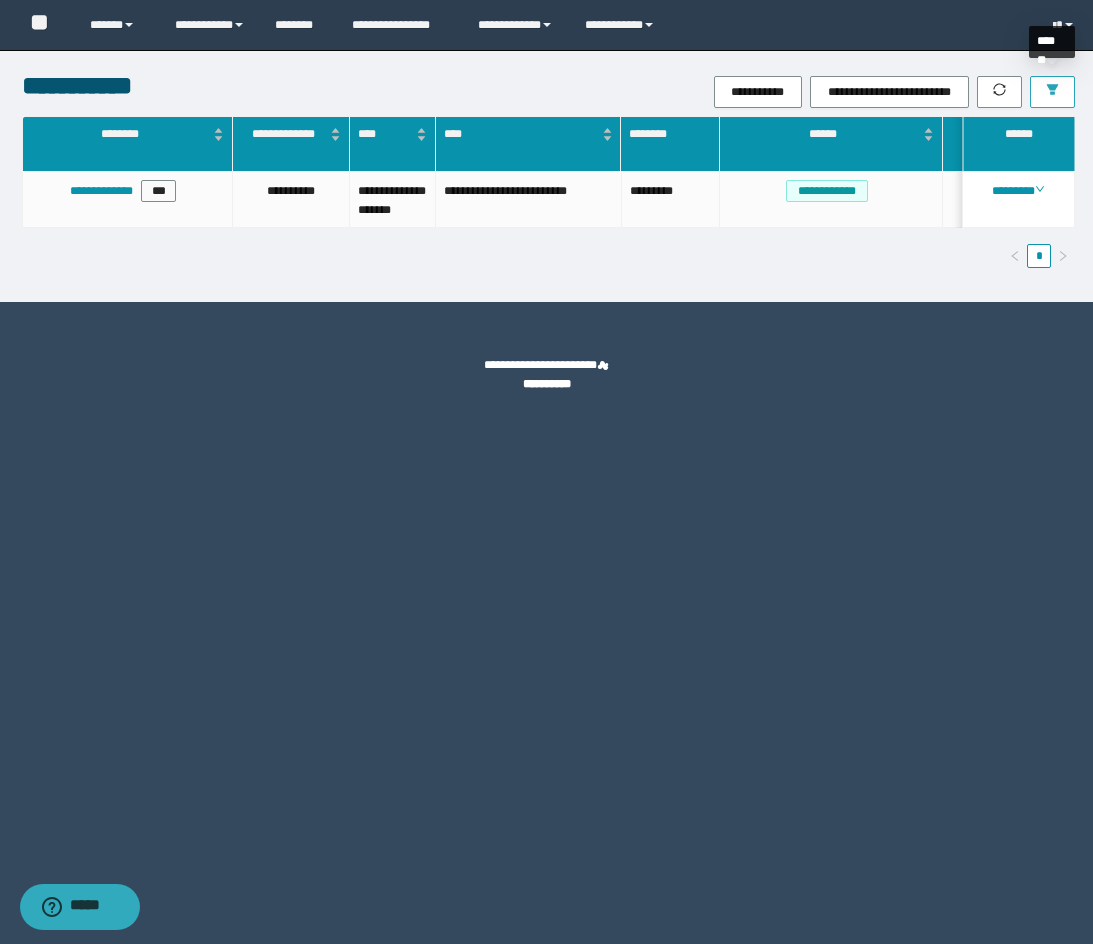 click at bounding box center [1052, 92] 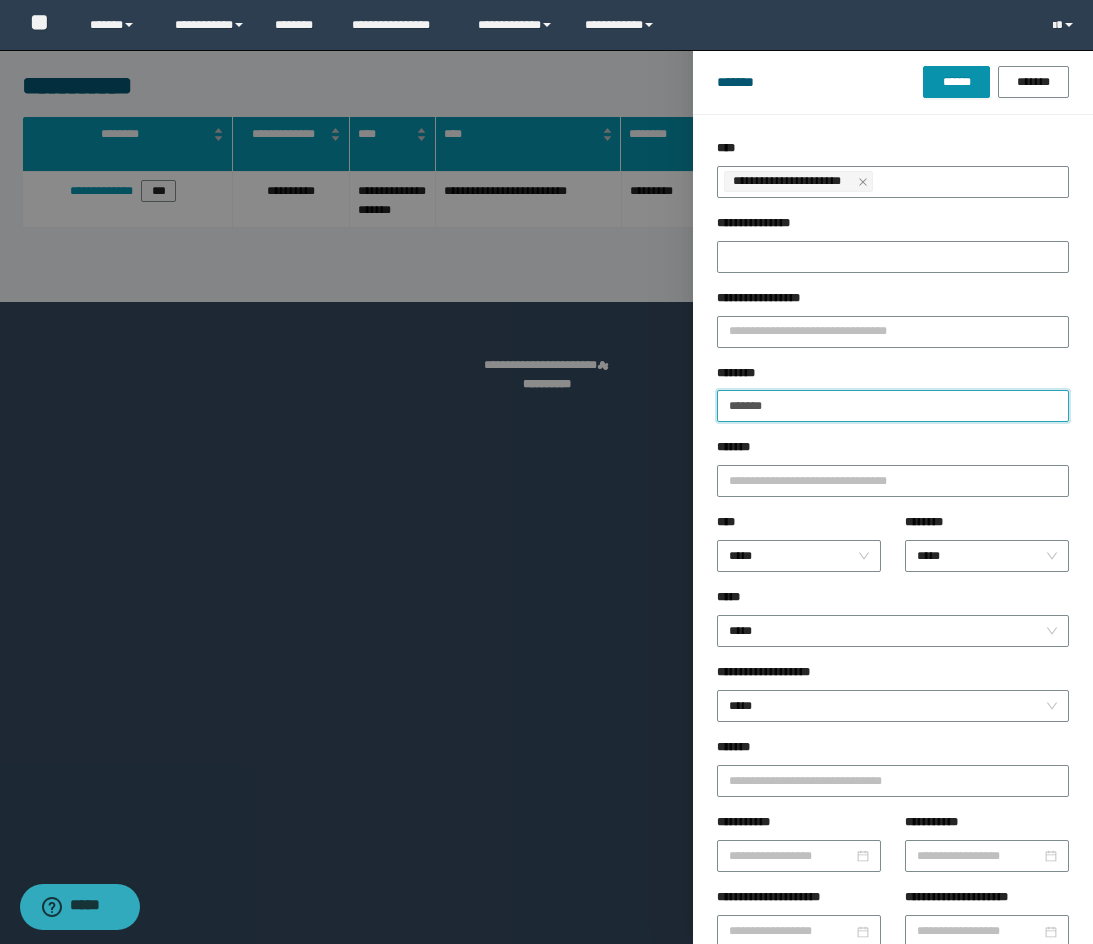 drag, startPoint x: 812, startPoint y: 408, endPoint x: 701, endPoint y: 410, distance: 111.01801 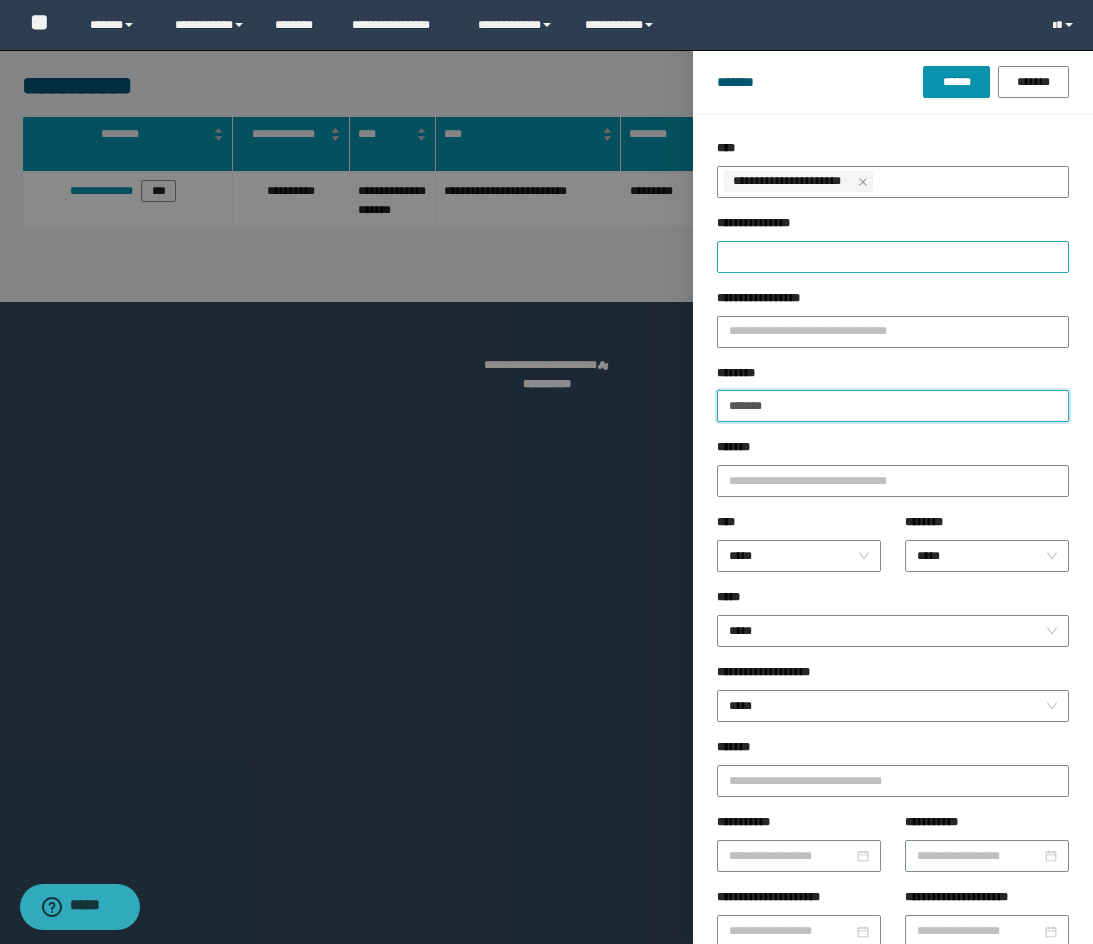 paste on "*" 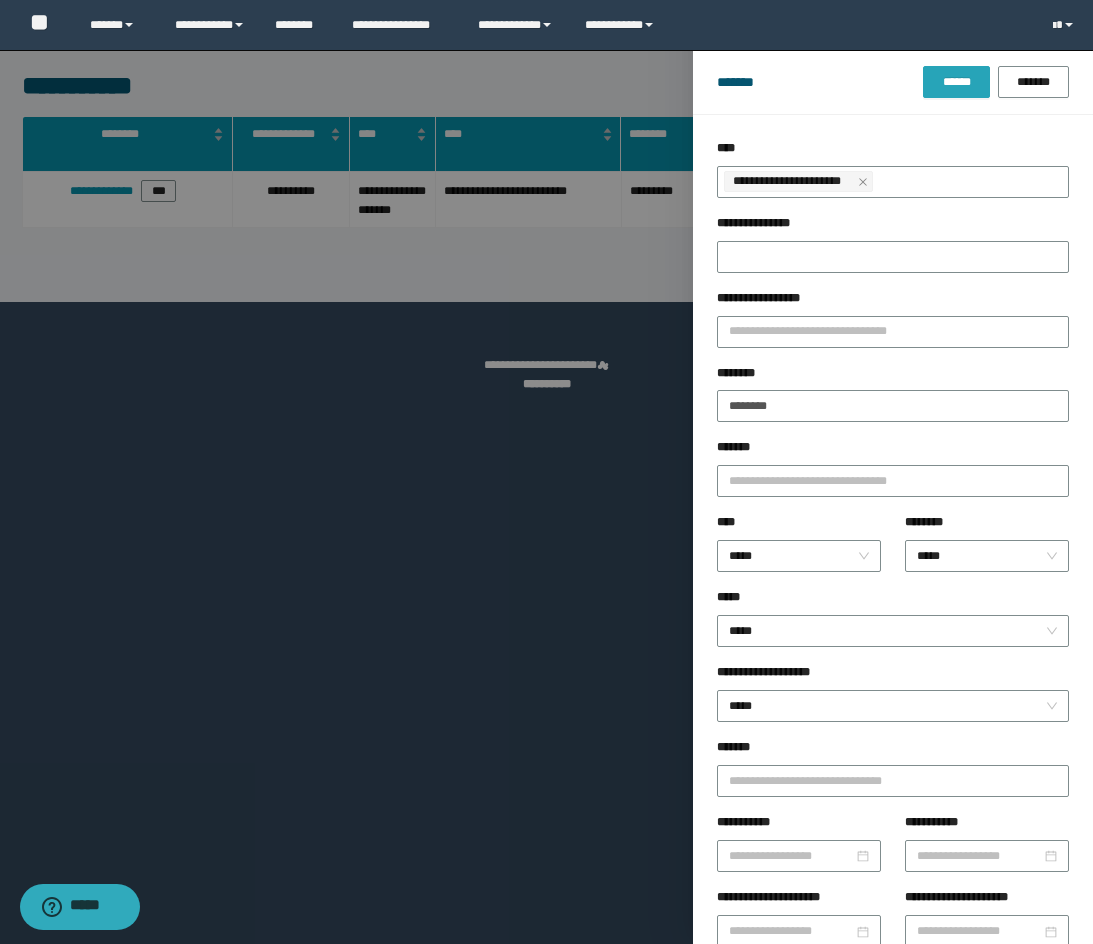 click on "******" at bounding box center (956, 82) 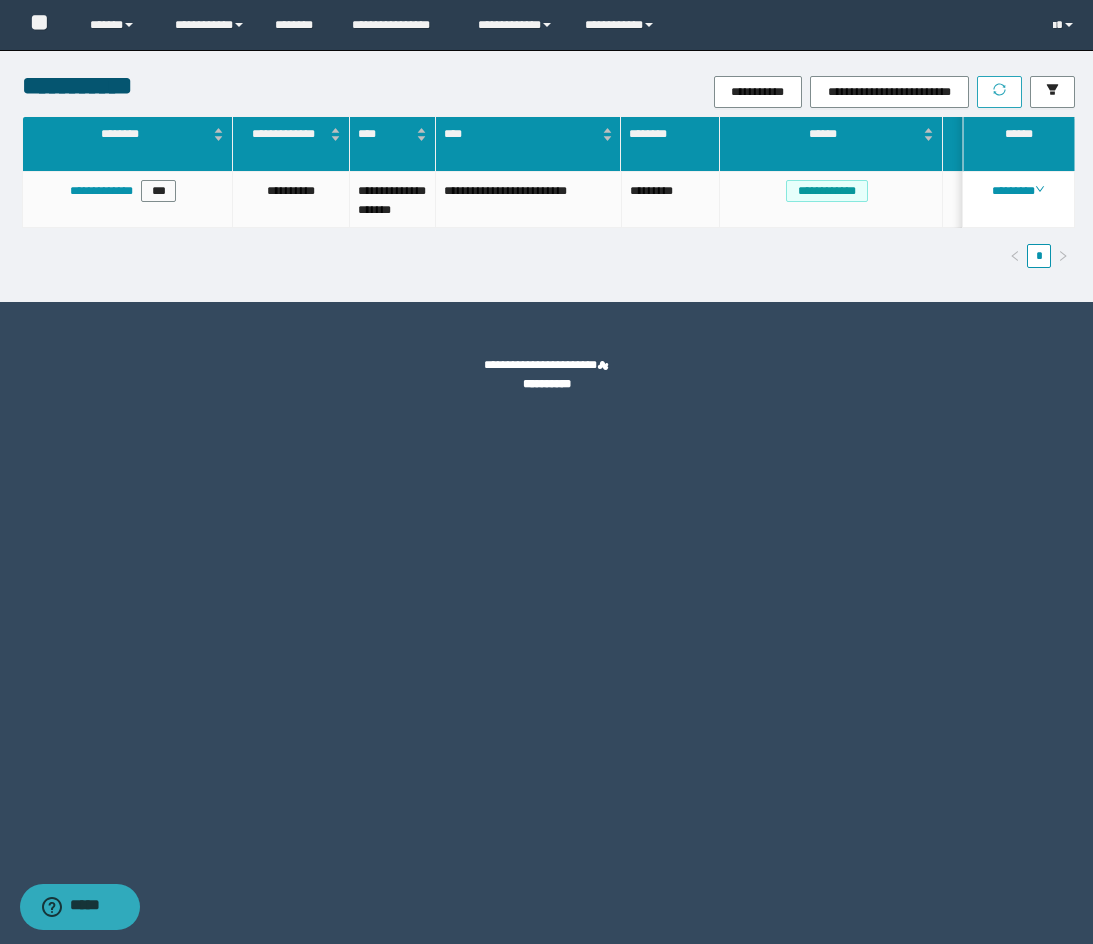 click at bounding box center (999, 92) 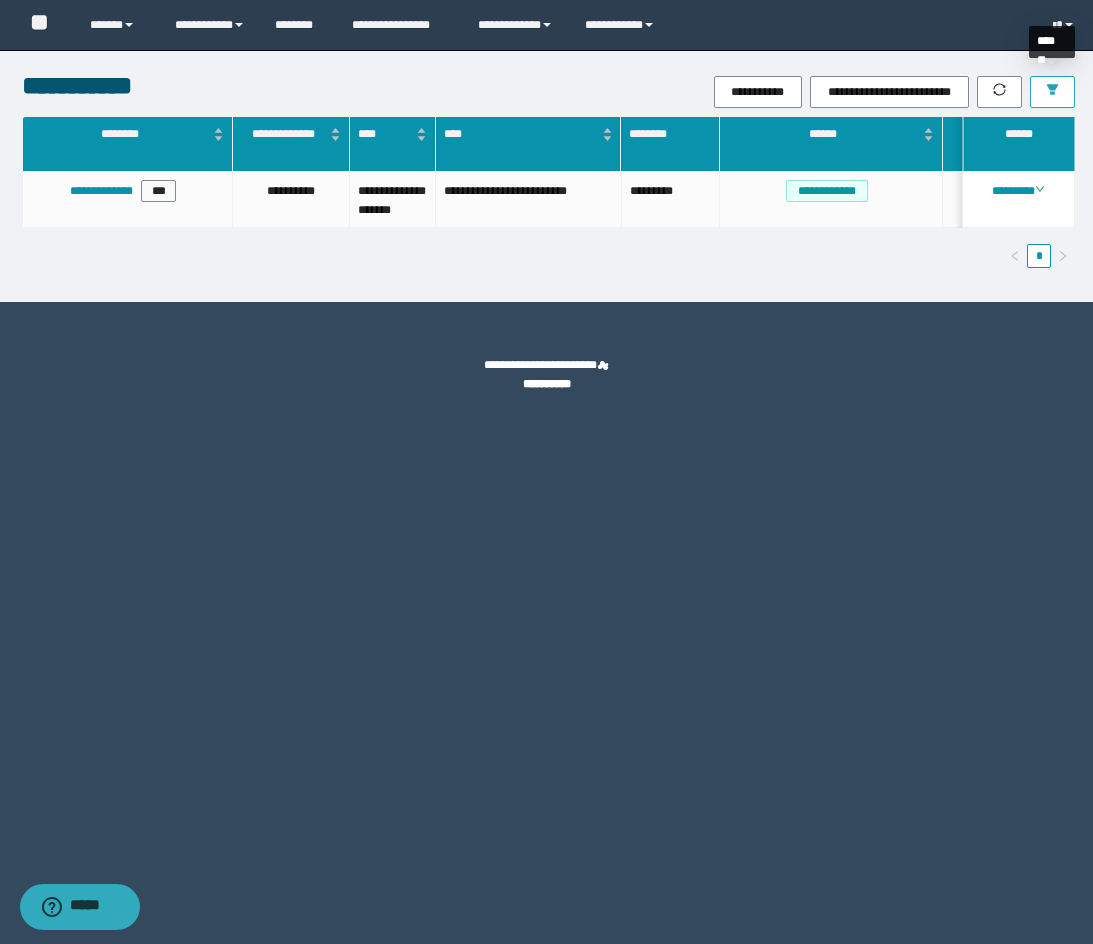 click at bounding box center (1052, 92) 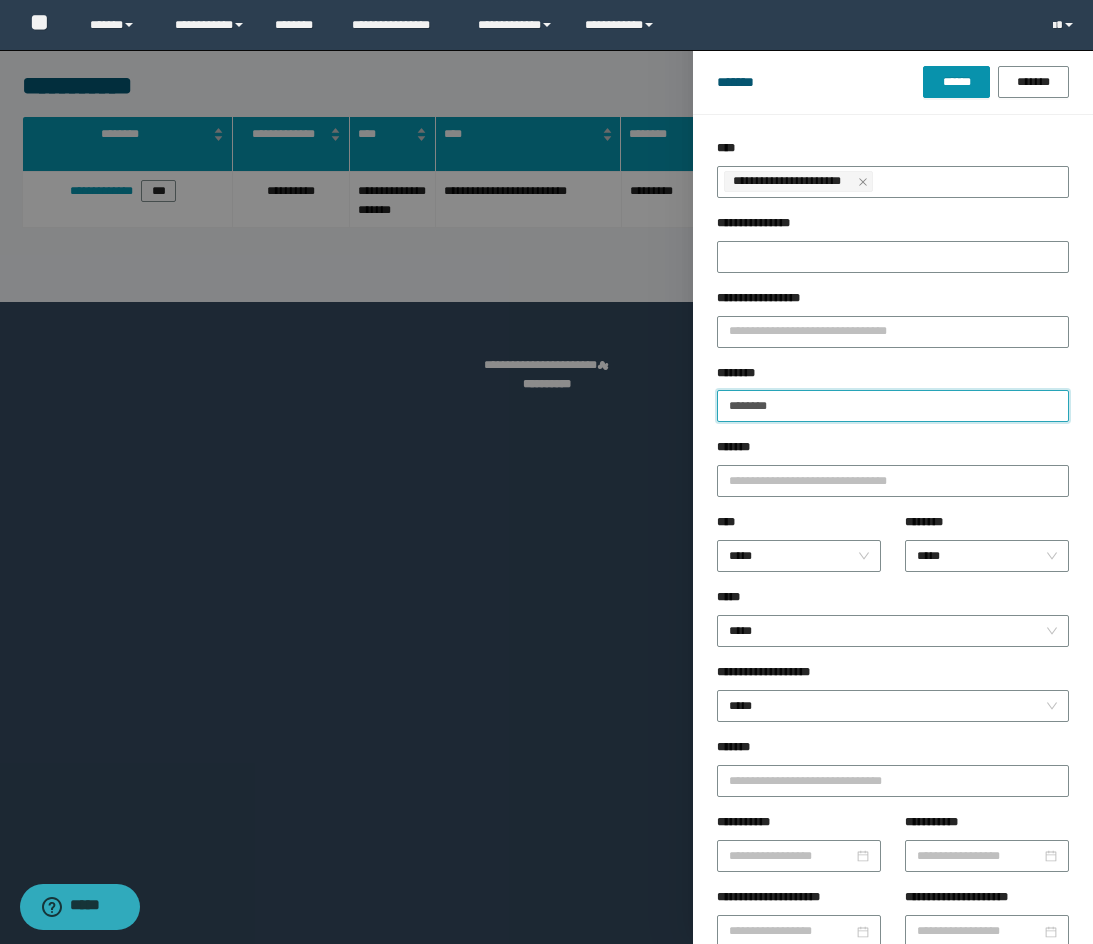 drag, startPoint x: 850, startPoint y: 413, endPoint x: 699, endPoint y: 413, distance: 151 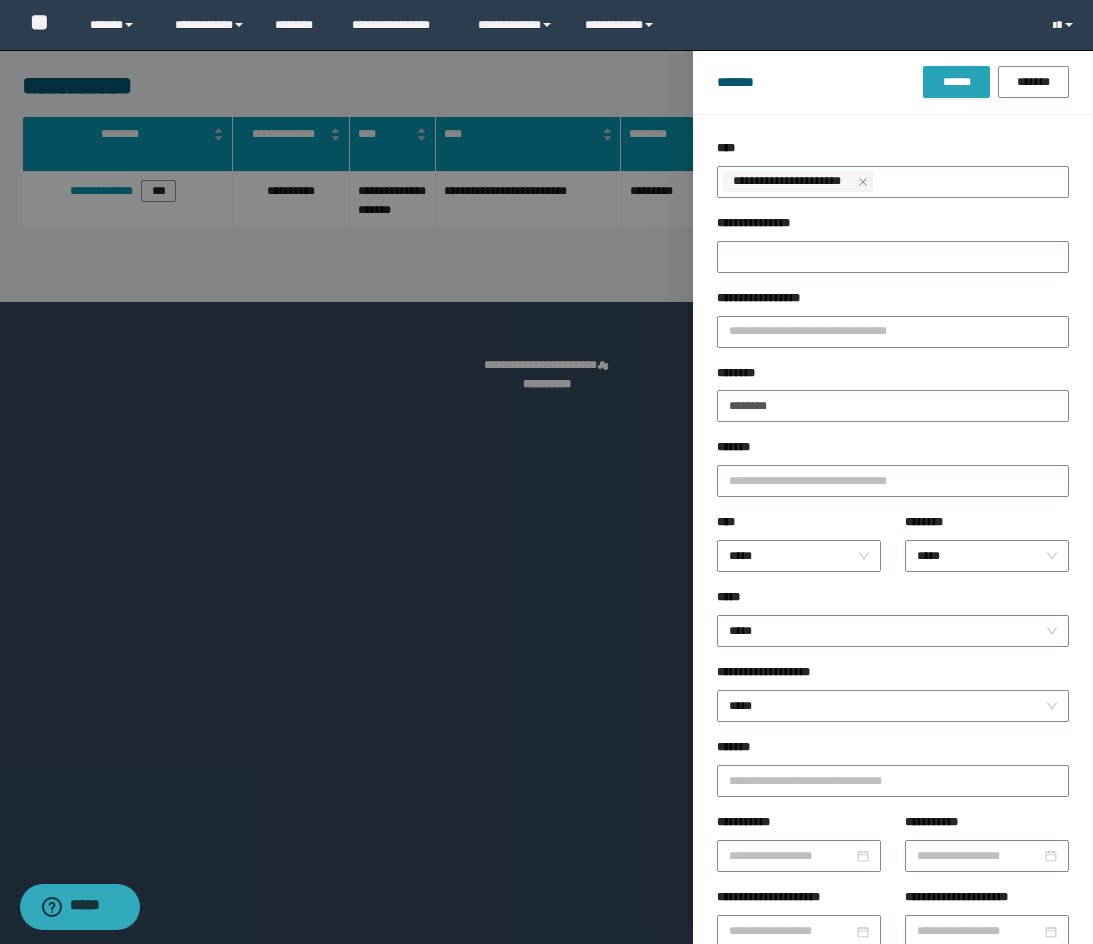 click on "******" at bounding box center [956, 82] 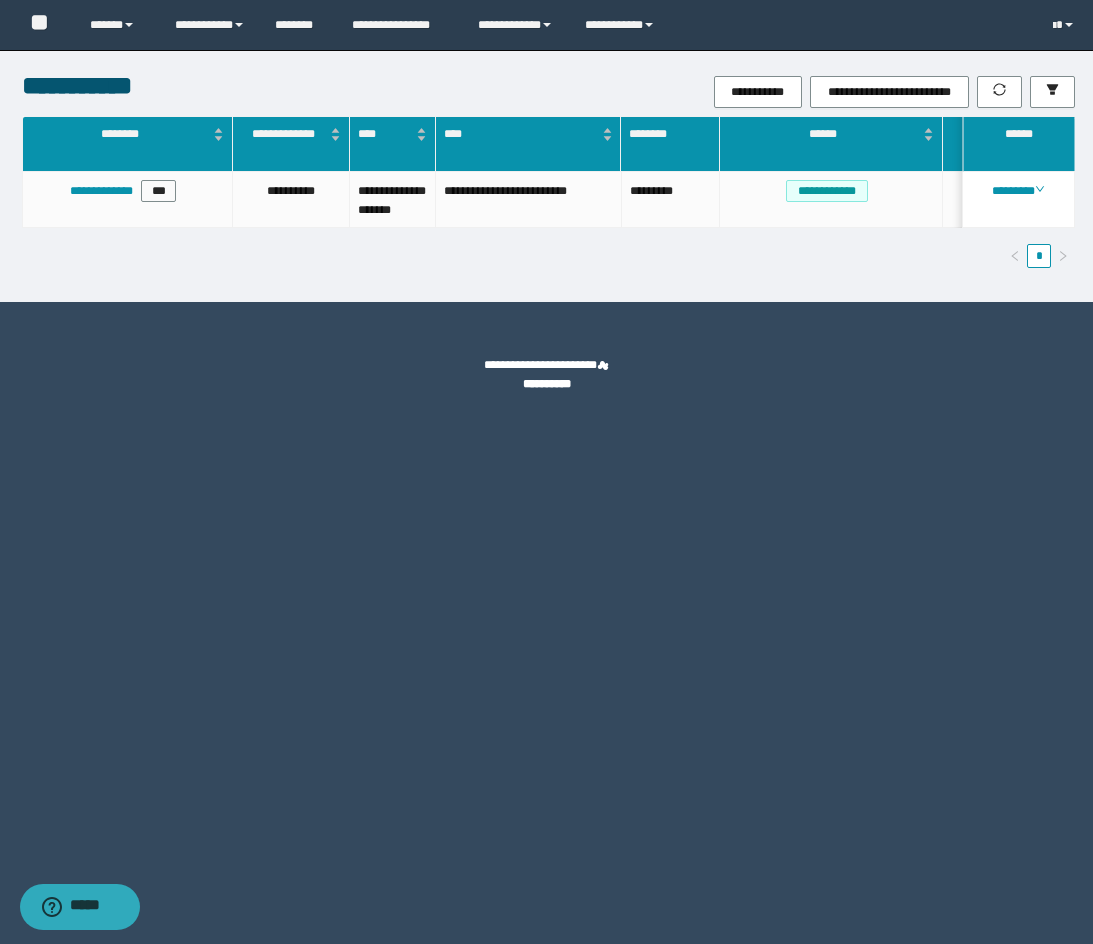 click on "**********" at bounding box center (894, 92) 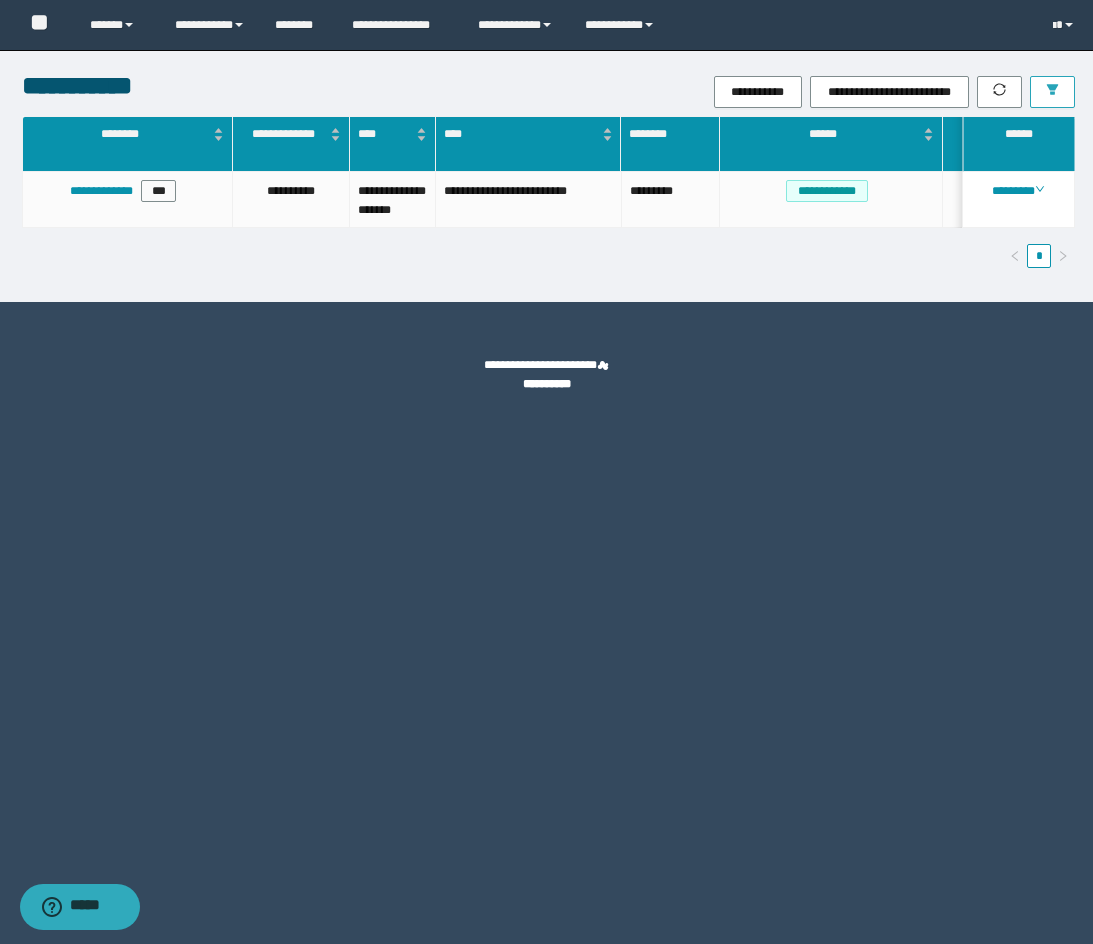 click at bounding box center (1052, 92) 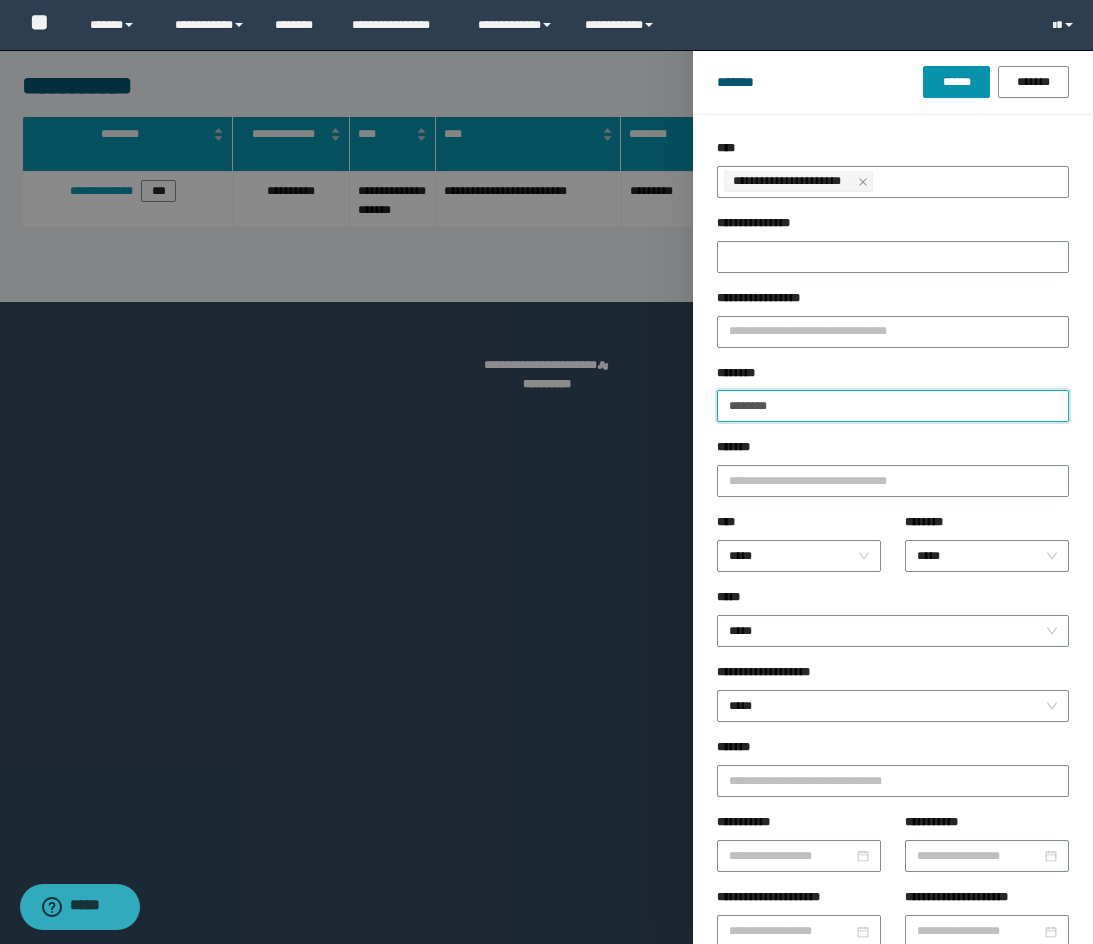 drag, startPoint x: 792, startPoint y: 403, endPoint x: 714, endPoint y: 397, distance: 78.23043 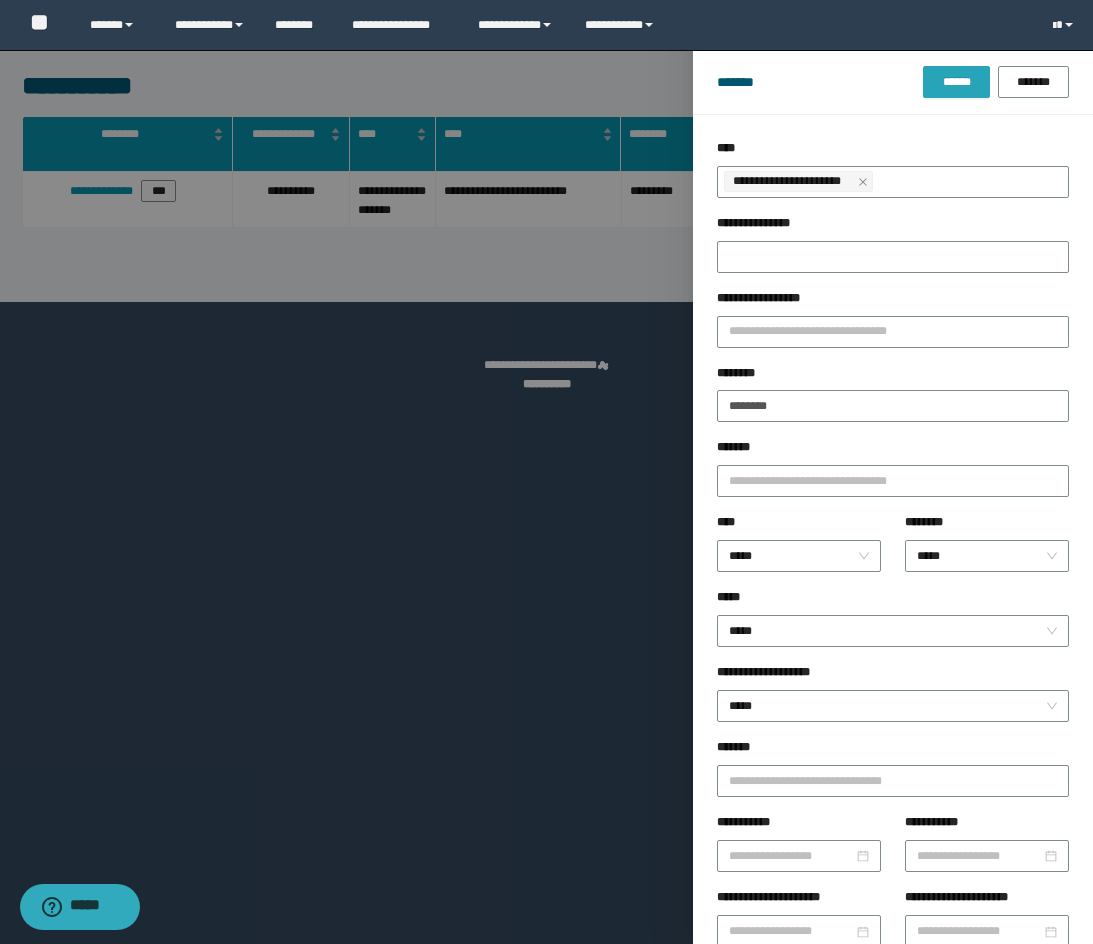 click on "******" at bounding box center (956, 82) 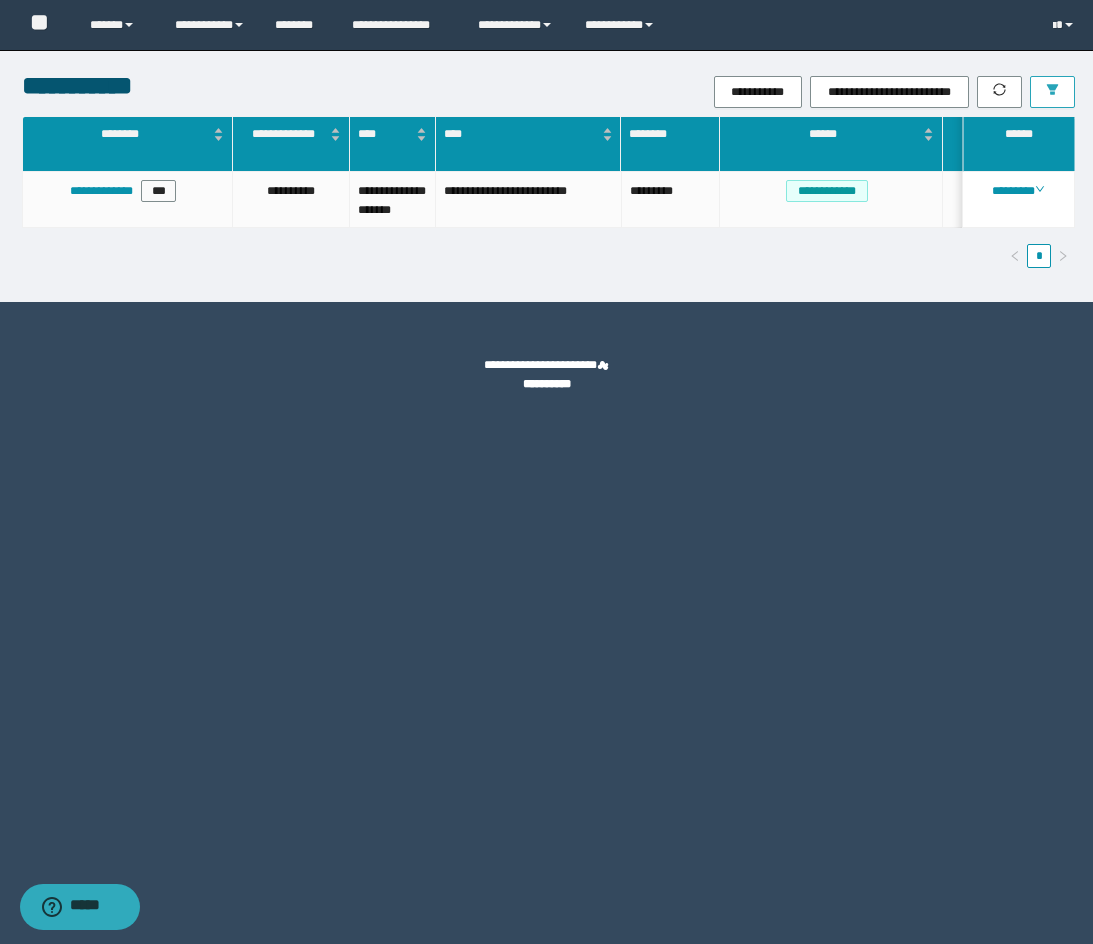 click at bounding box center (1052, 92) 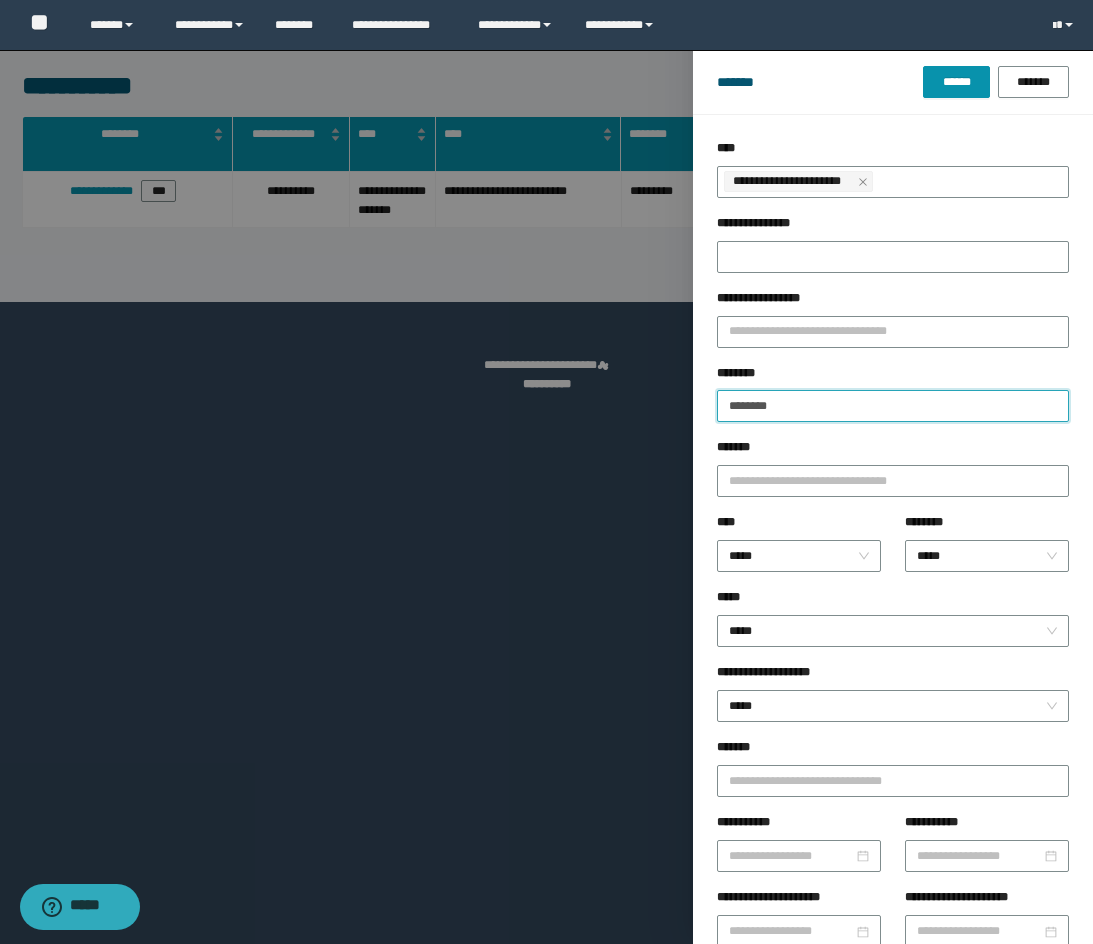 drag, startPoint x: 815, startPoint y: 398, endPoint x: 658, endPoint y: 418, distance: 158.26875 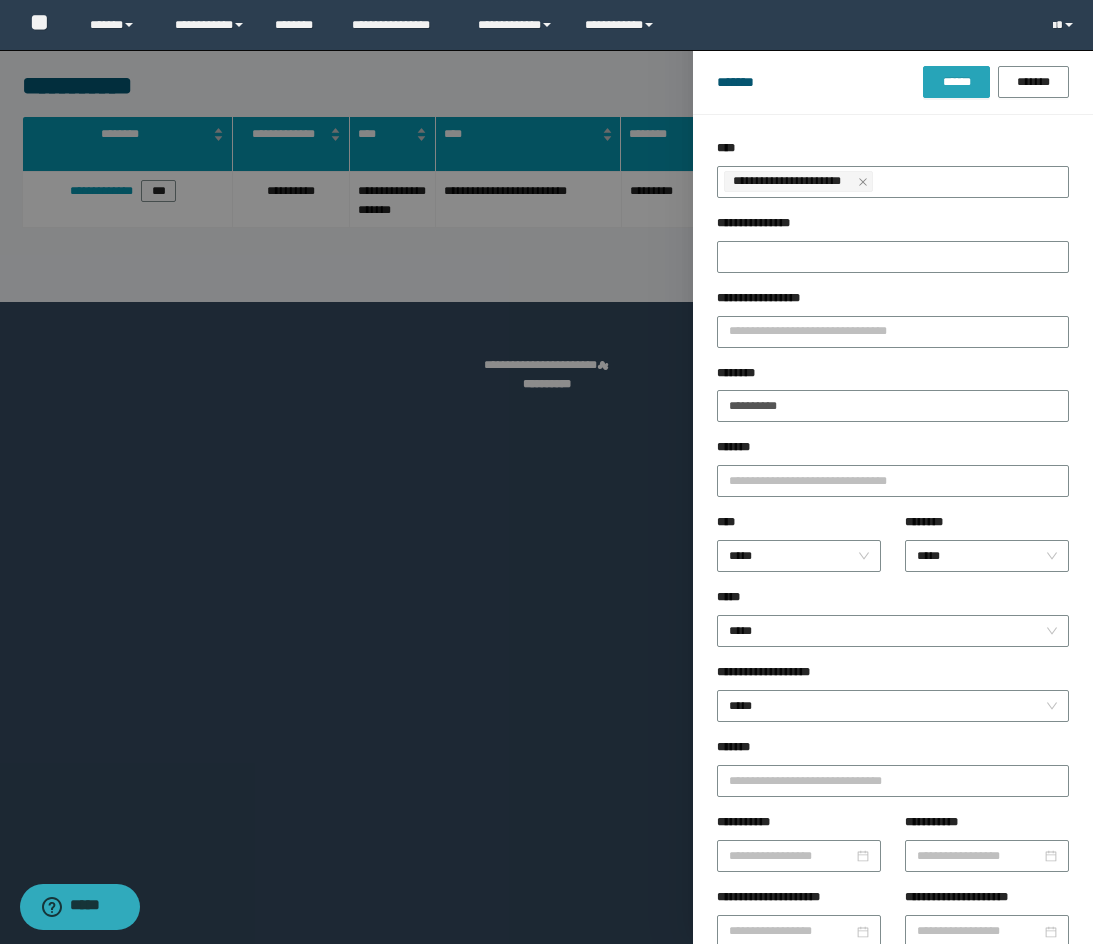 click on "******" at bounding box center [956, 82] 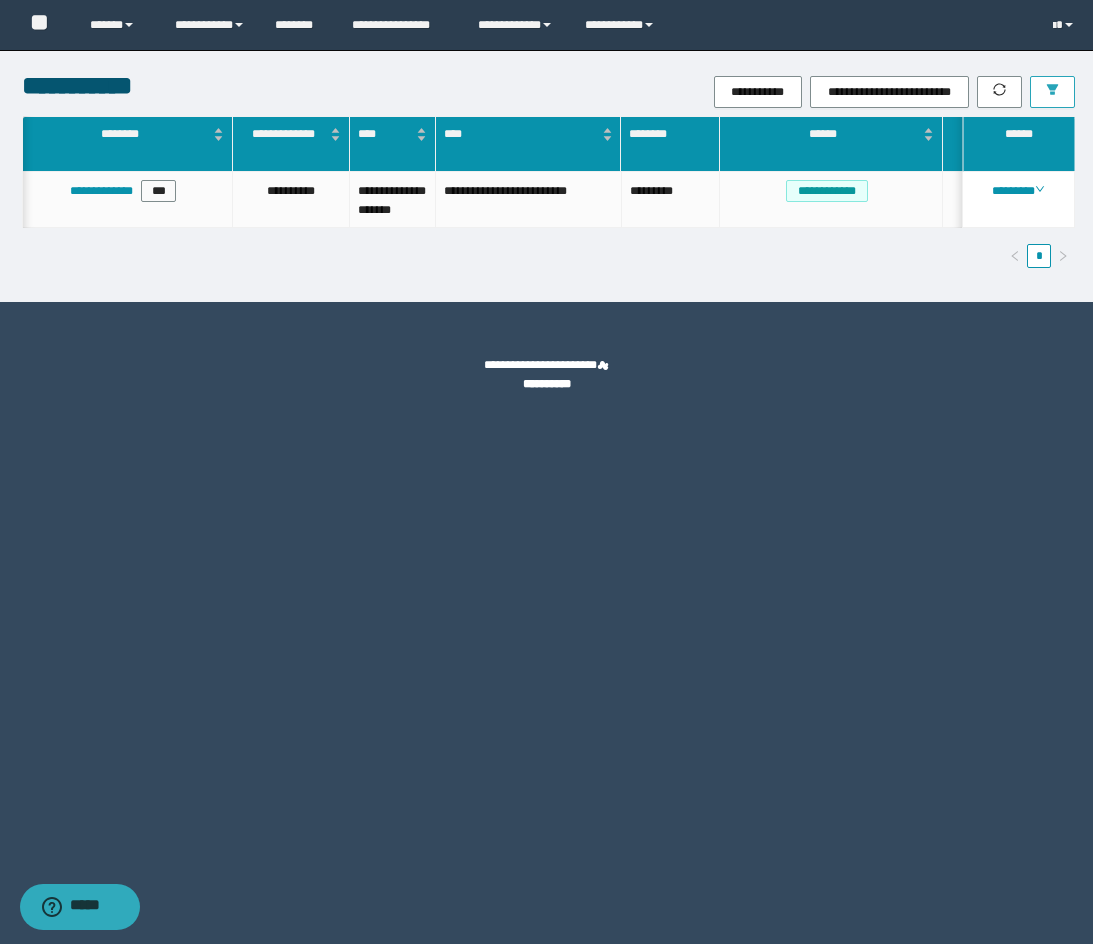 scroll, scrollTop: 0, scrollLeft: 250, axis: horizontal 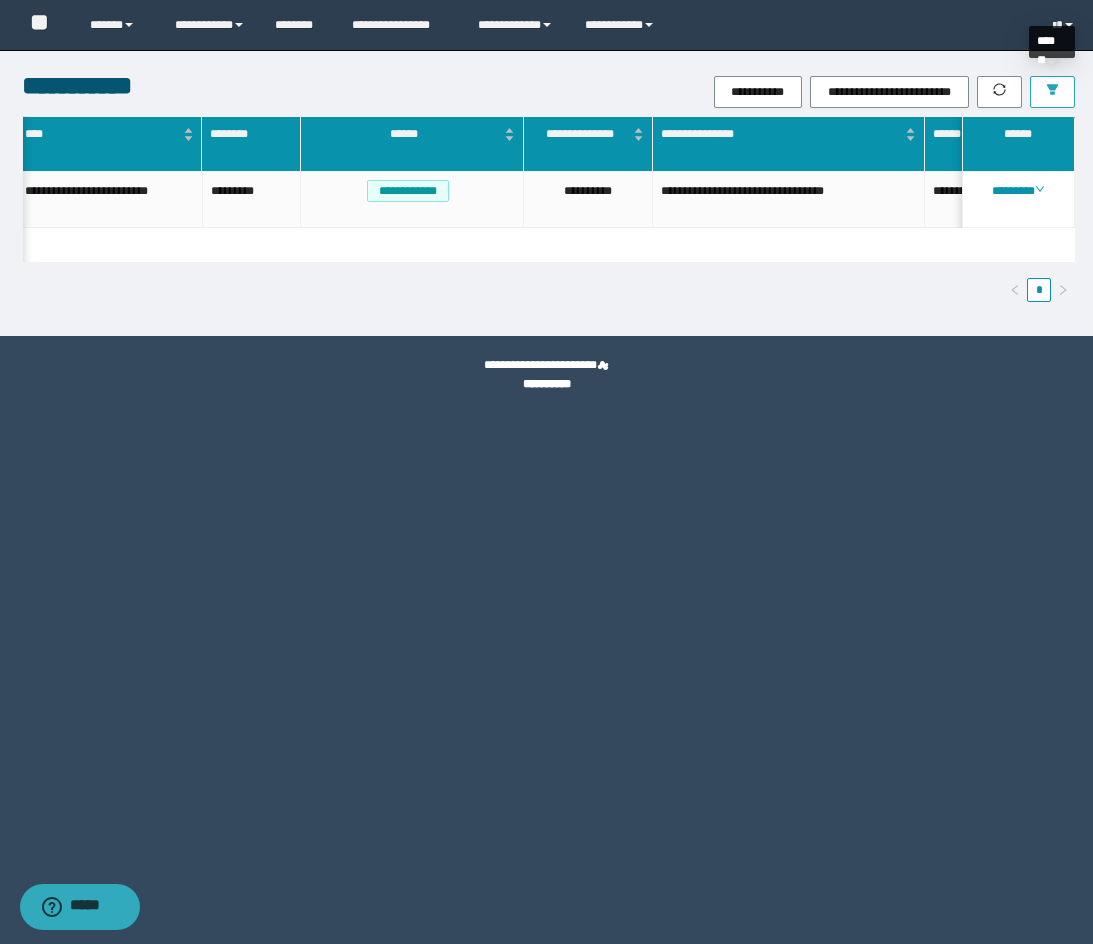 click 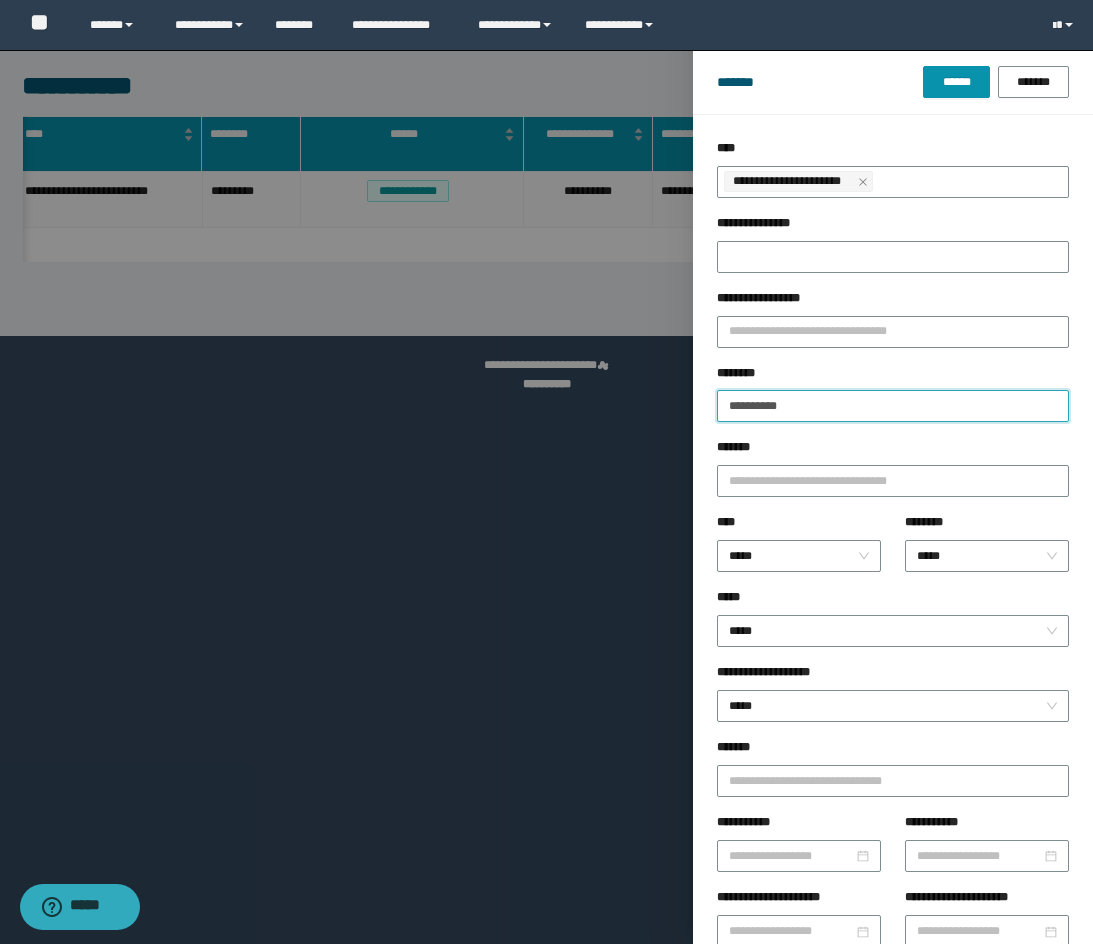 drag, startPoint x: 826, startPoint y: 415, endPoint x: 713, endPoint y: 405, distance: 113.44161 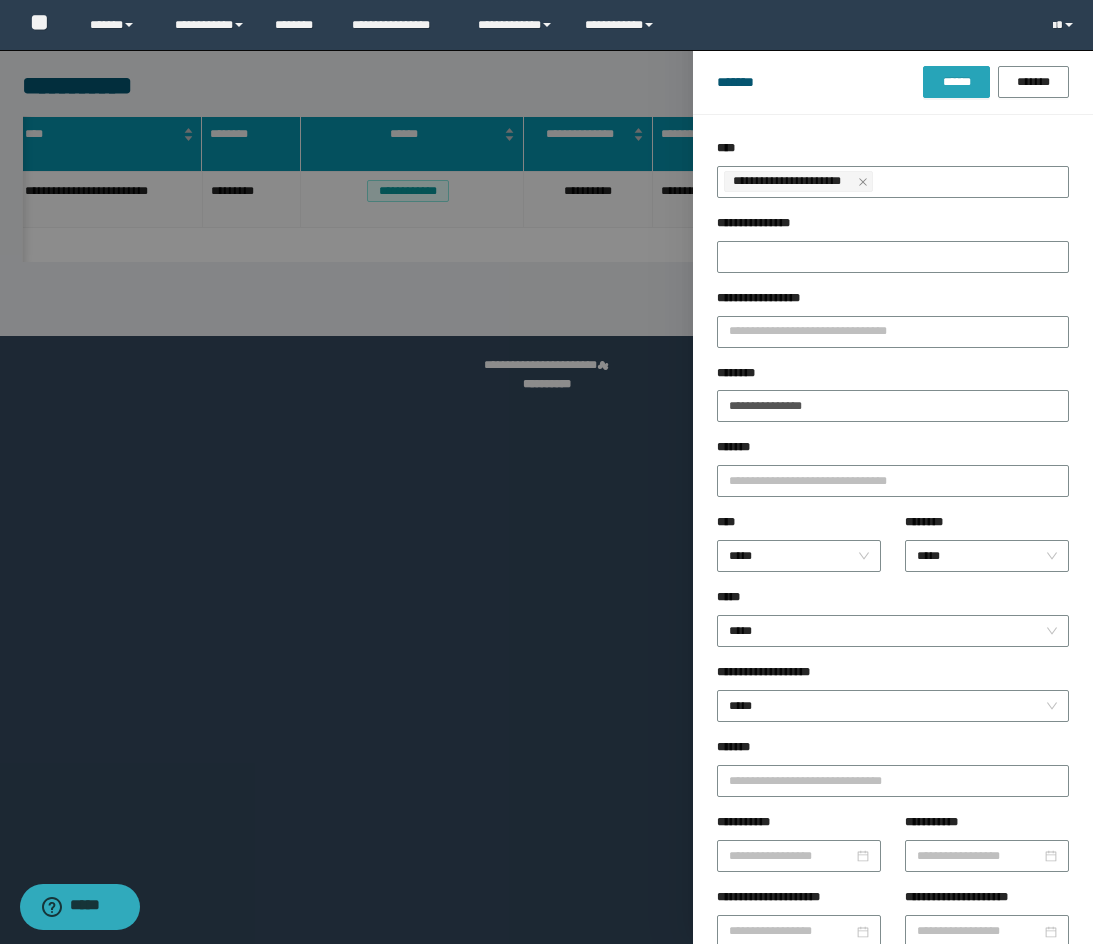 click on "******" at bounding box center (956, 82) 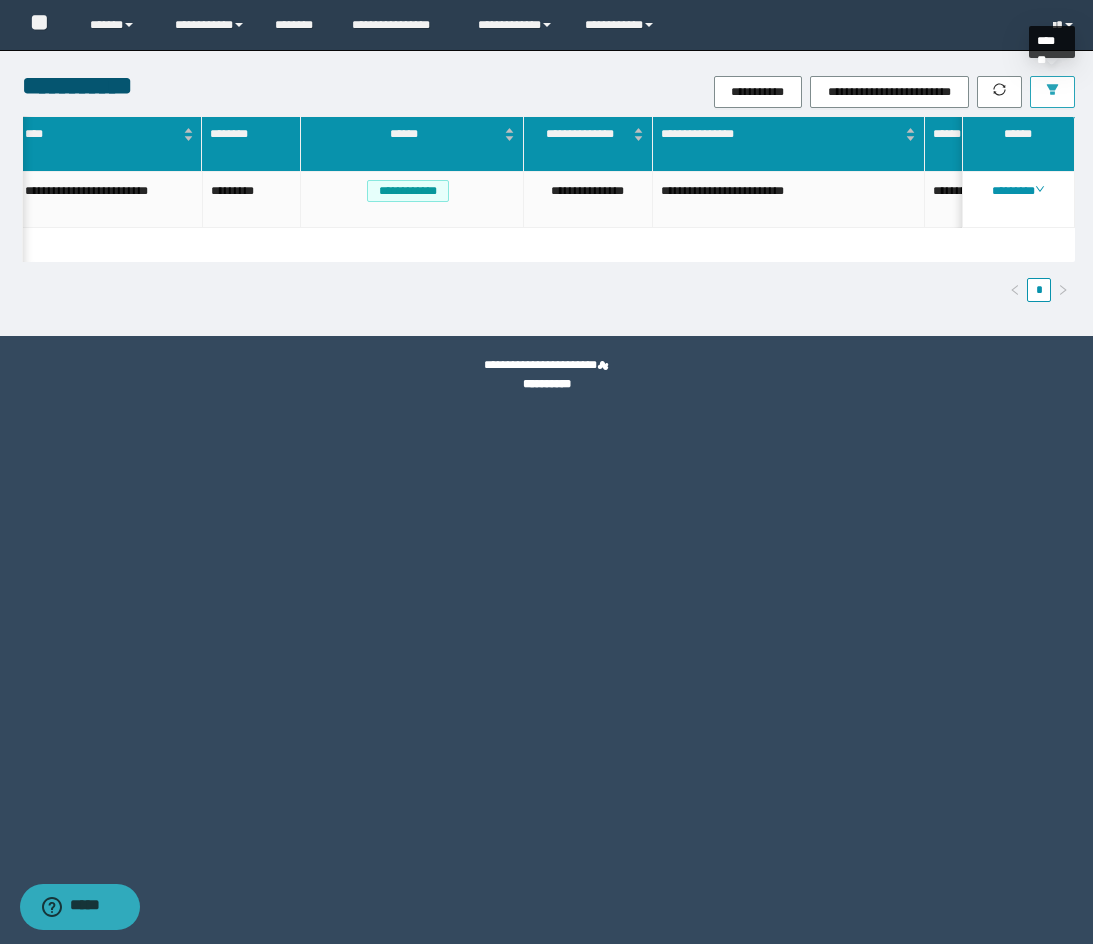 click at bounding box center [1052, 92] 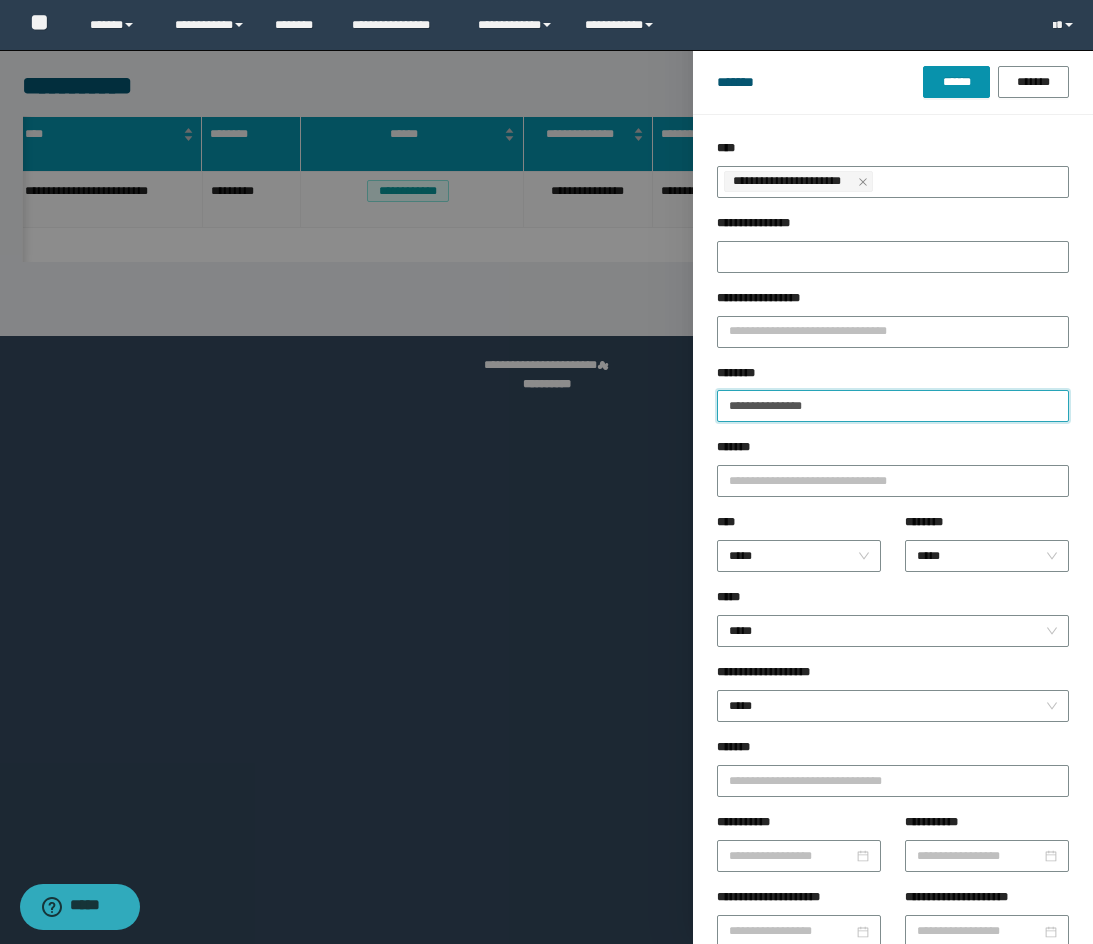 drag, startPoint x: 843, startPoint y: 405, endPoint x: 715, endPoint y: 405, distance: 128 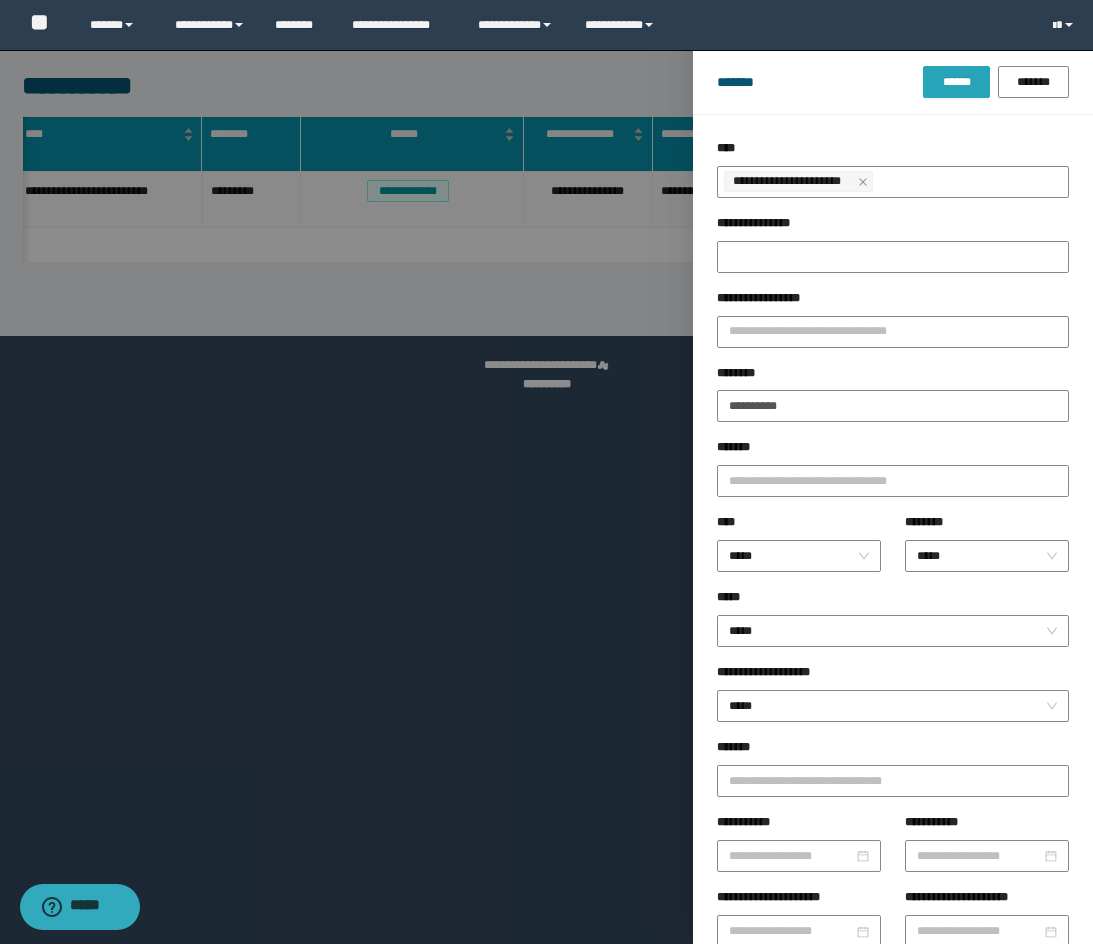 click on "******" at bounding box center [956, 82] 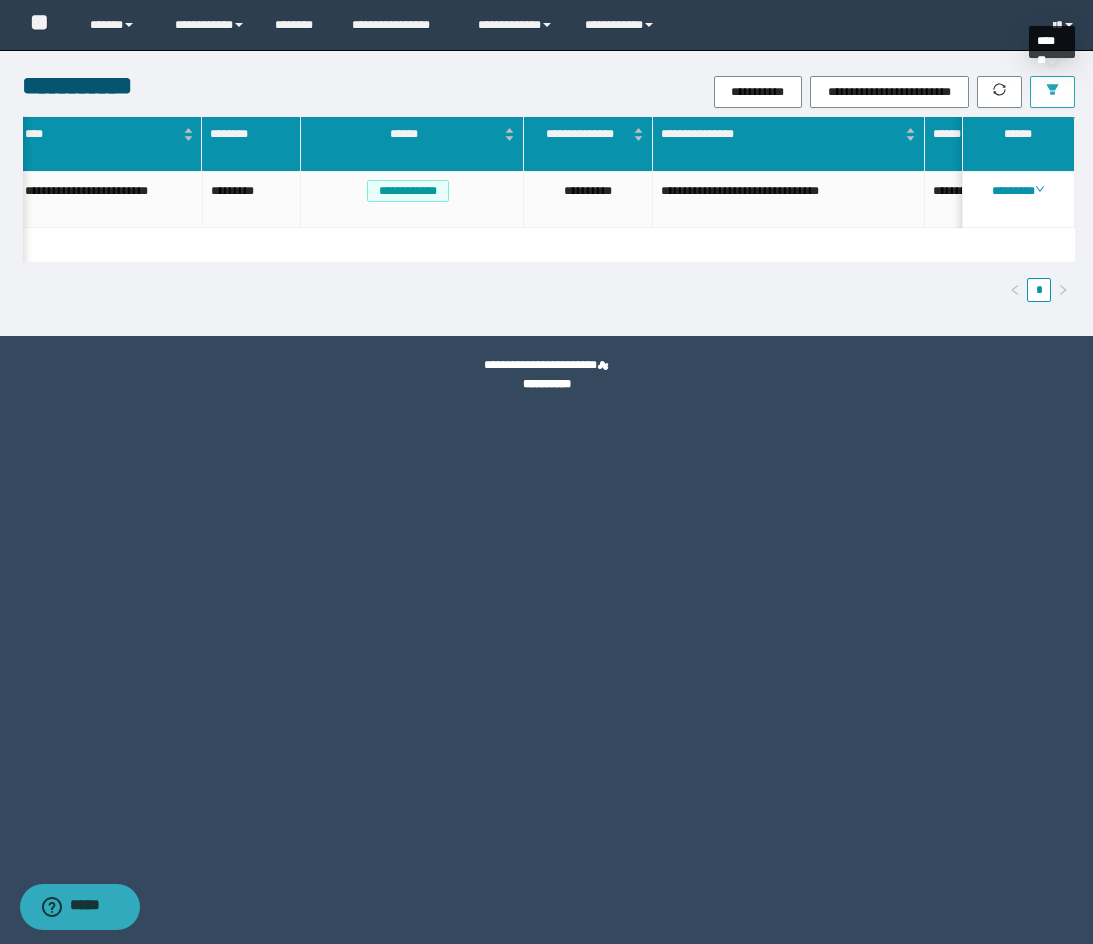 click at bounding box center (1052, 92) 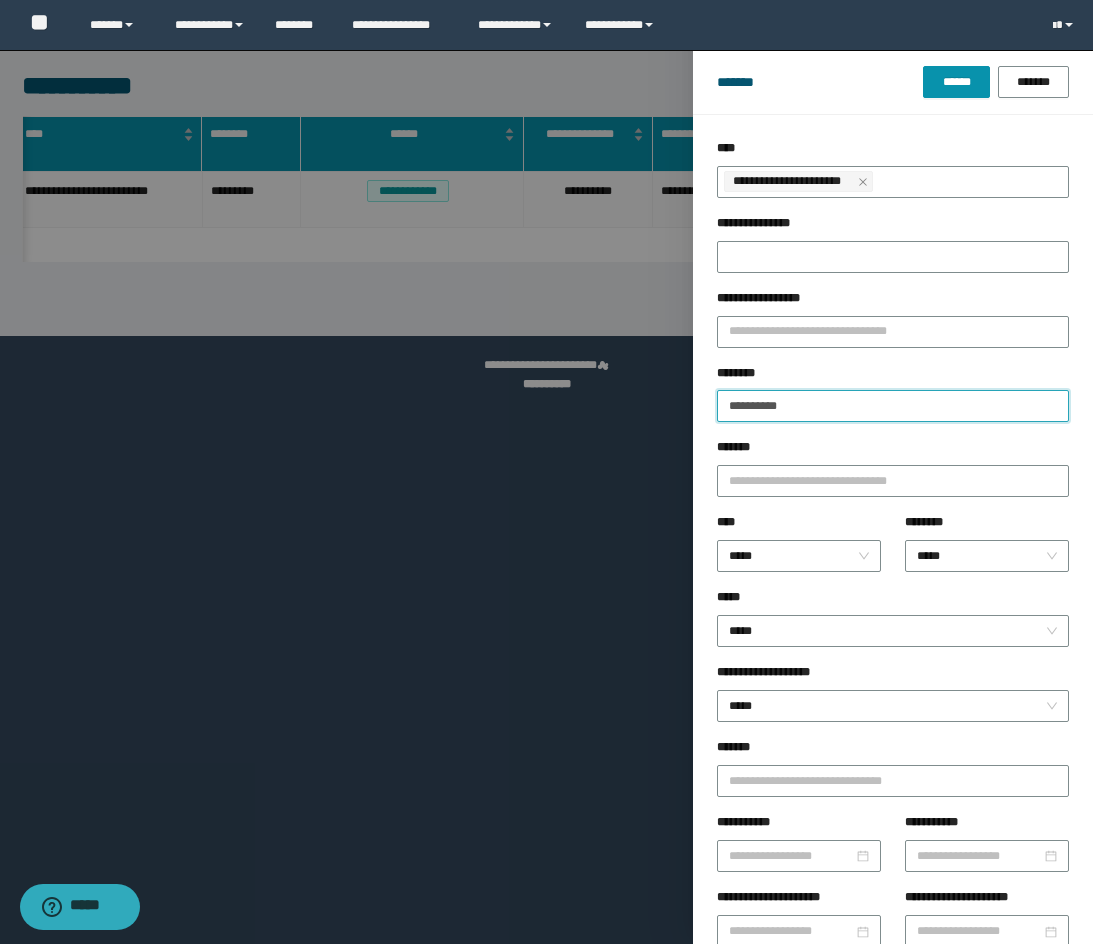 drag, startPoint x: 822, startPoint y: 415, endPoint x: 675, endPoint y: 416, distance: 147.0034 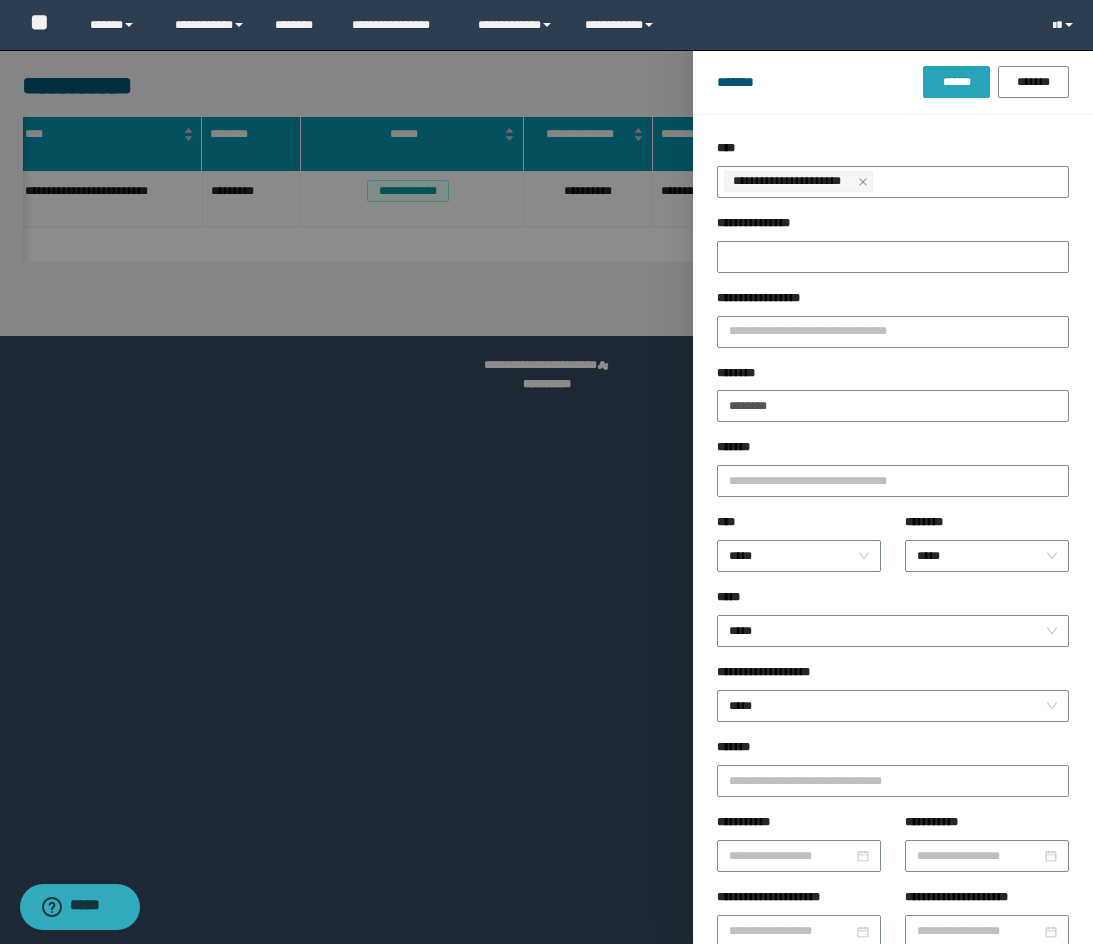 click on "******" at bounding box center (956, 82) 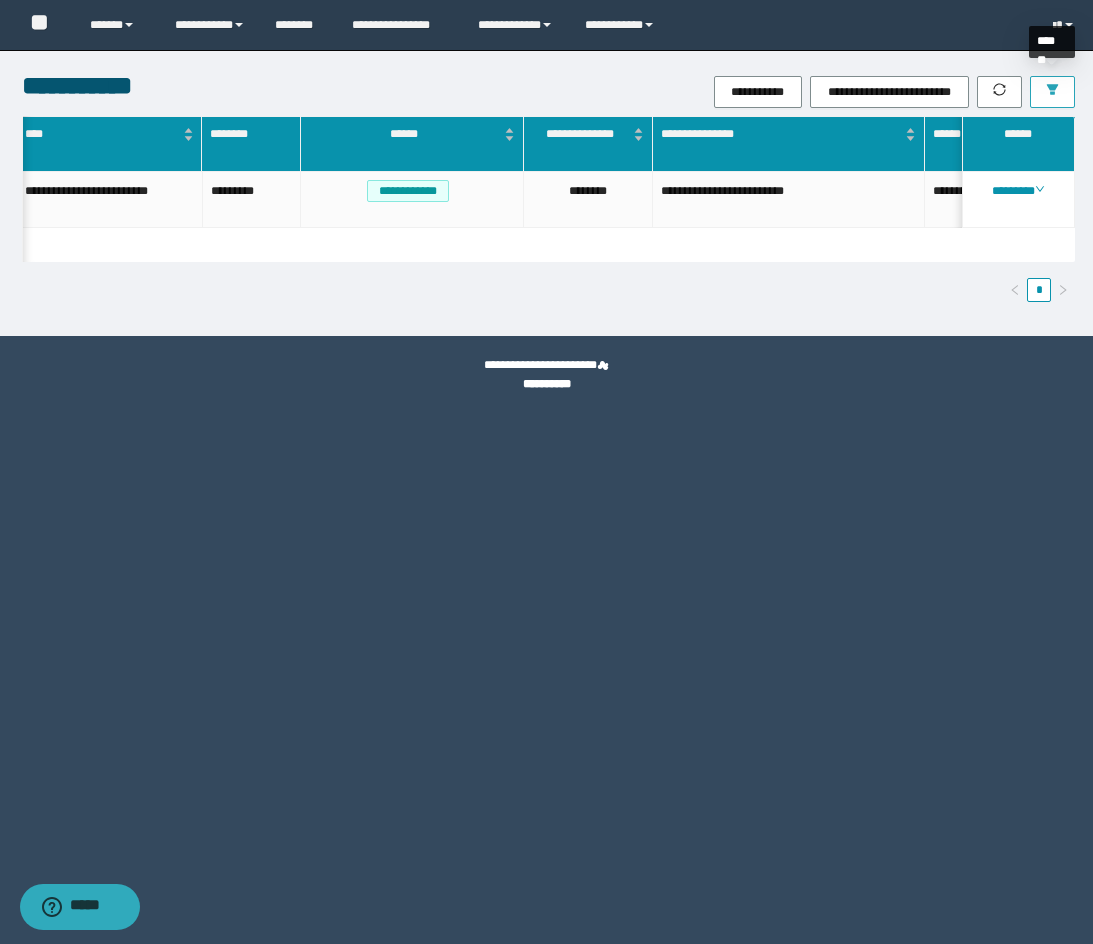 click at bounding box center (1052, 92) 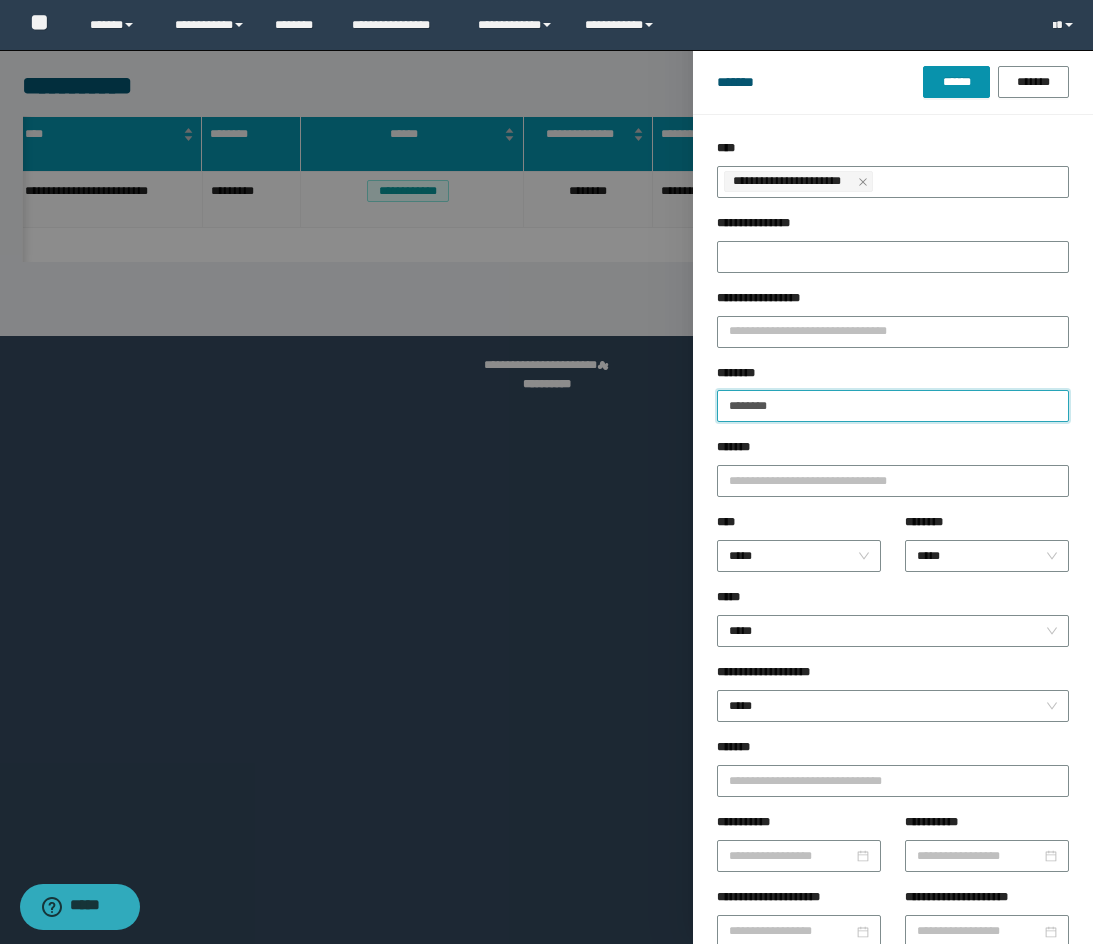 drag, startPoint x: 804, startPoint y: 398, endPoint x: 697, endPoint y: 399, distance: 107.00467 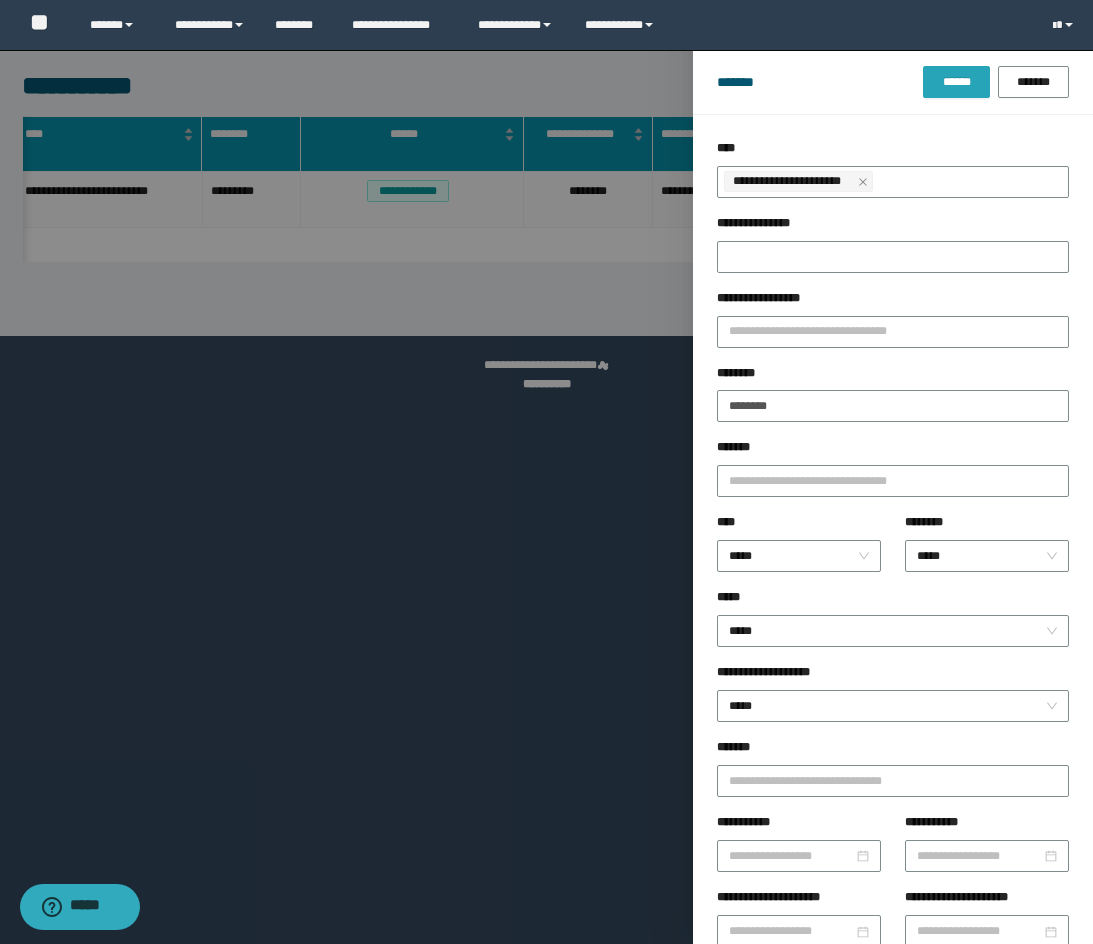 click on "******" at bounding box center (956, 82) 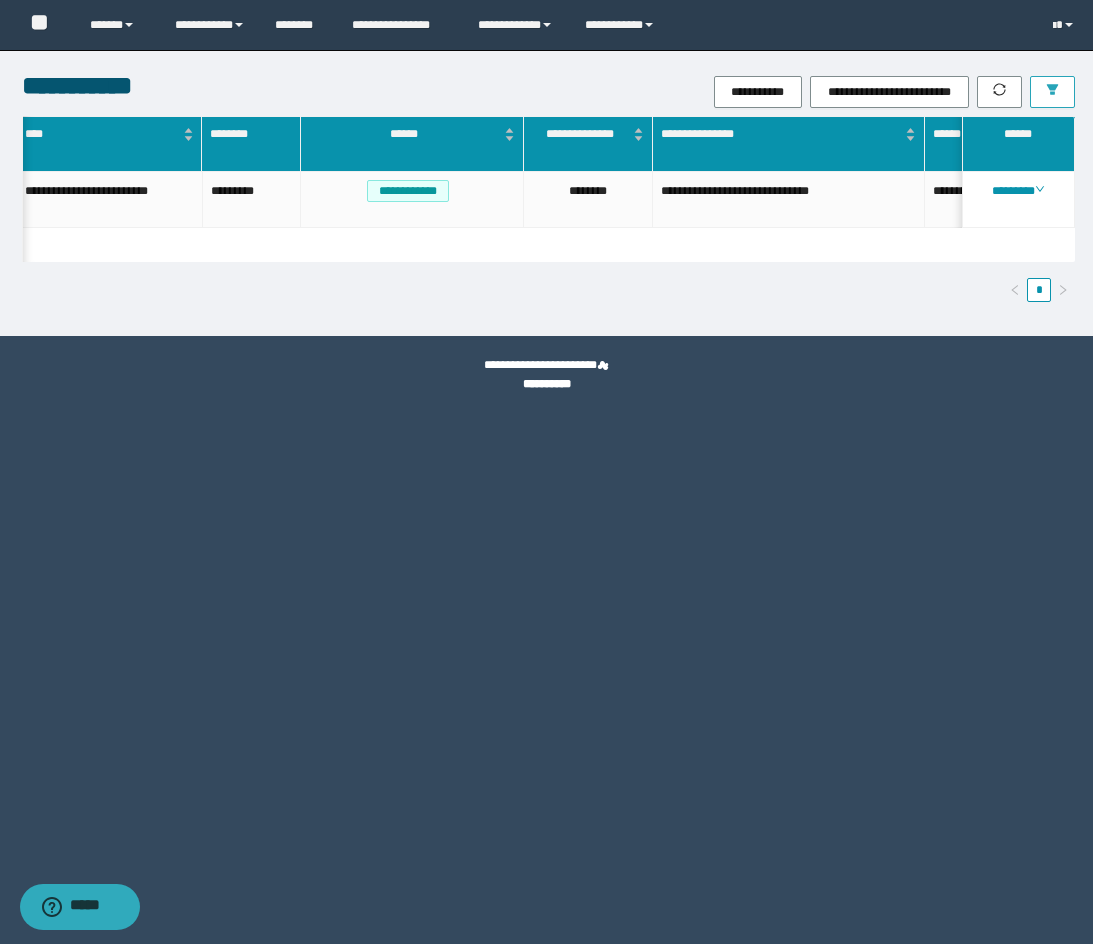 drag, startPoint x: 1072, startPoint y: 92, endPoint x: 1061, endPoint y: 124, distance: 33.83785 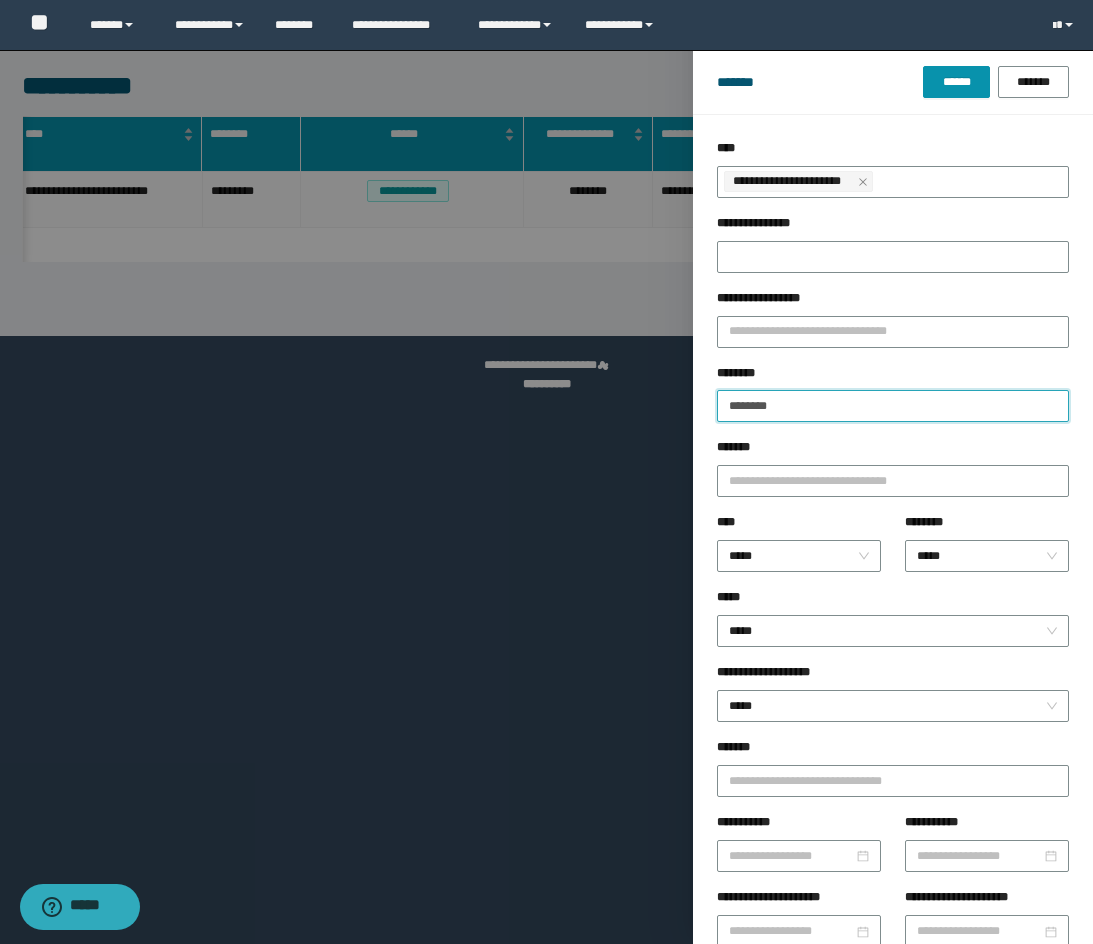 drag, startPoint x: 835, startPoint y: 410, endPoint x: 657, endPoint y: 396, distance: 178.54971 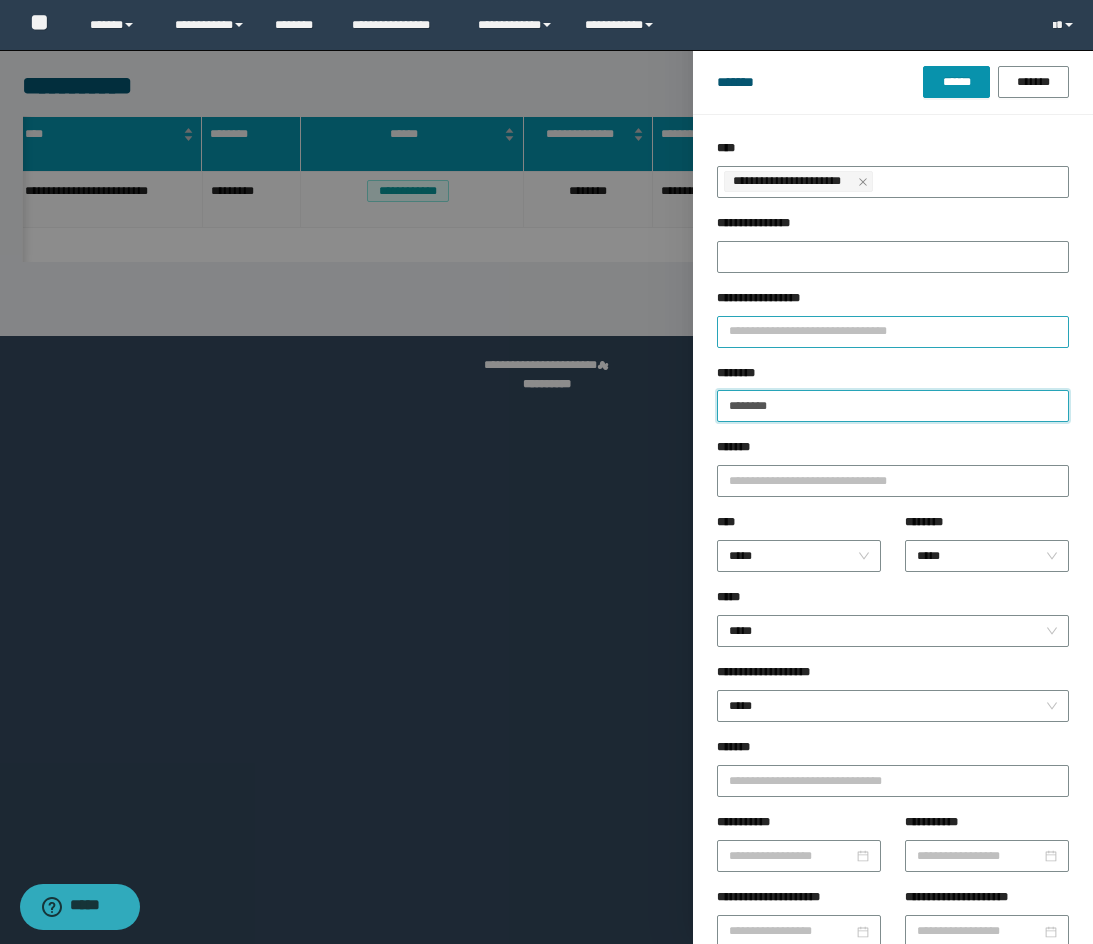 paste on "**" 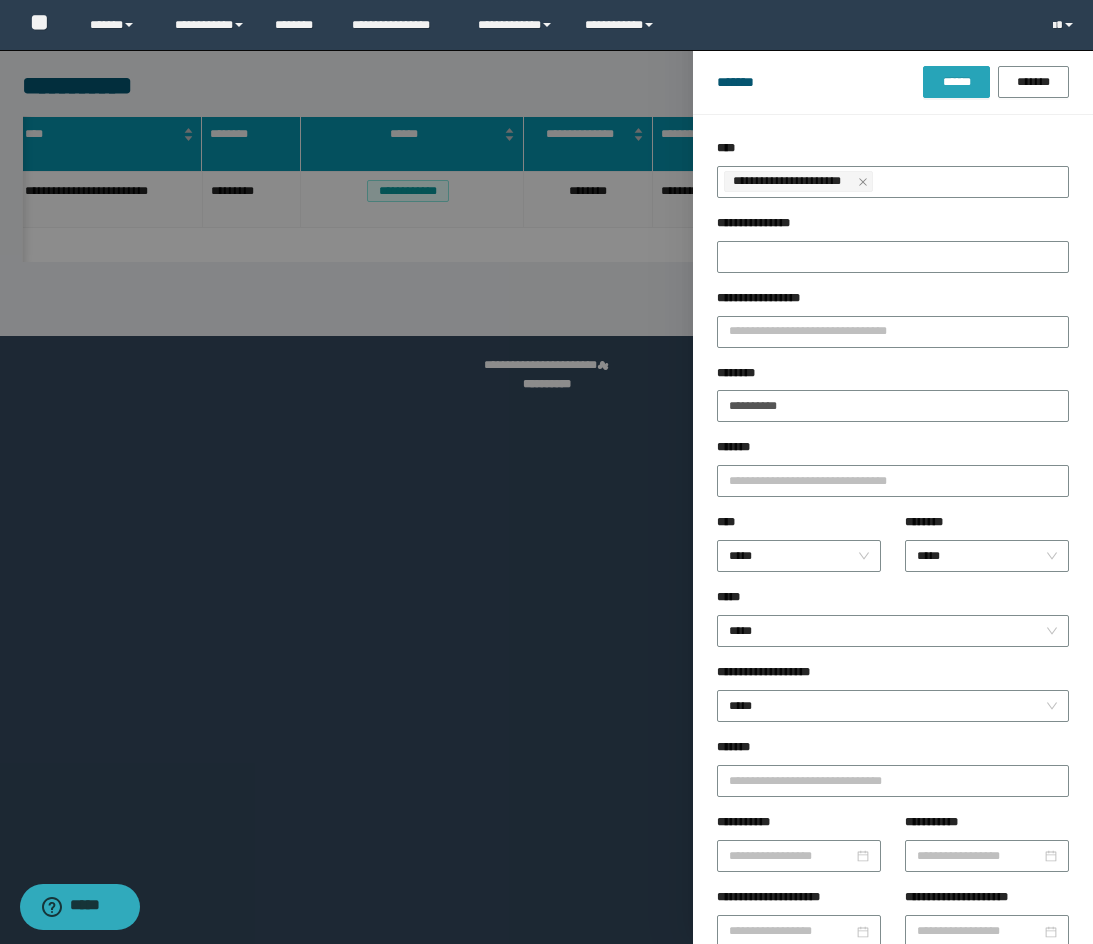 click on "******" at bounding box center [956, 82] 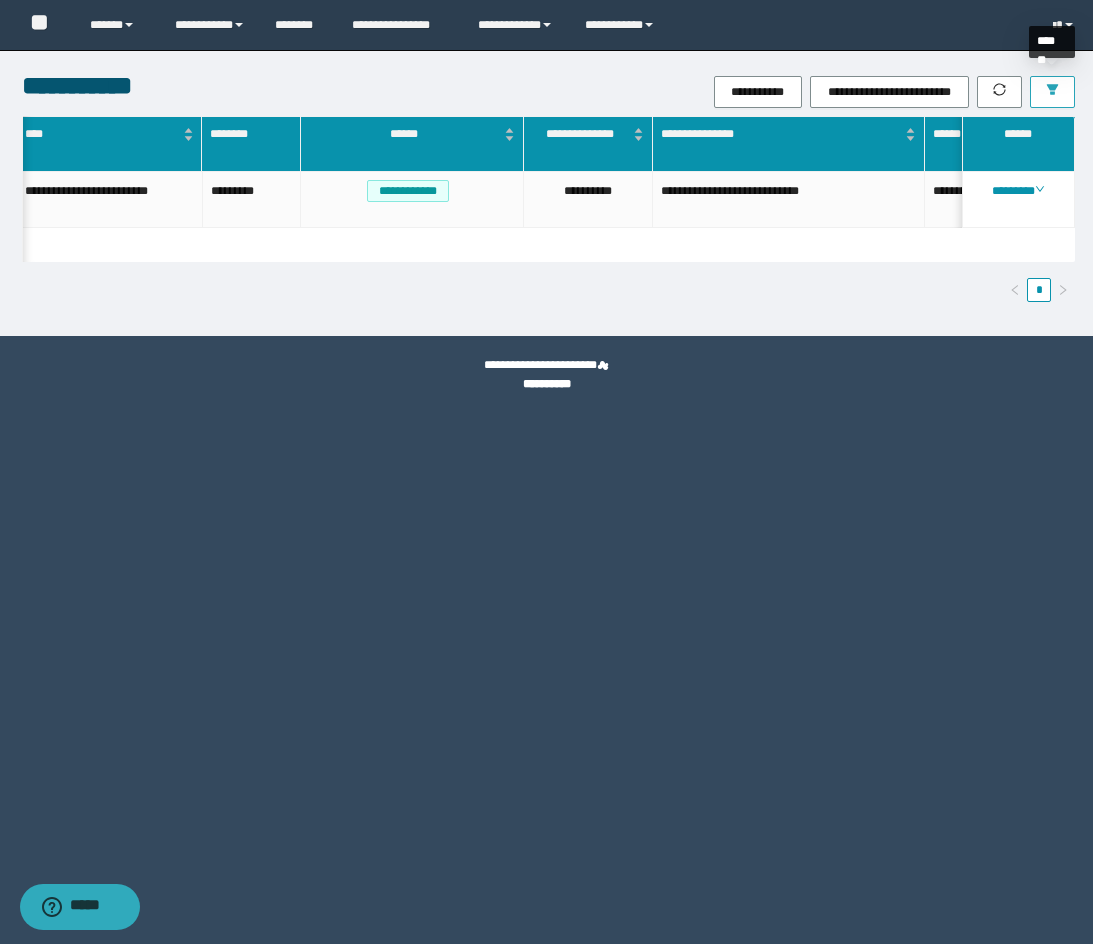 click 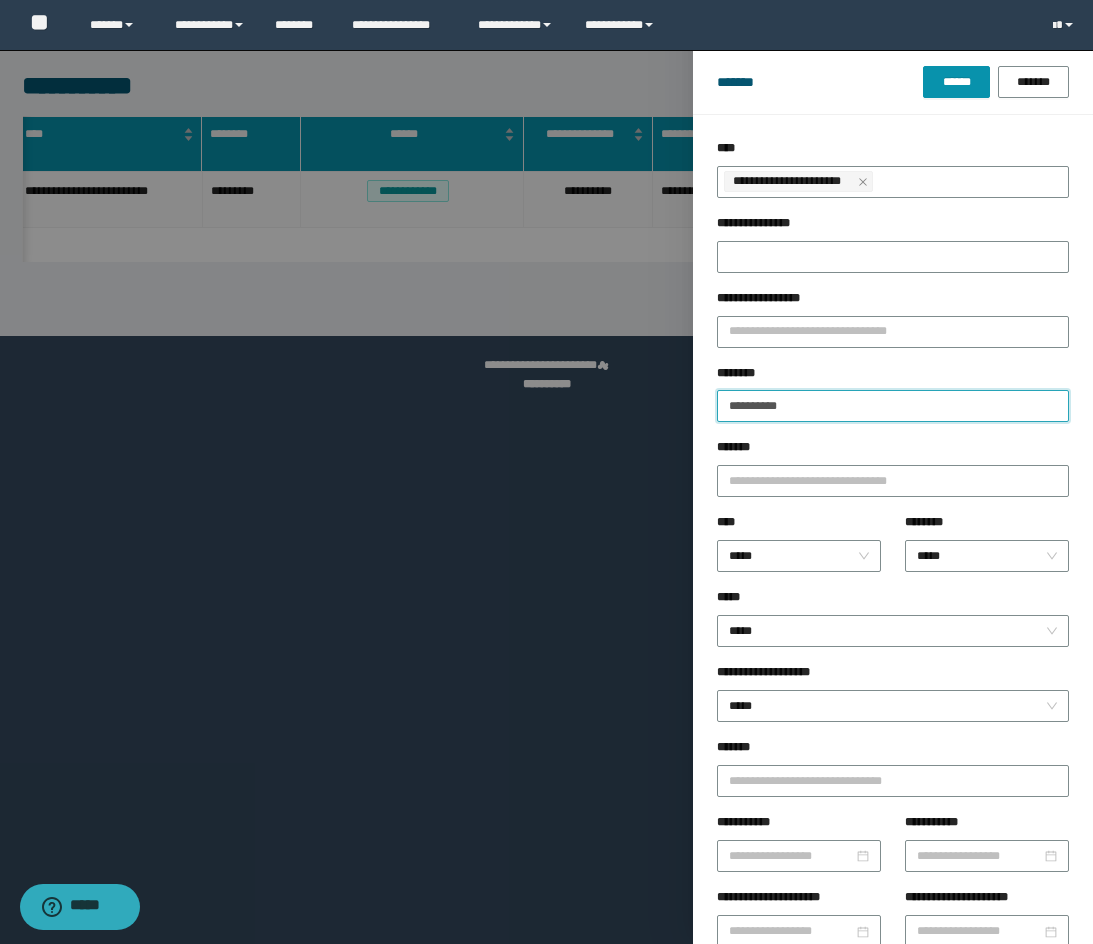 drag, startPoint x: 813, startPoint y: 409, endPoint x: 649, endPoint y: 406, distance: 164.02744 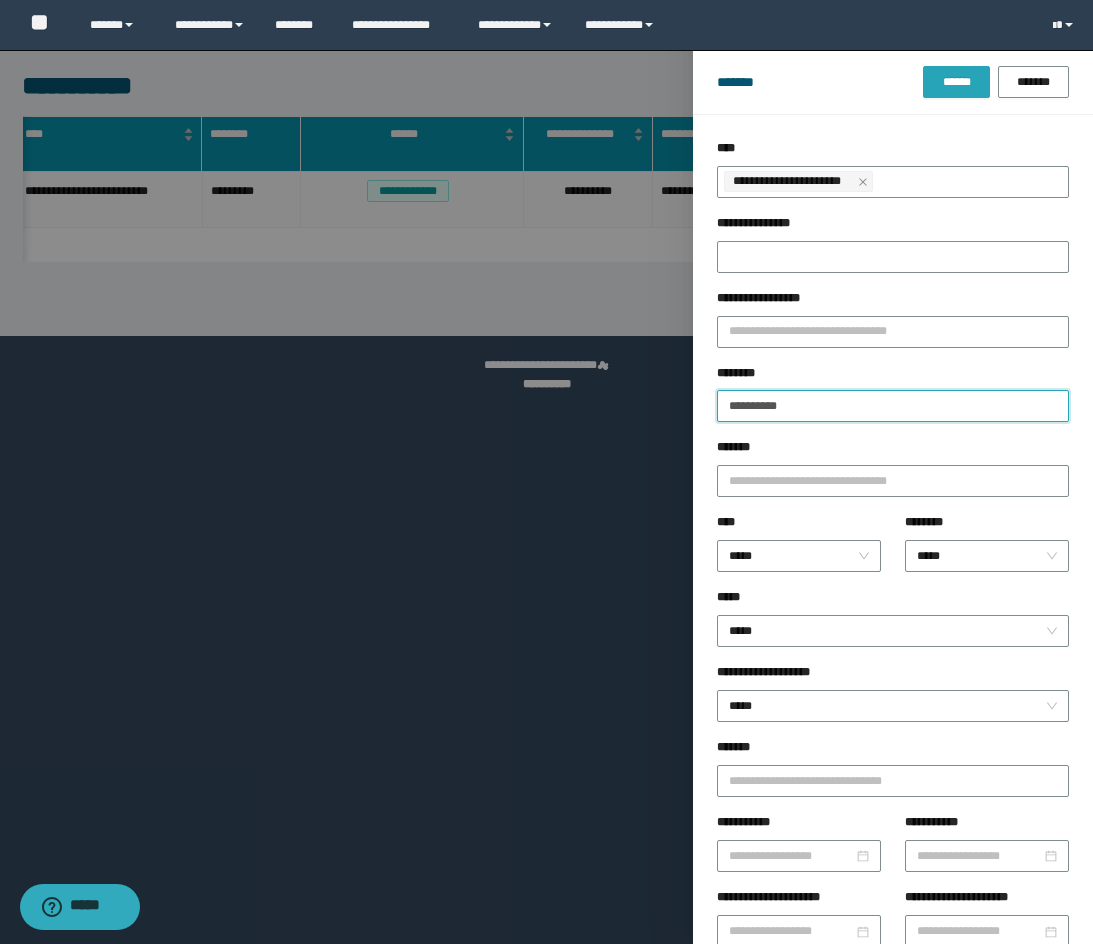 type on "**********" 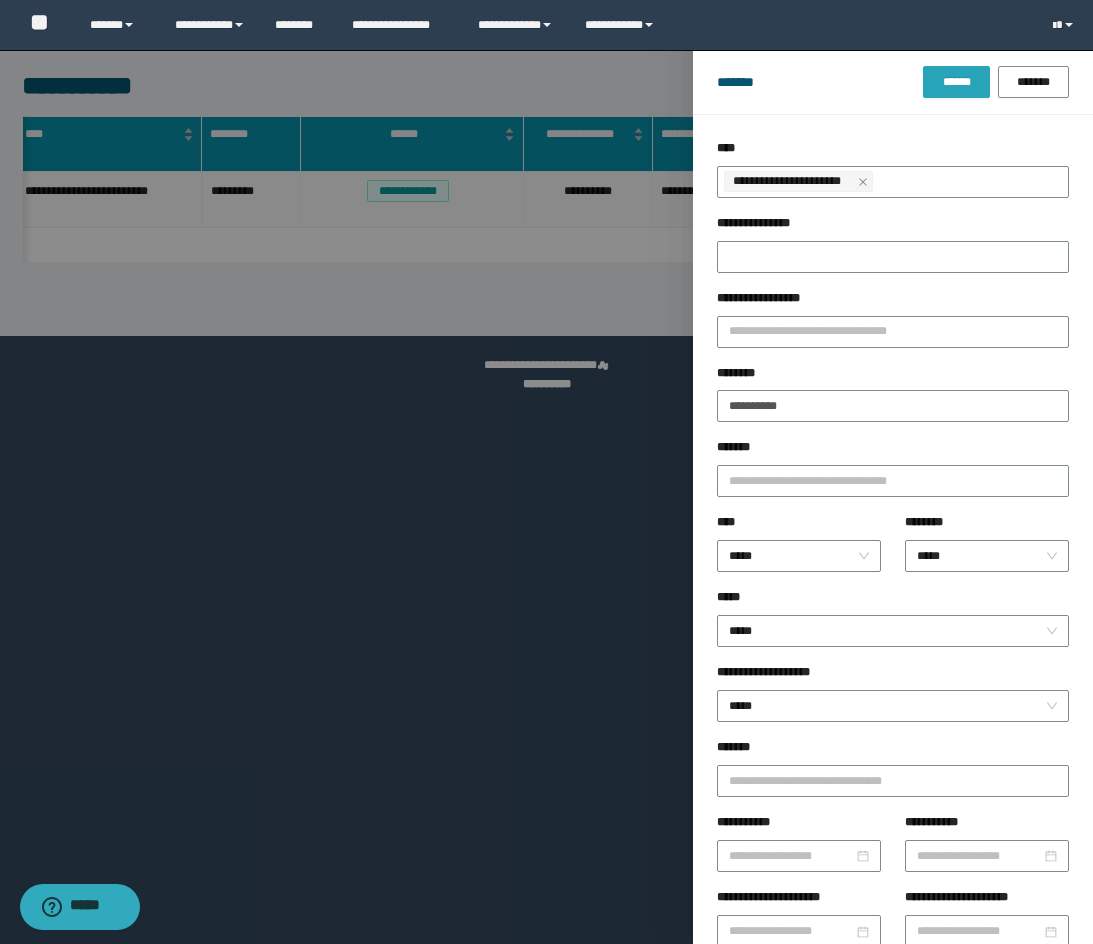 click on "******" at bounding box center [956, 82] 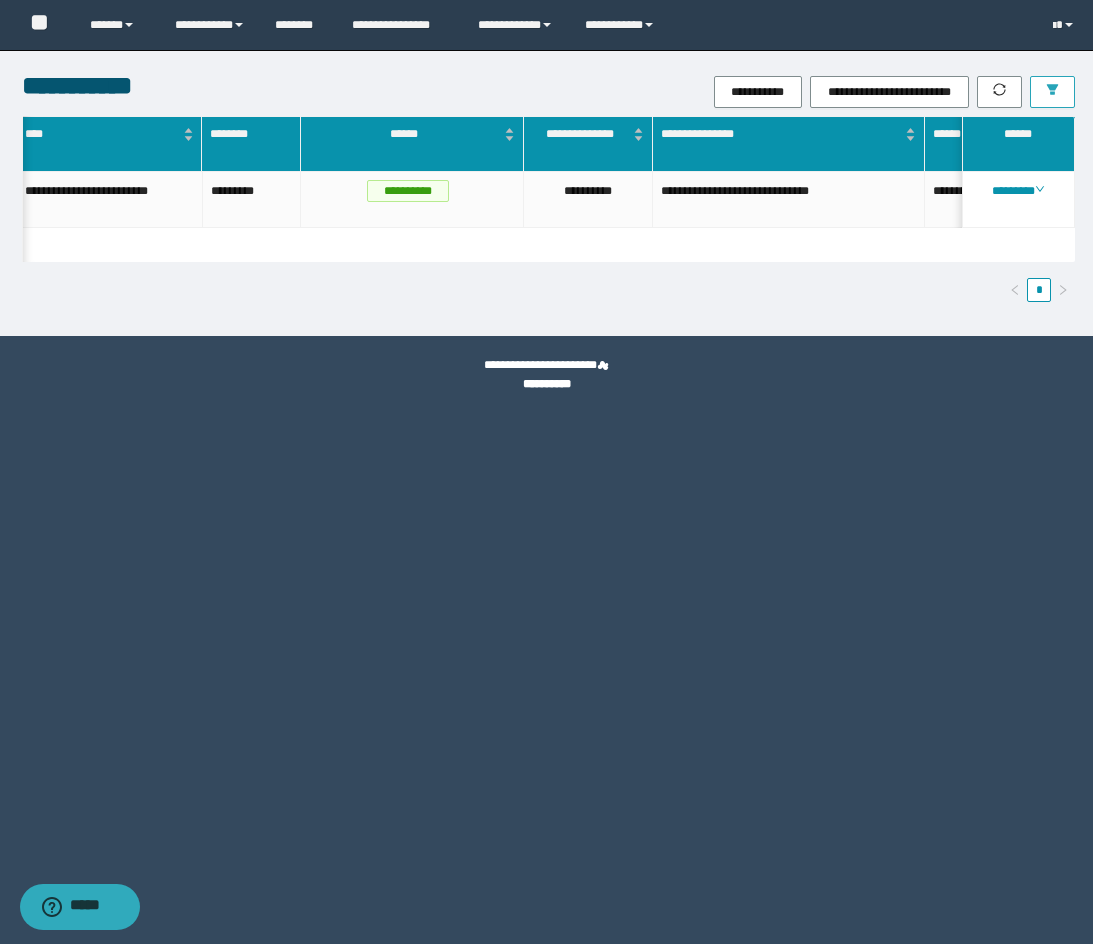 scroll, scrollTop: 0, scrollLeft: 101, axis: horizontal 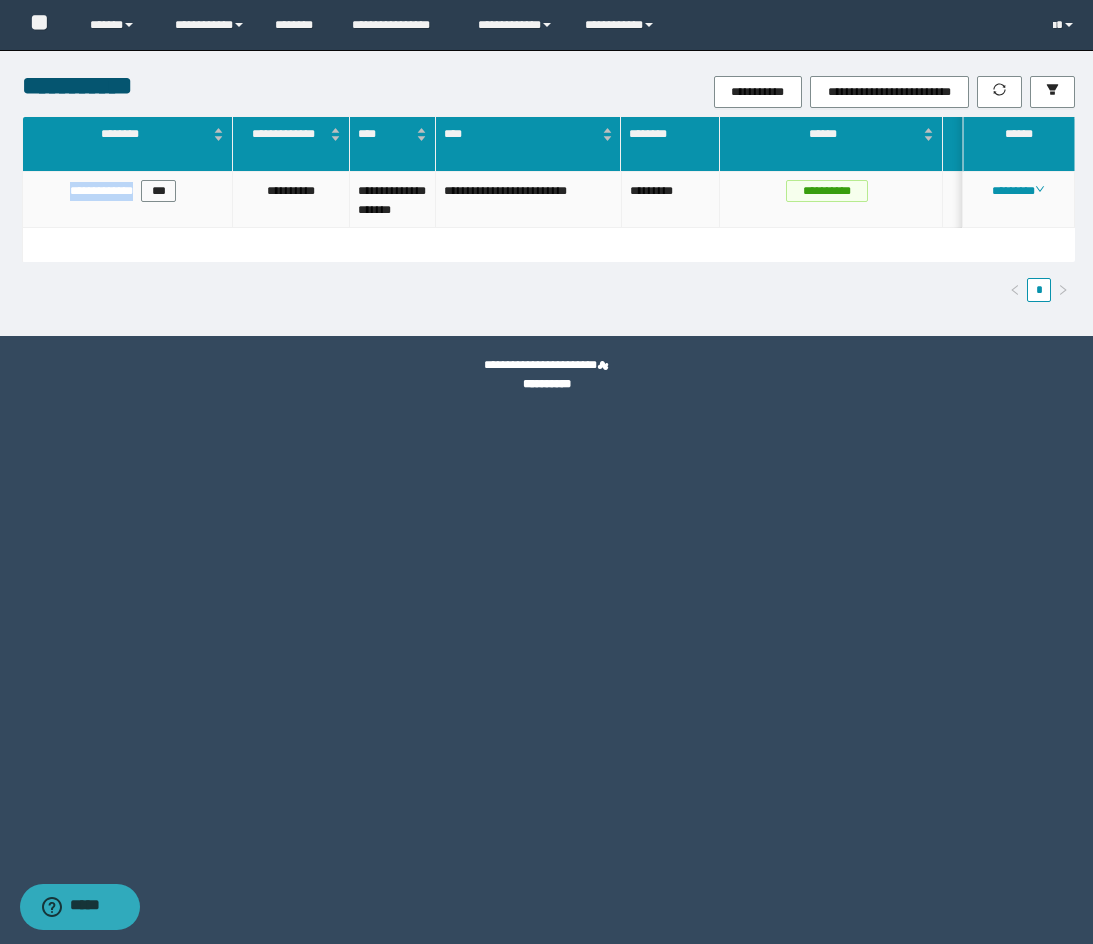 drag, startPoint x: 49, startPoint y: 185, endPoint x: 142, endPoint y: 201, distance: 94.36631 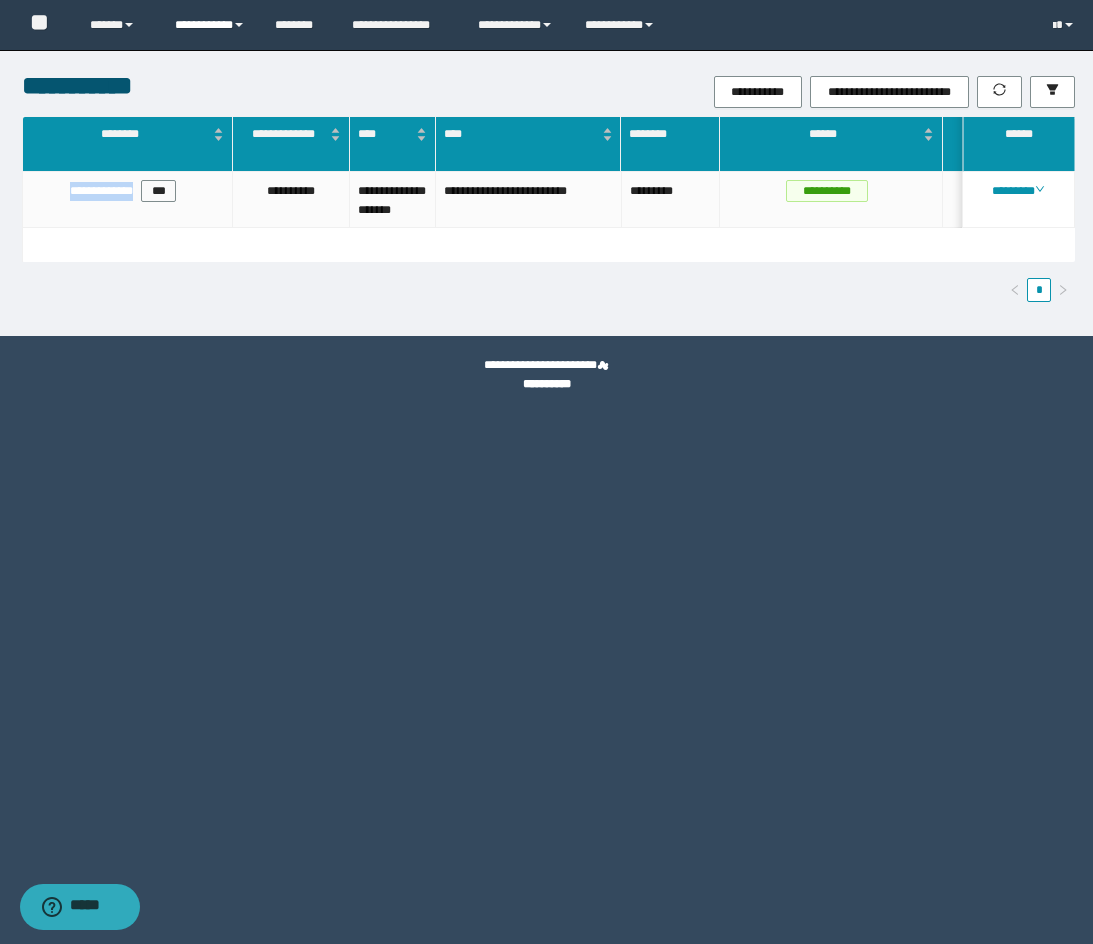 click on "**********" at bounding box center [210, 25] 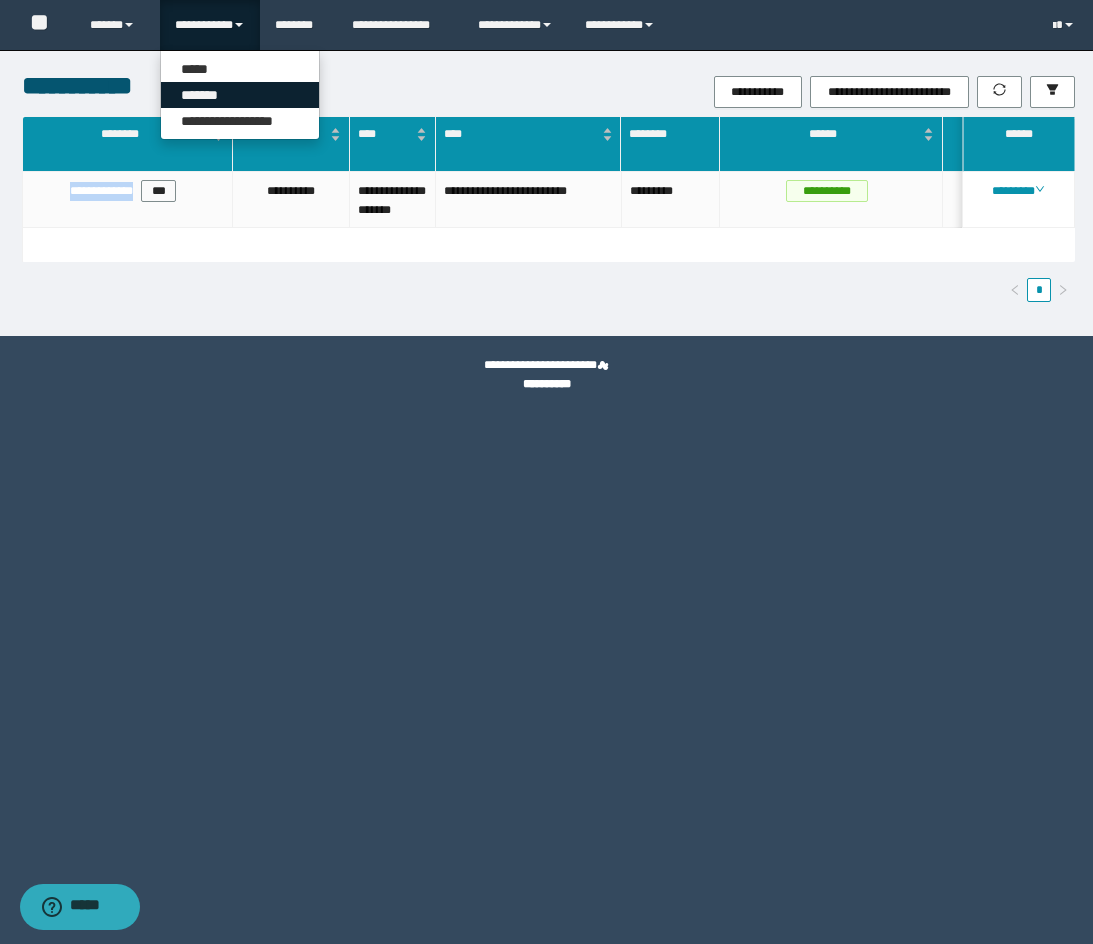 click on "*******" at bounding box center (240, 95) 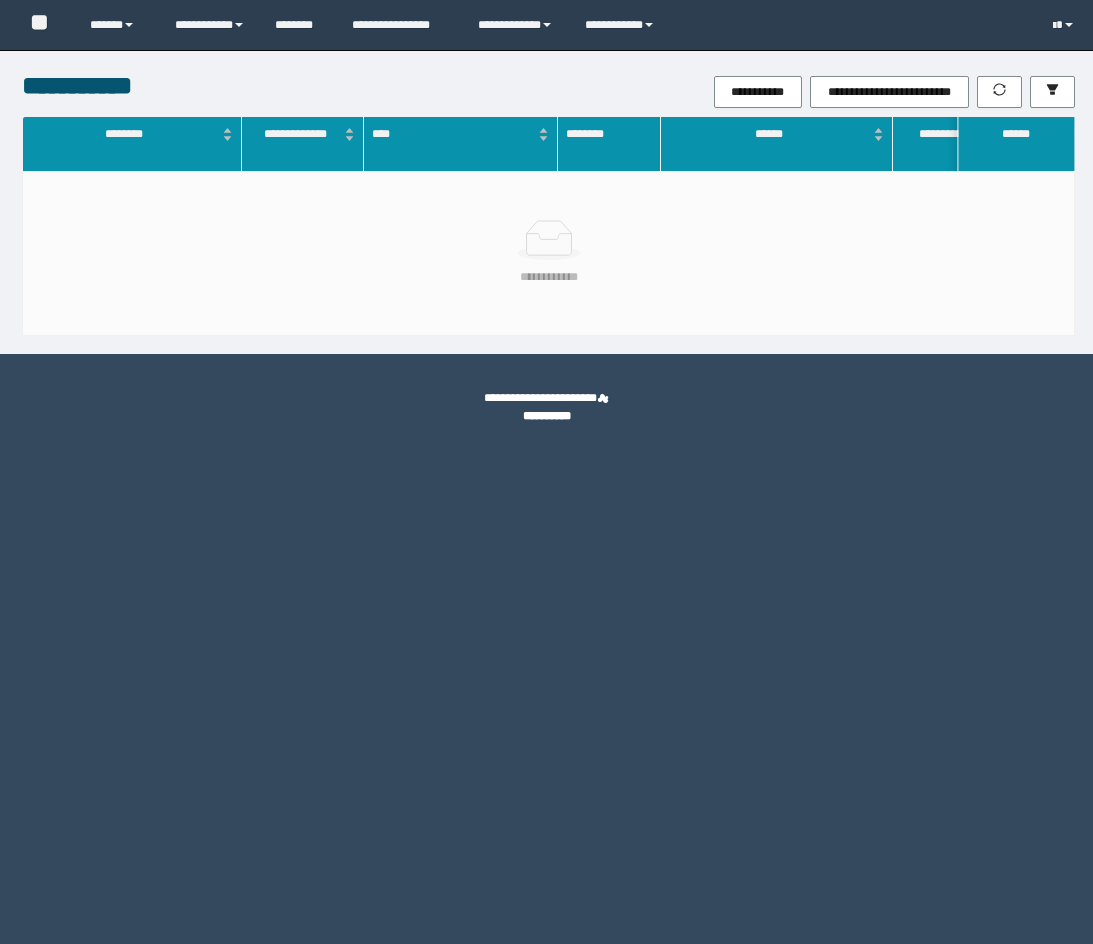 scroll, scrollTop: 0, scrollLeft: 0, axis: both 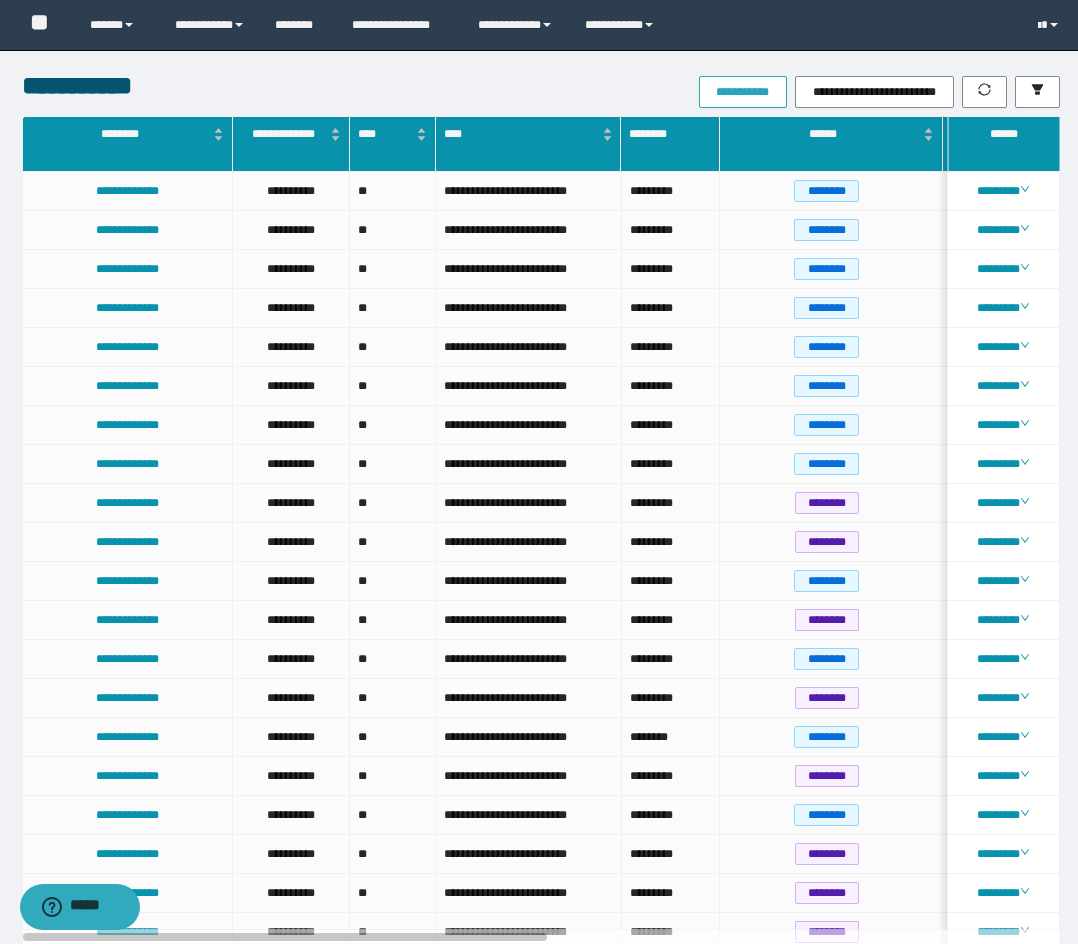 click on "**********" at bounding box center (743, 92) 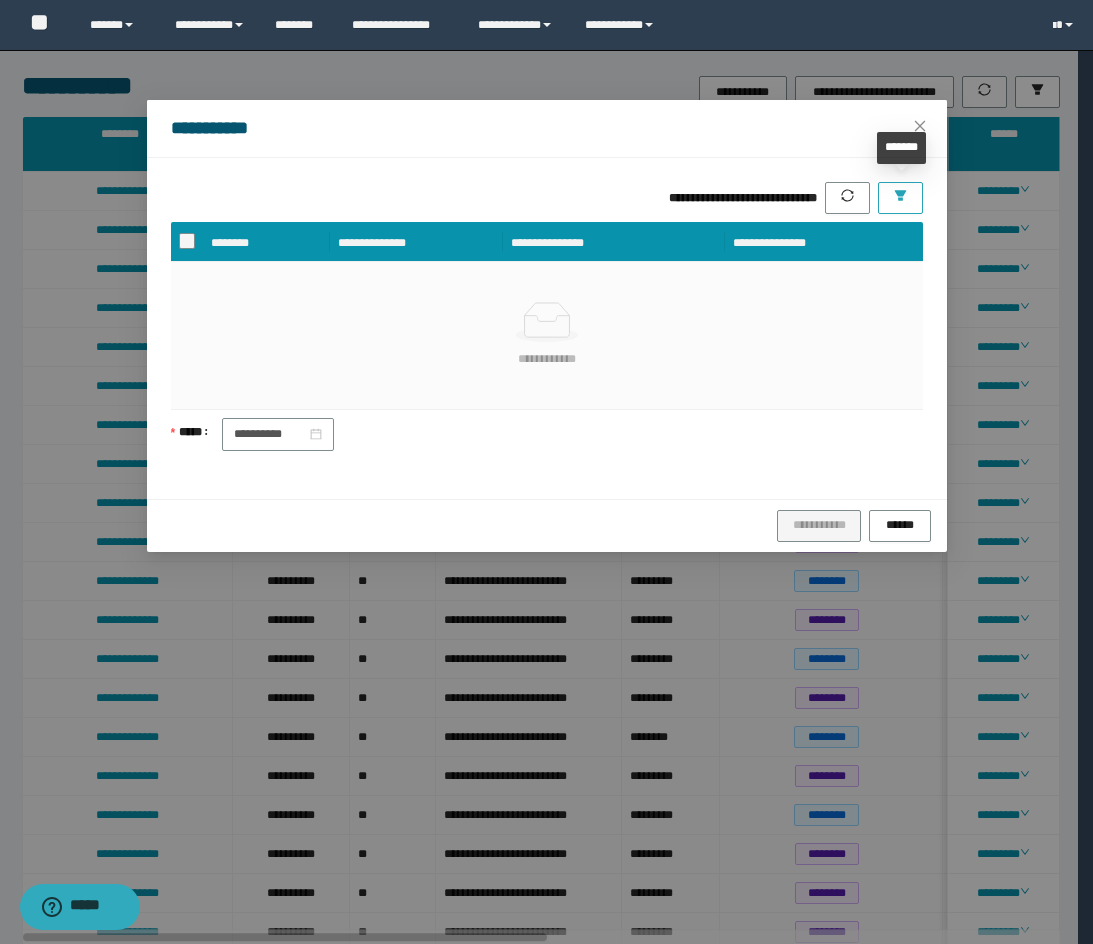 click at bounding box center [900, 198] 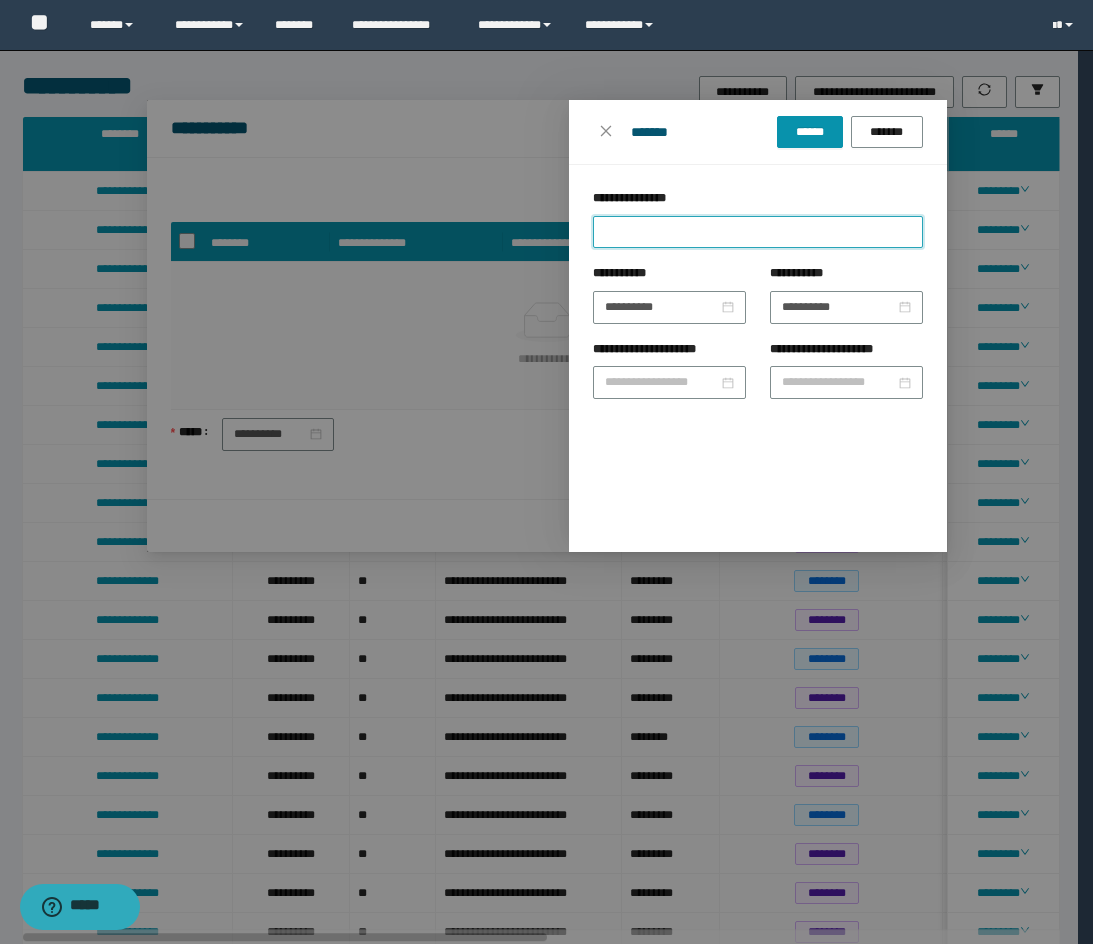 click on "**********" at bounding box center (758, 232) 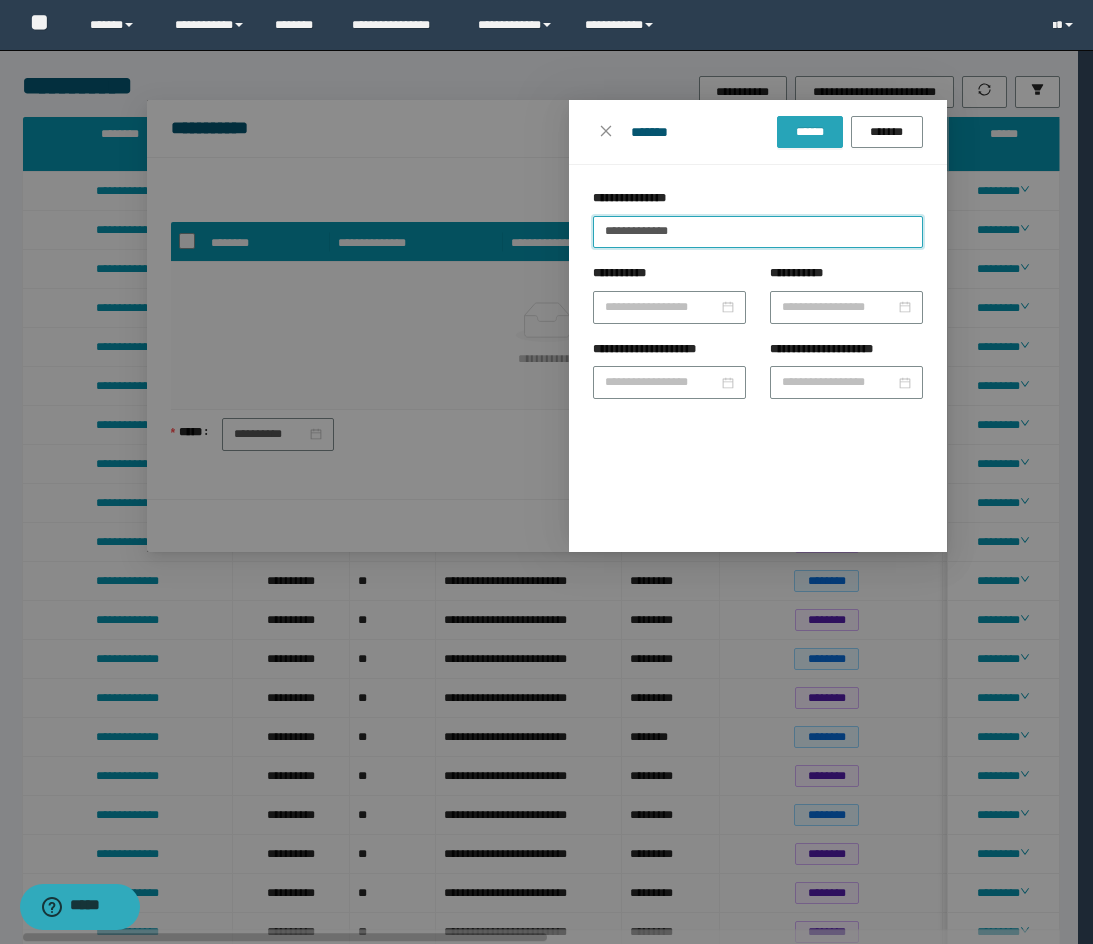 type on "**********" 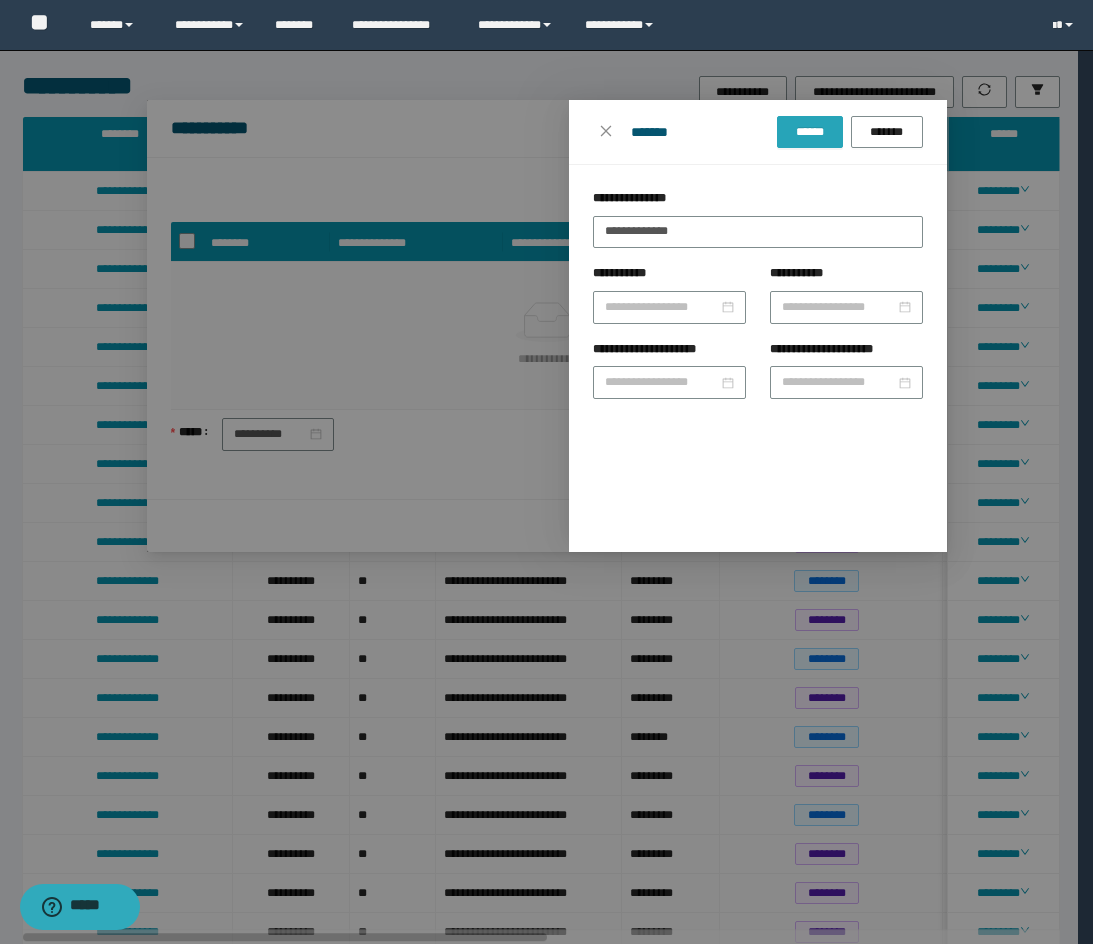 click on "******" at bounding box center (810, 132) 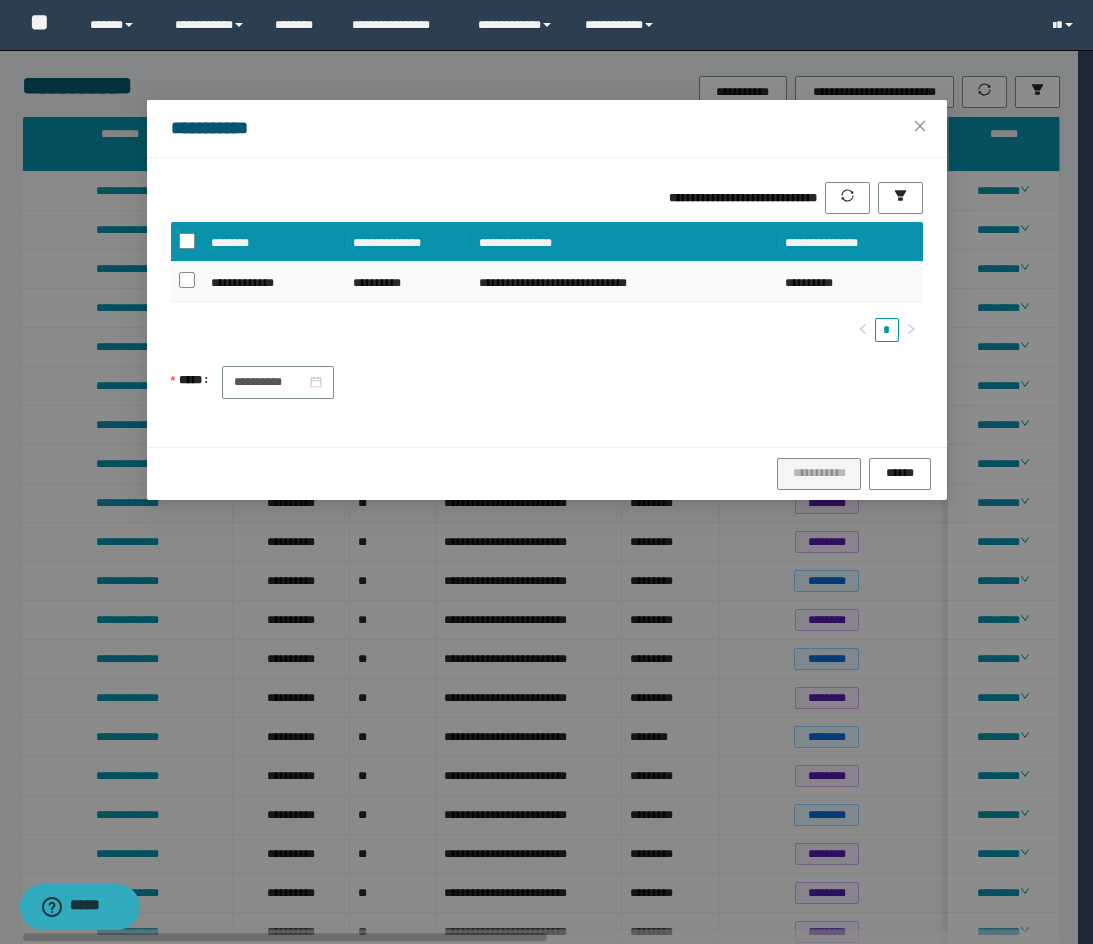 click at bounding box center (187, 282) 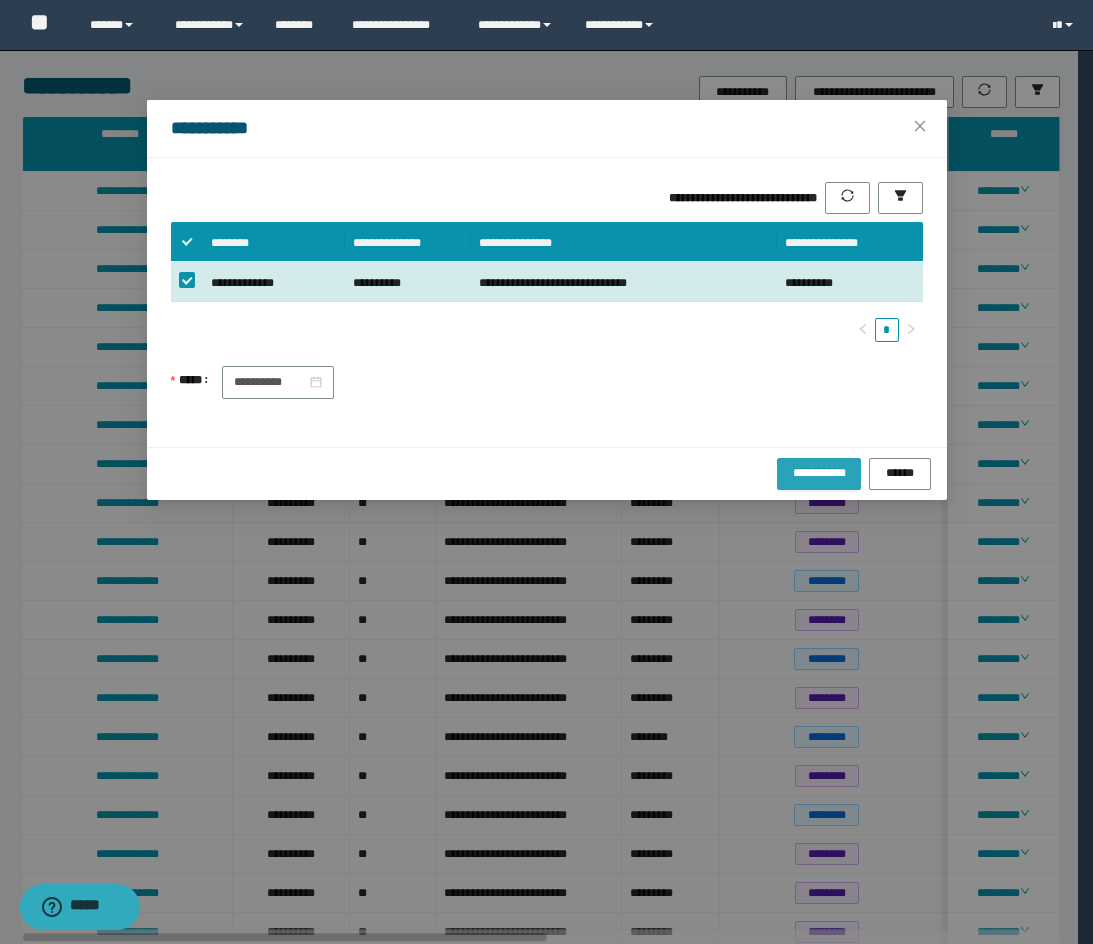 click on "**********" at bounding box center (818, 472) 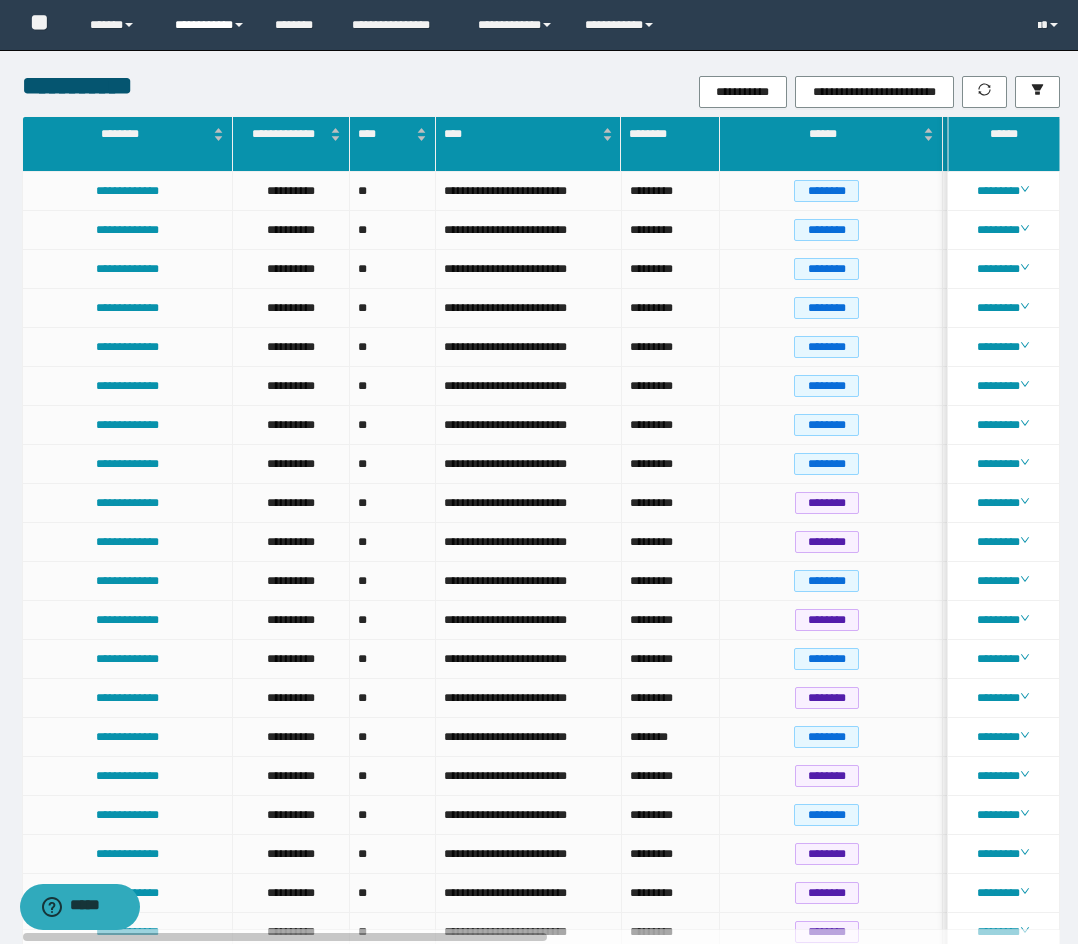 click on "**********" at bounding box center [210, 25] 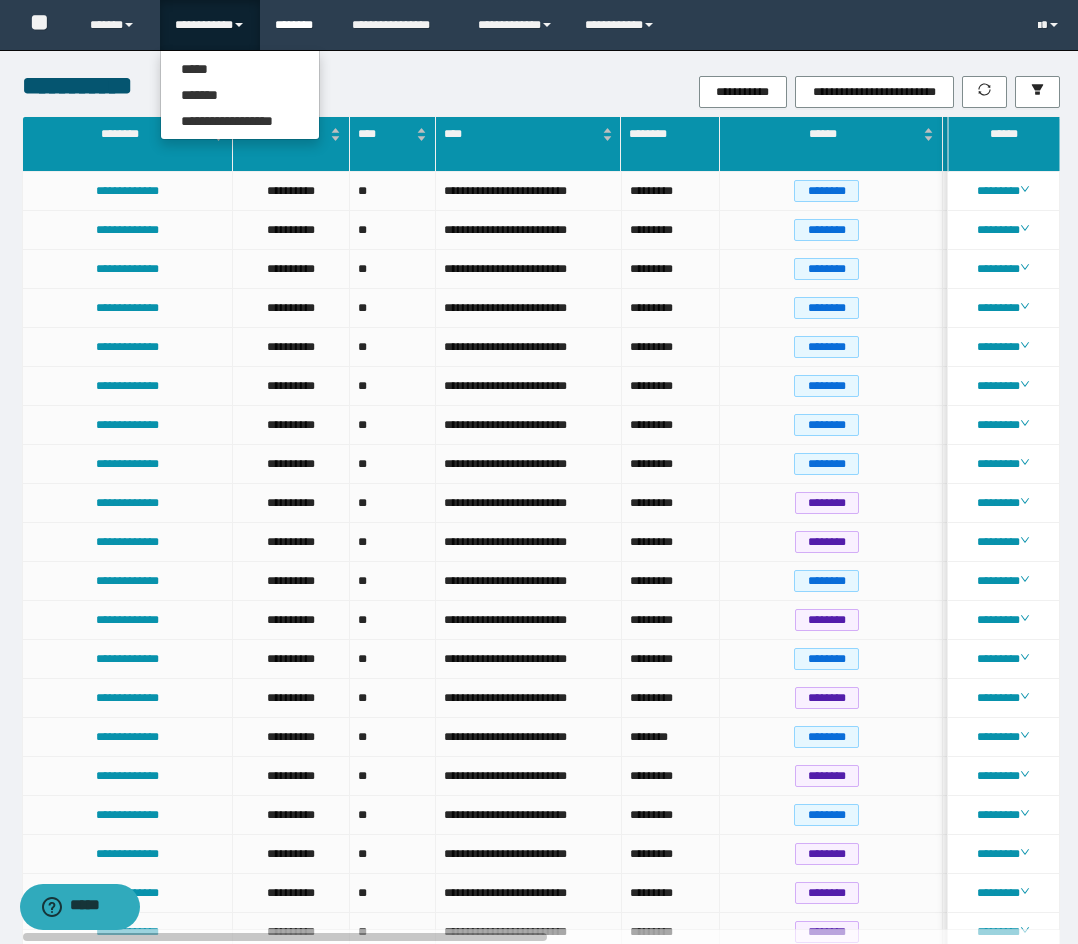 click on "********" at bounding box center [298, 25] 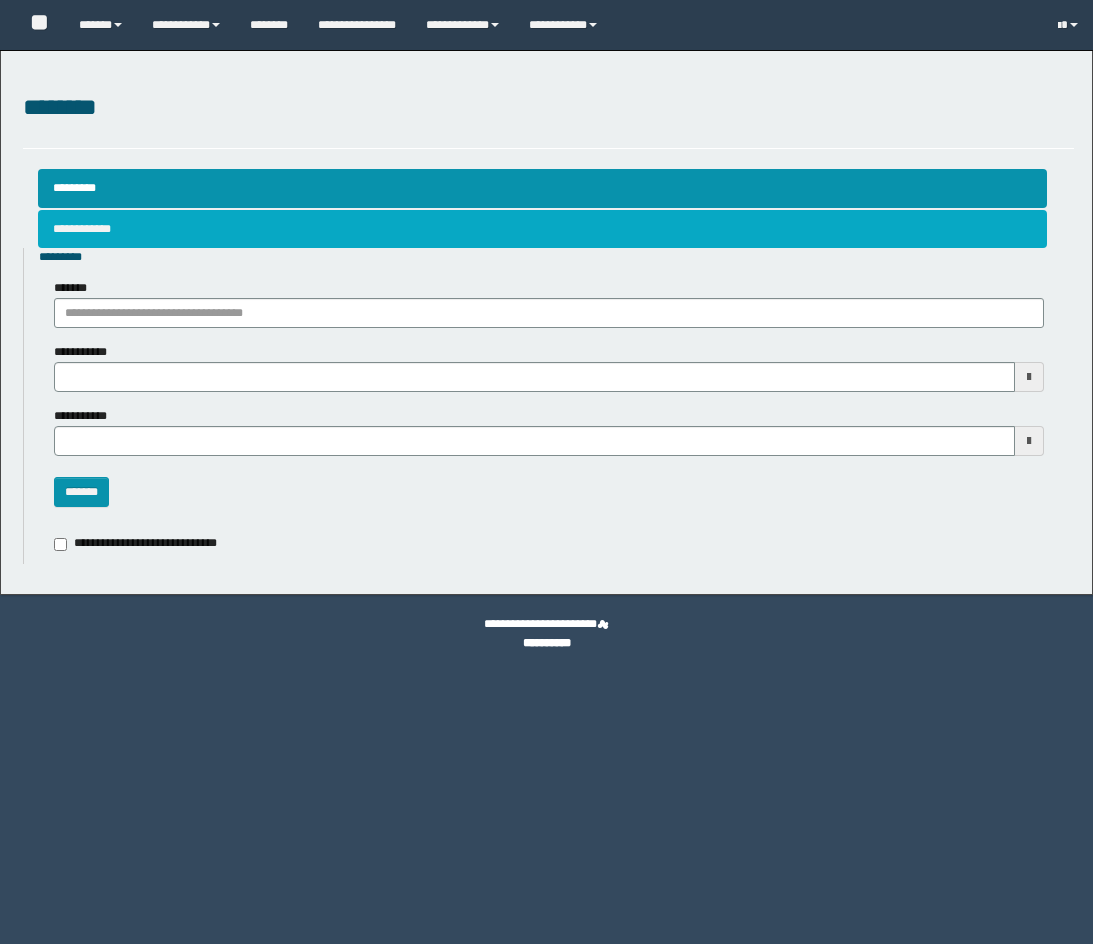 type 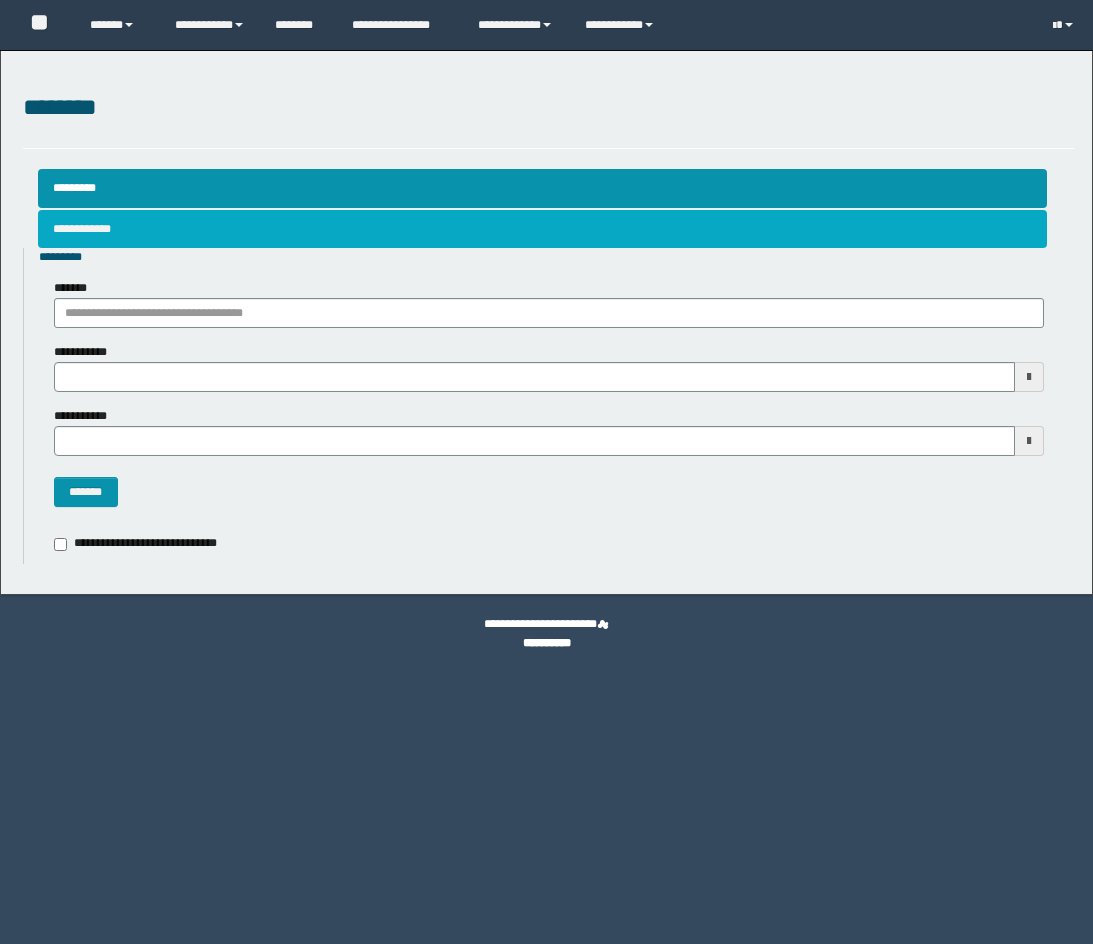 scroll, scrollTop: 0, scrollLeft: 0, axis: both 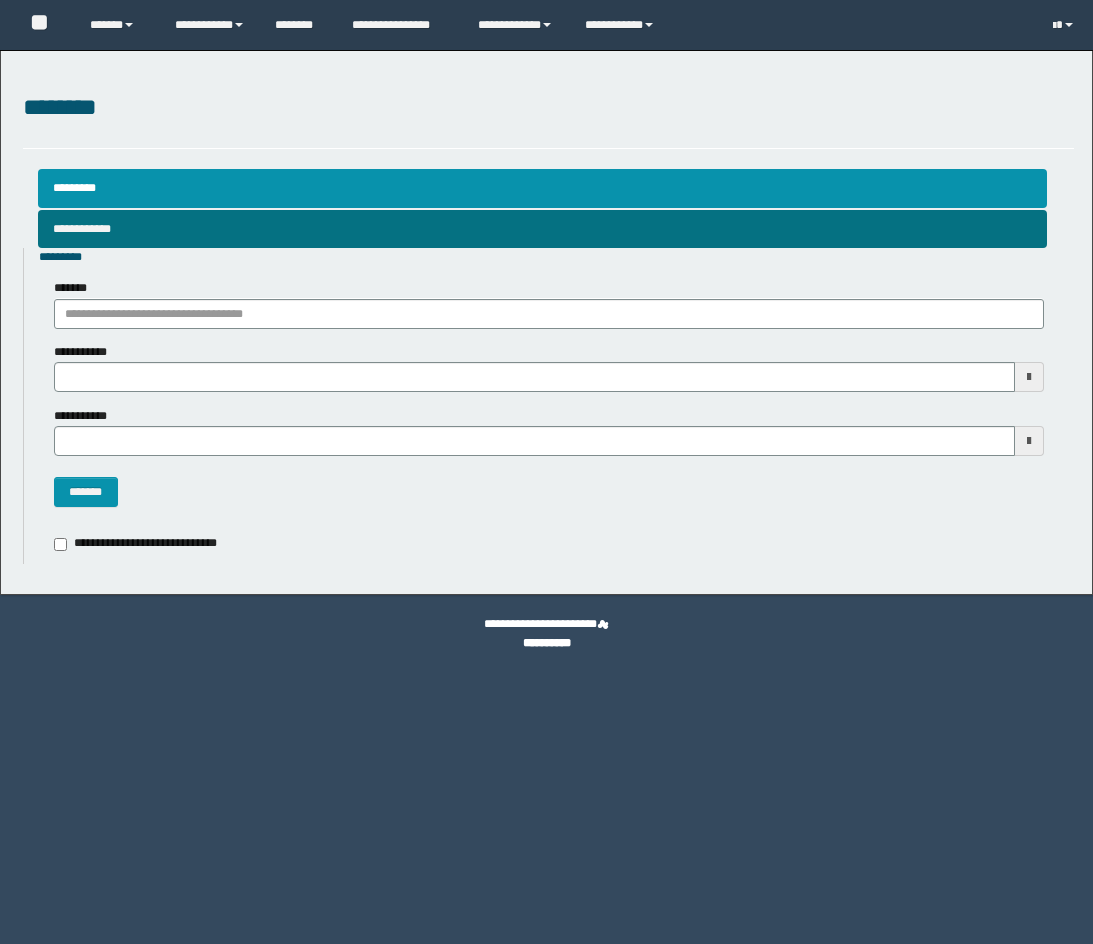 type 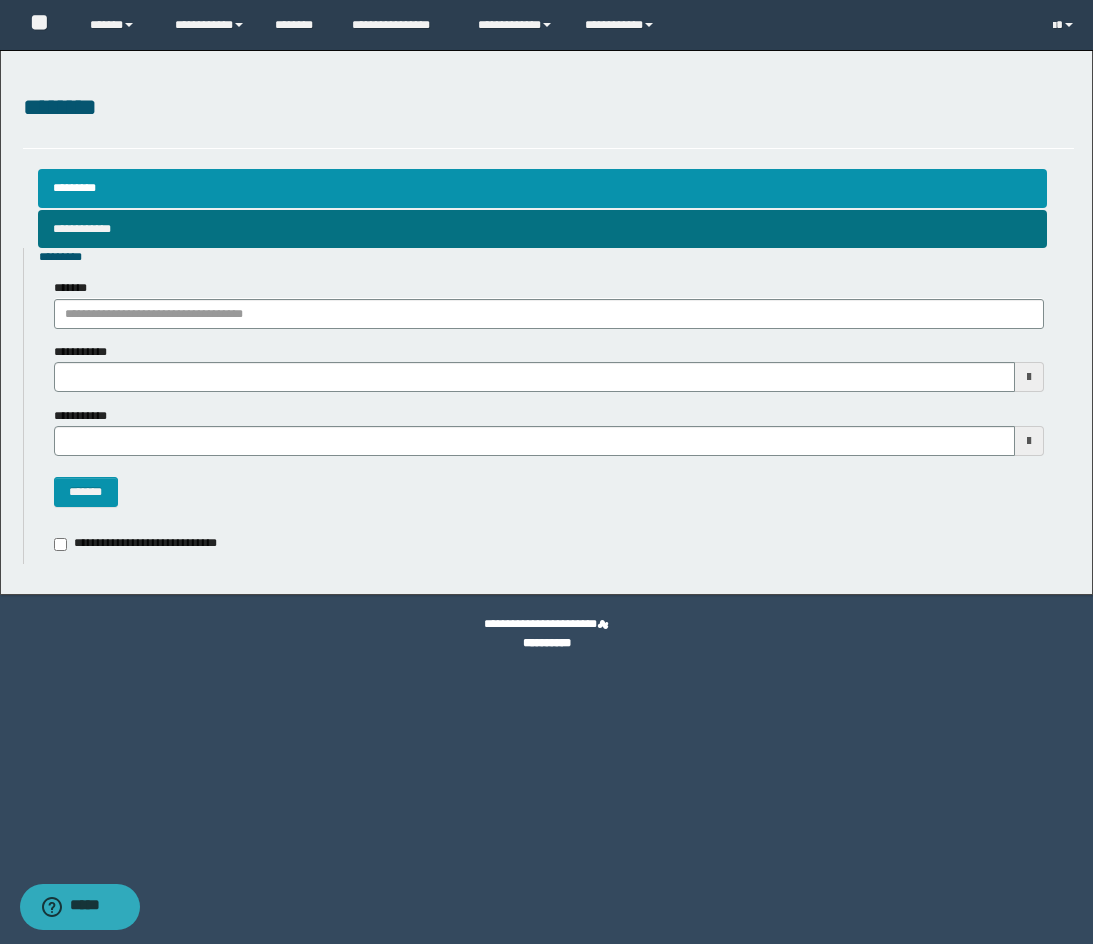 type 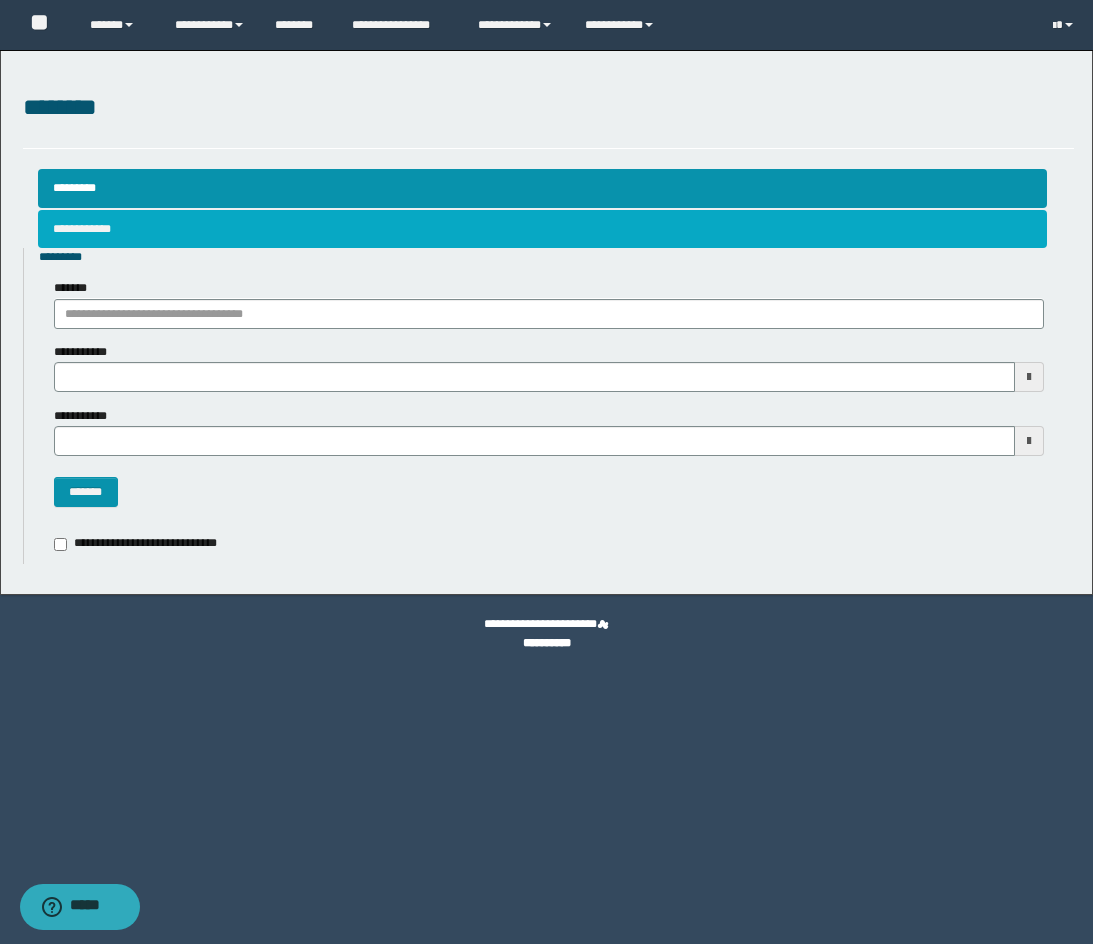click on "**********" at bounding box center (542, 229) 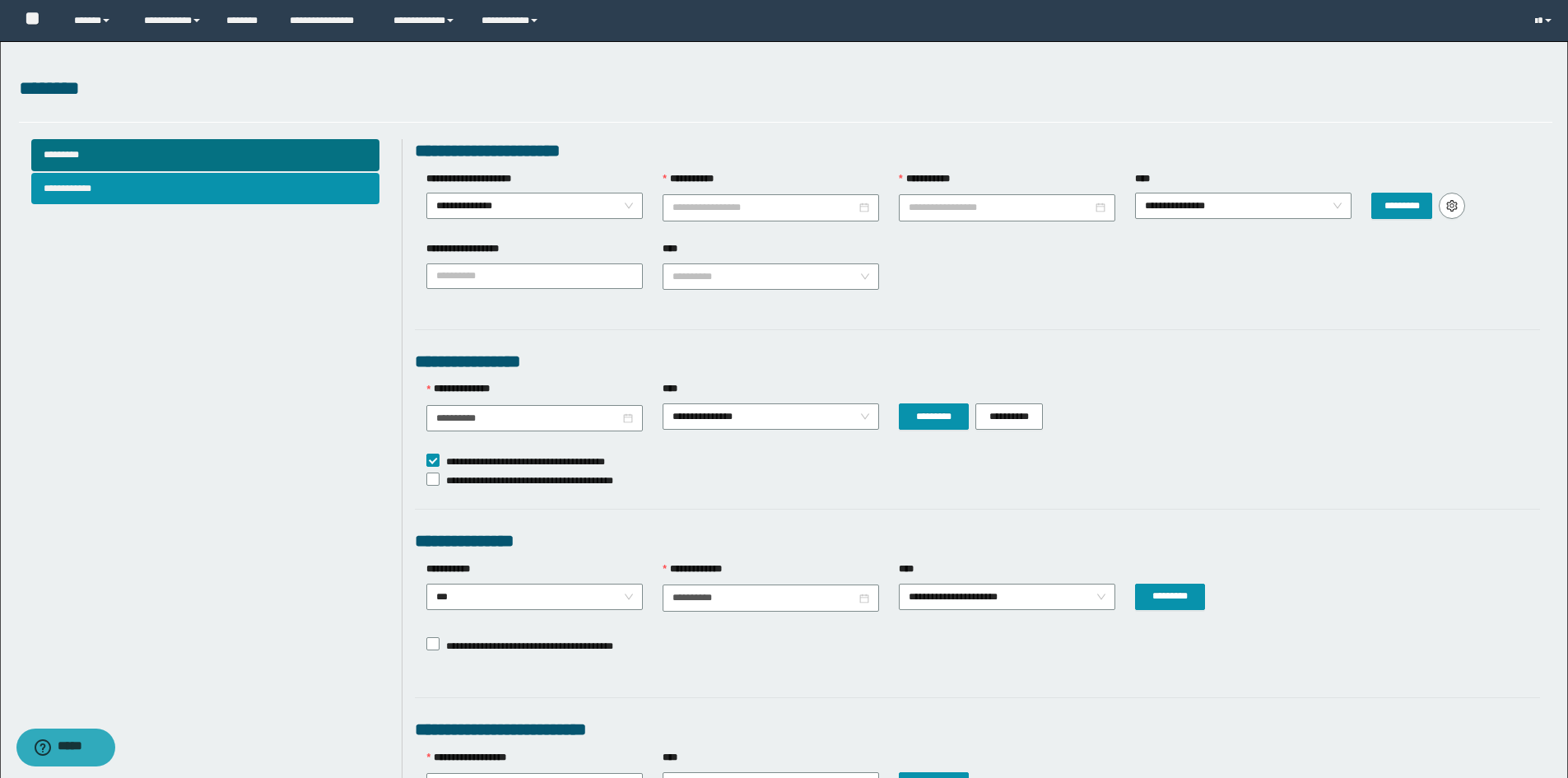 click on "**********" at bounding box center (206, 189) 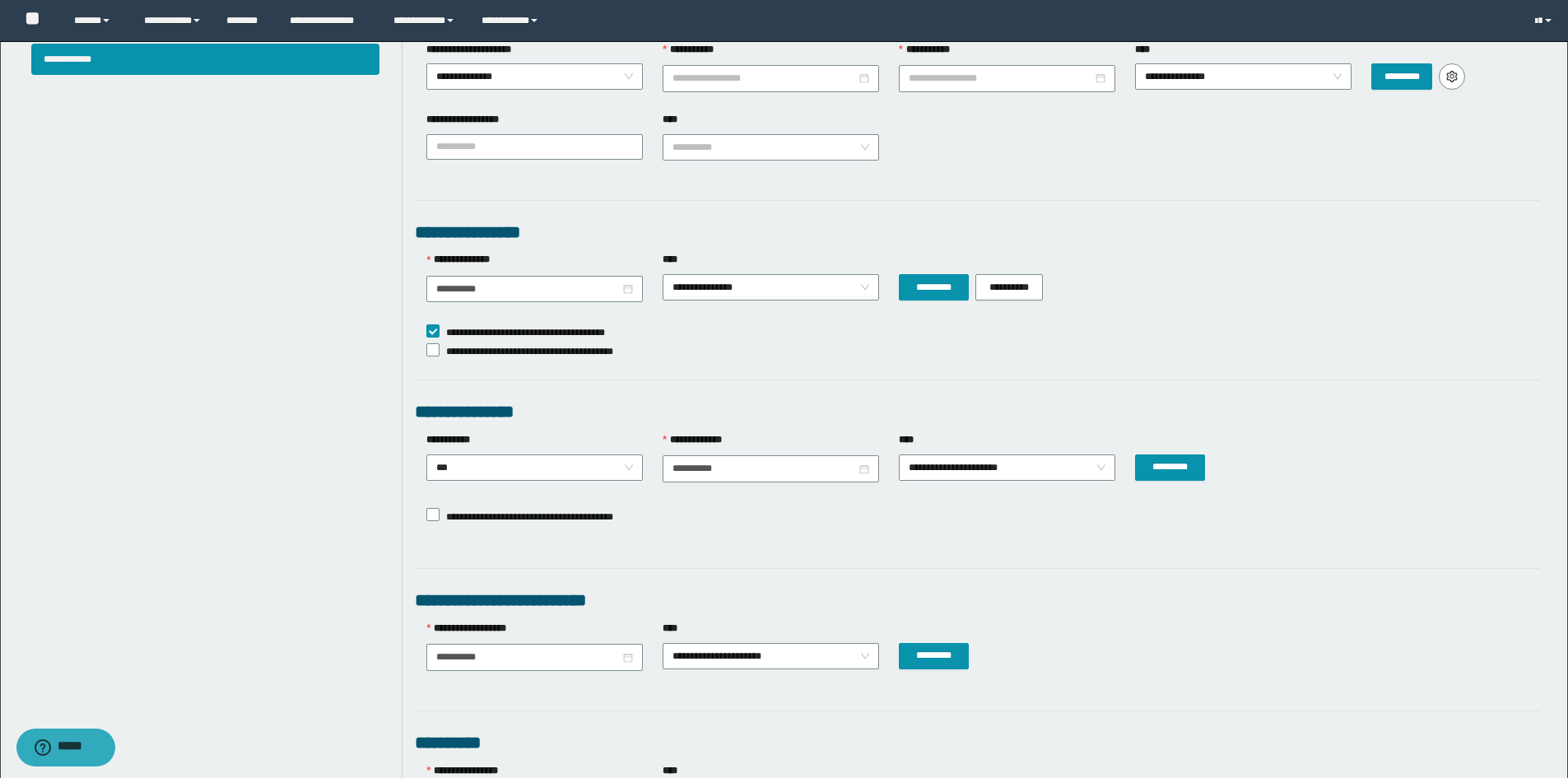 scroll, scrollTop: 267, scrollLeft: 0, axis: vertical 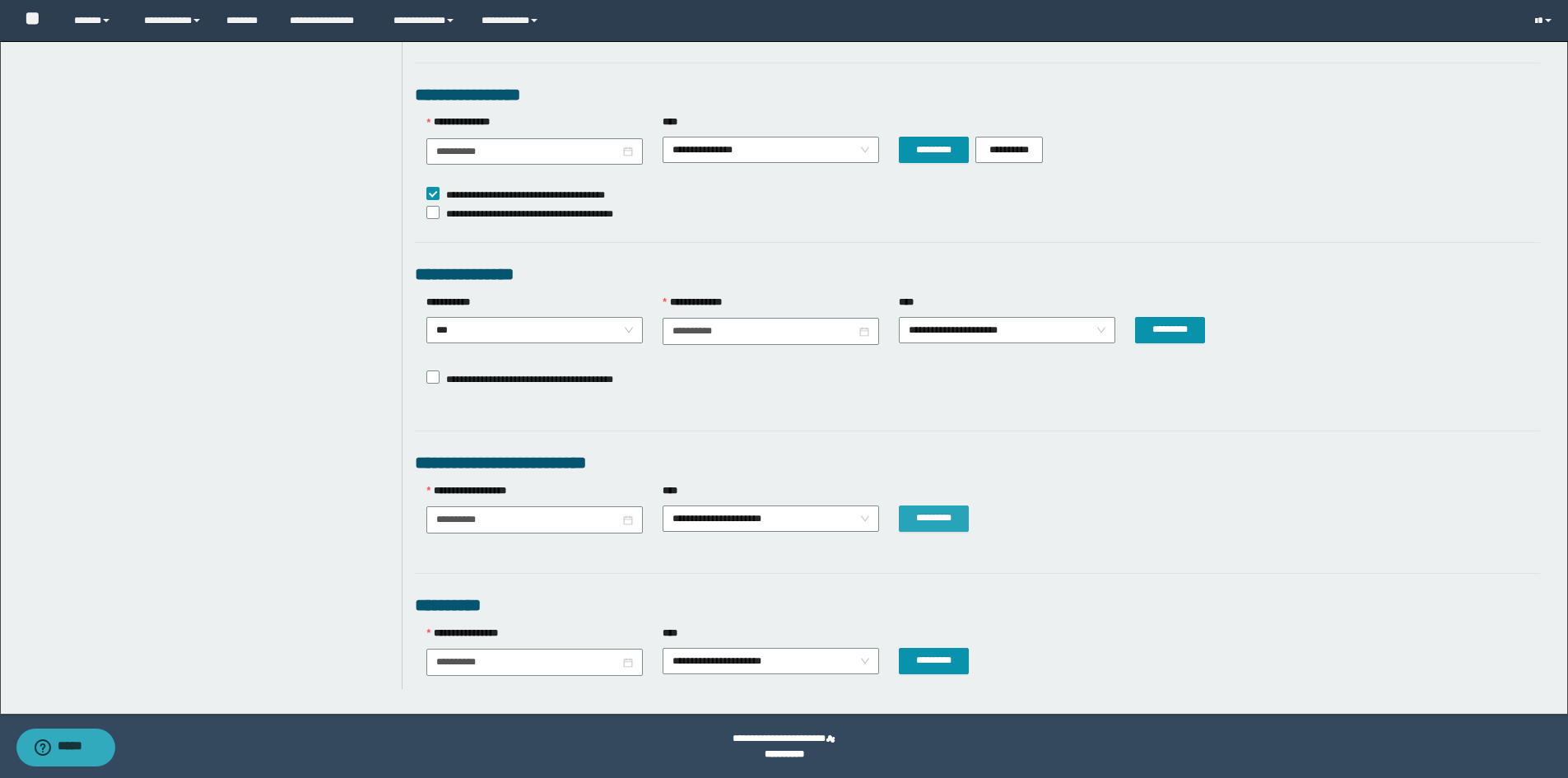 click on "*********" at bounding box center [933, 518] 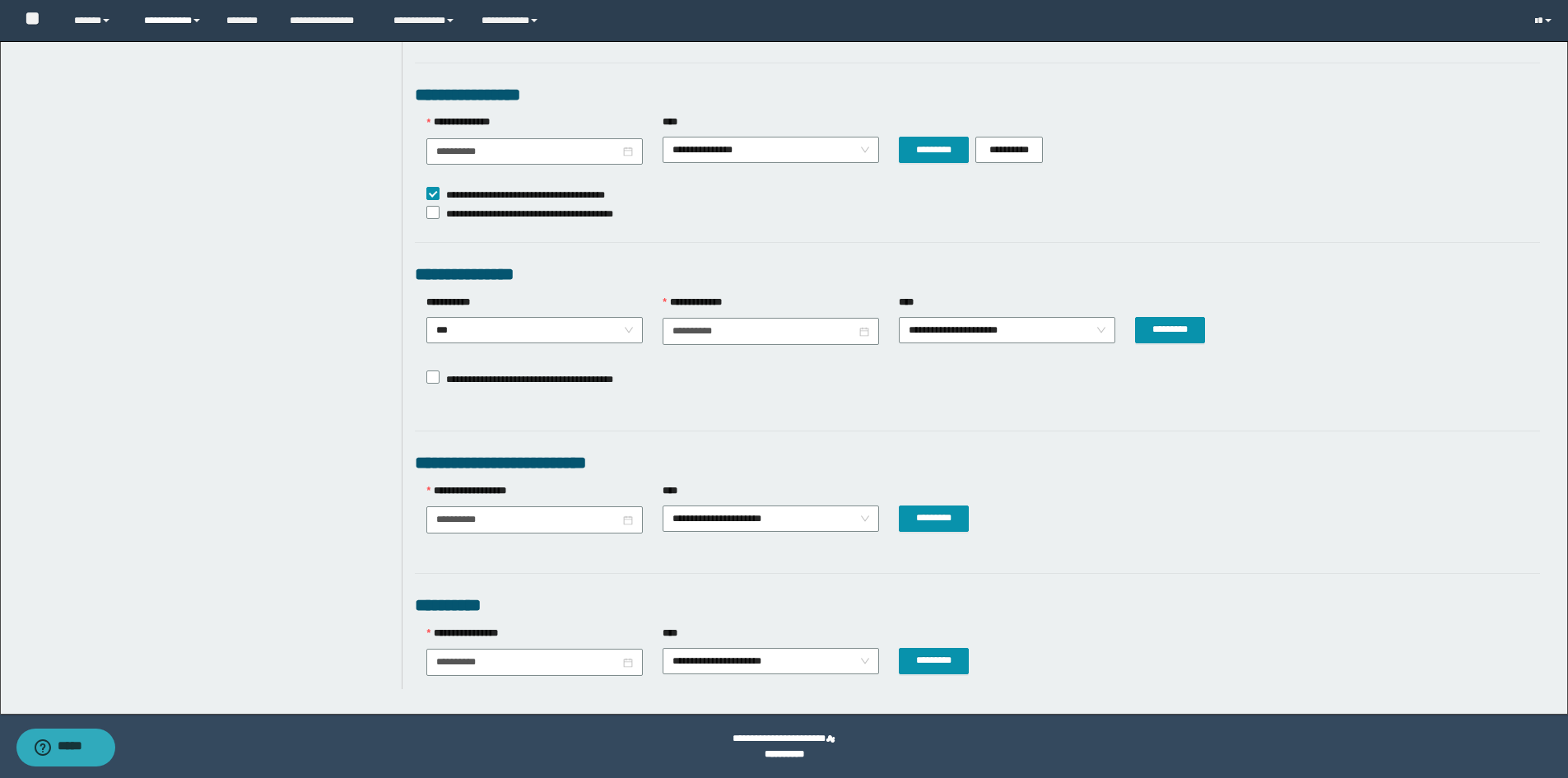 click on "**********" at bounding box center [173, 21] 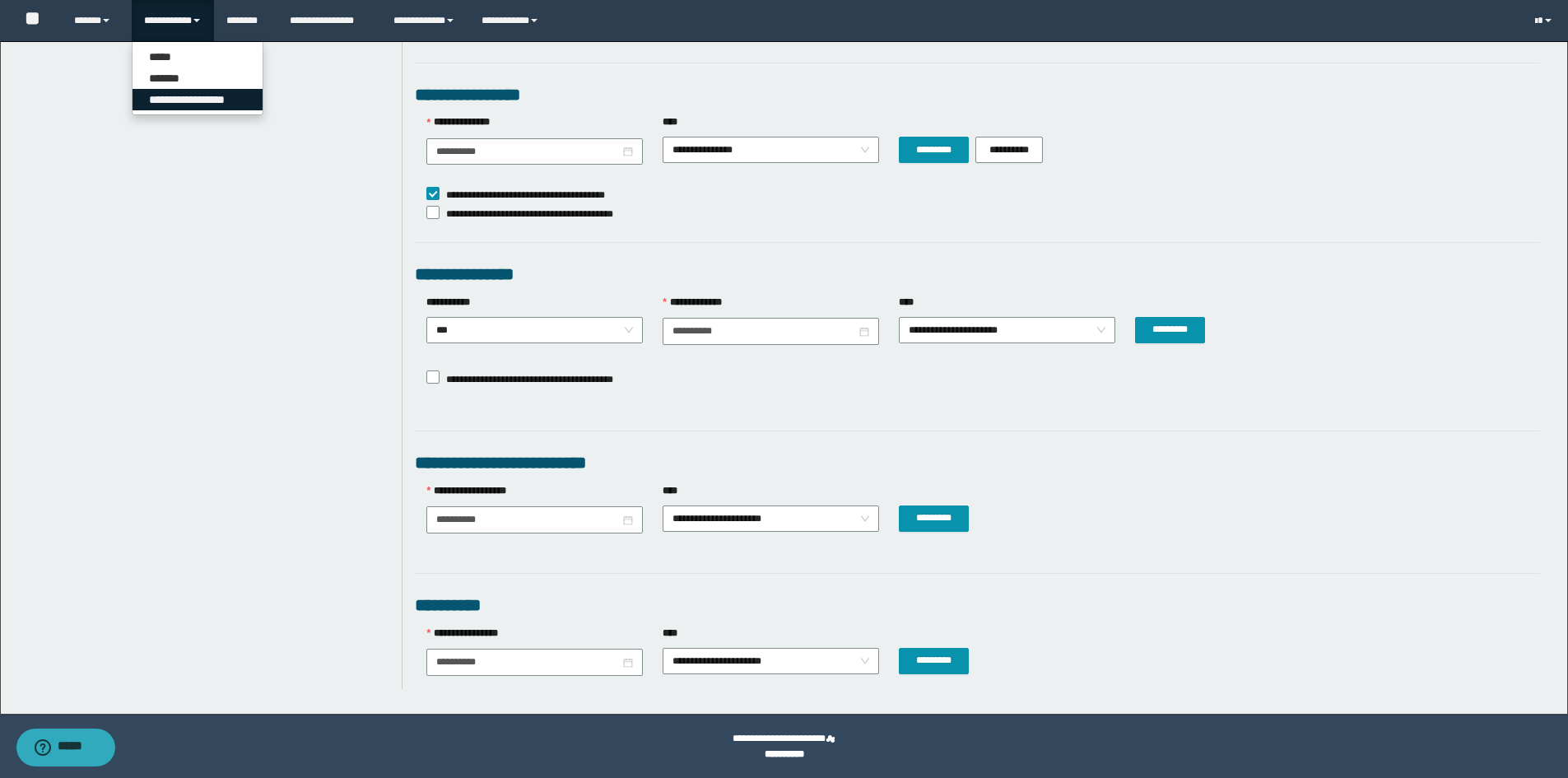 click on "**********" at bounding box center (198, 100) 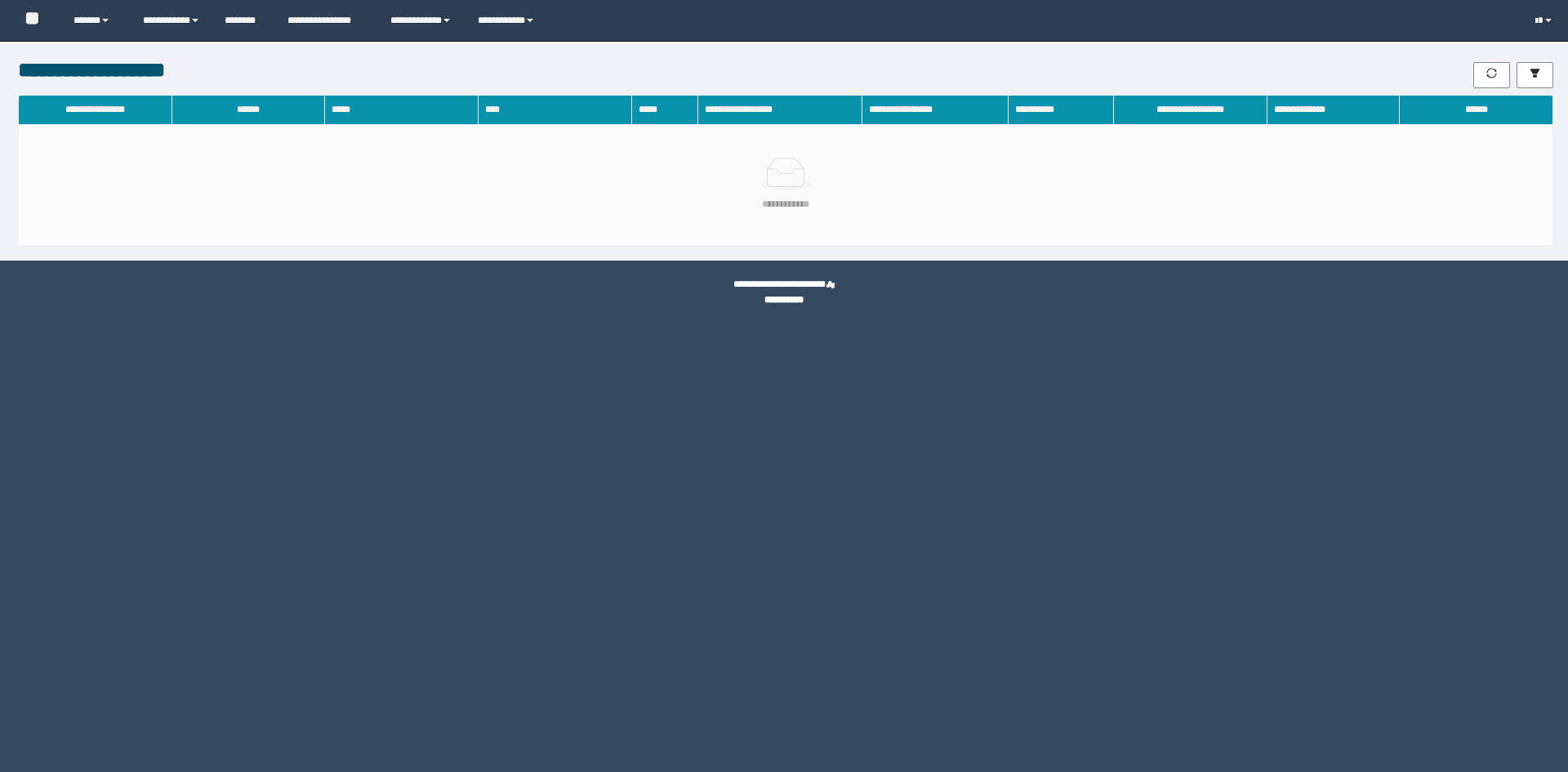 scroll, scrollTop: 0, scrollLeft: 0, axis: both 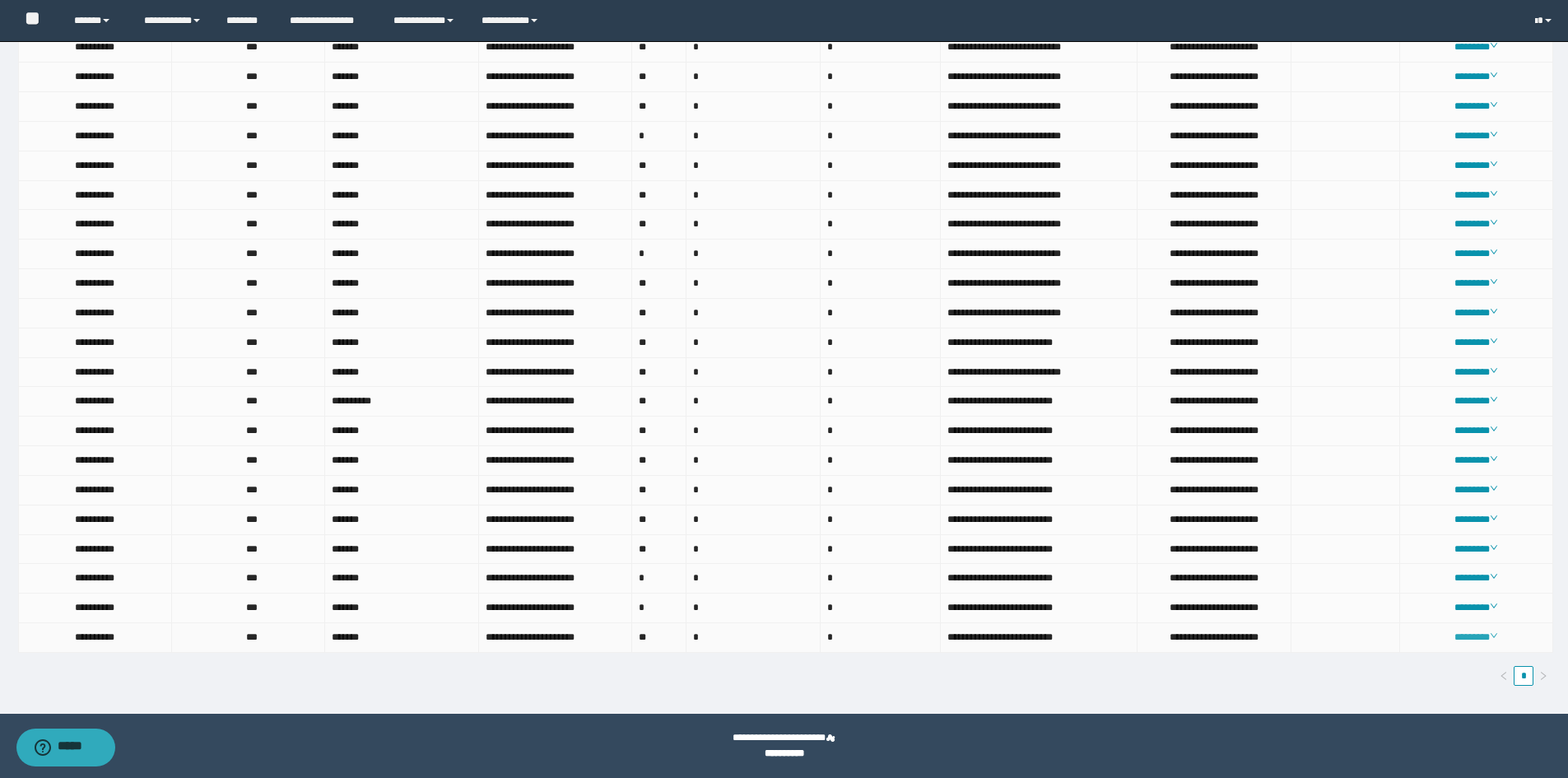 click on "********" at bounding box center (1476, 637) 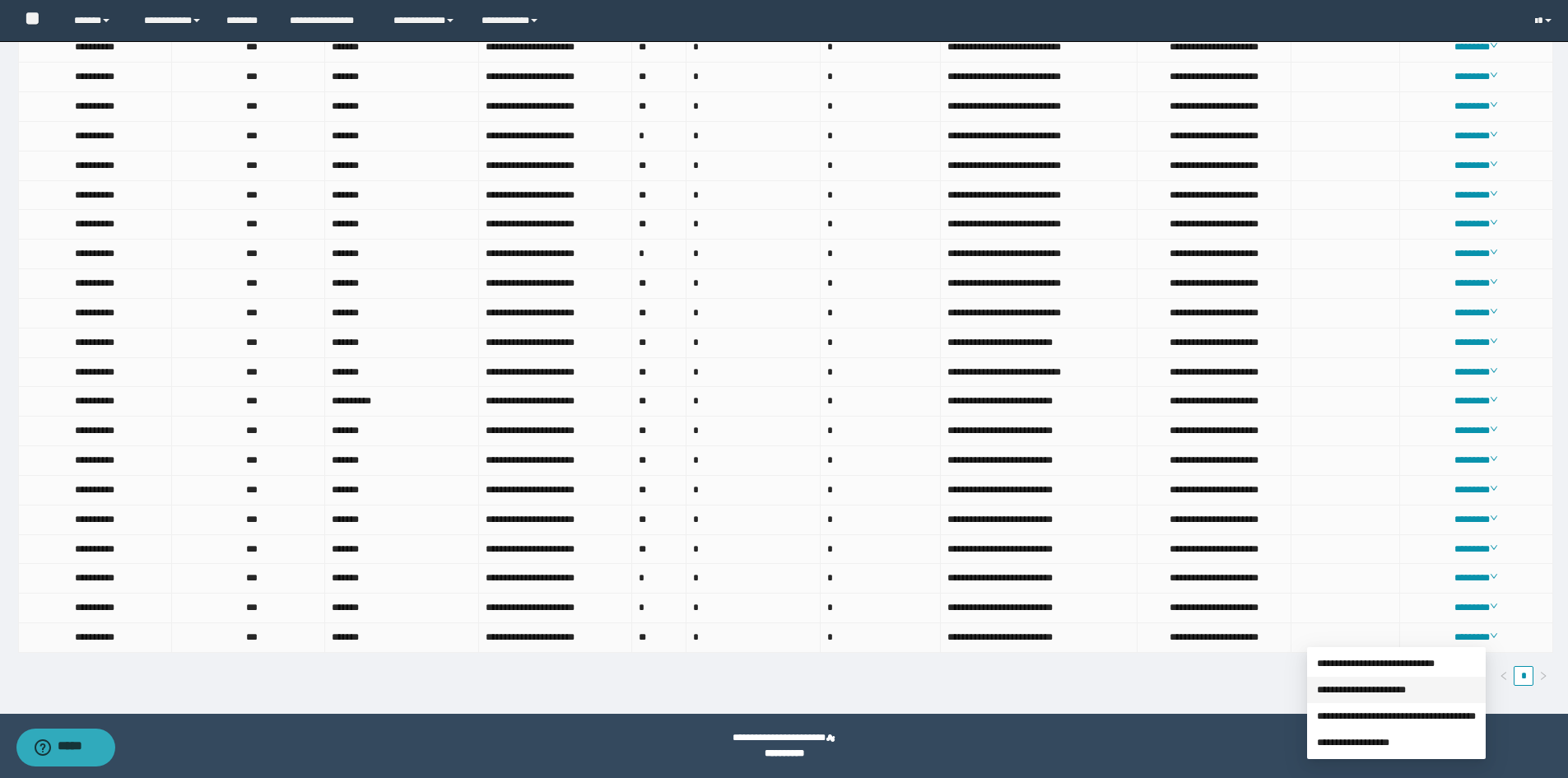 click on "**********" at bounding box center (1361, 690) 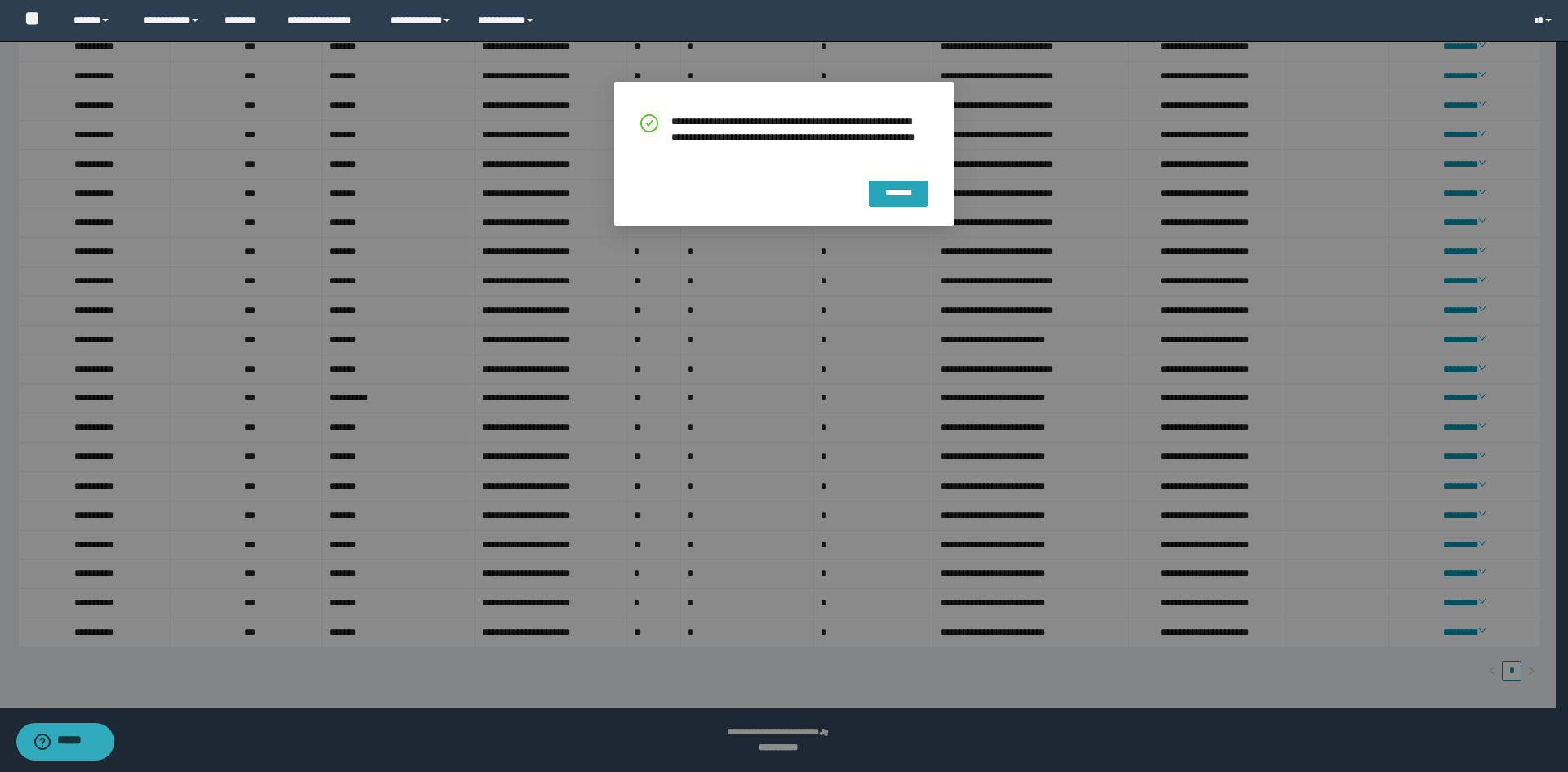 click on "*******" at bounding box center (898, 193) 